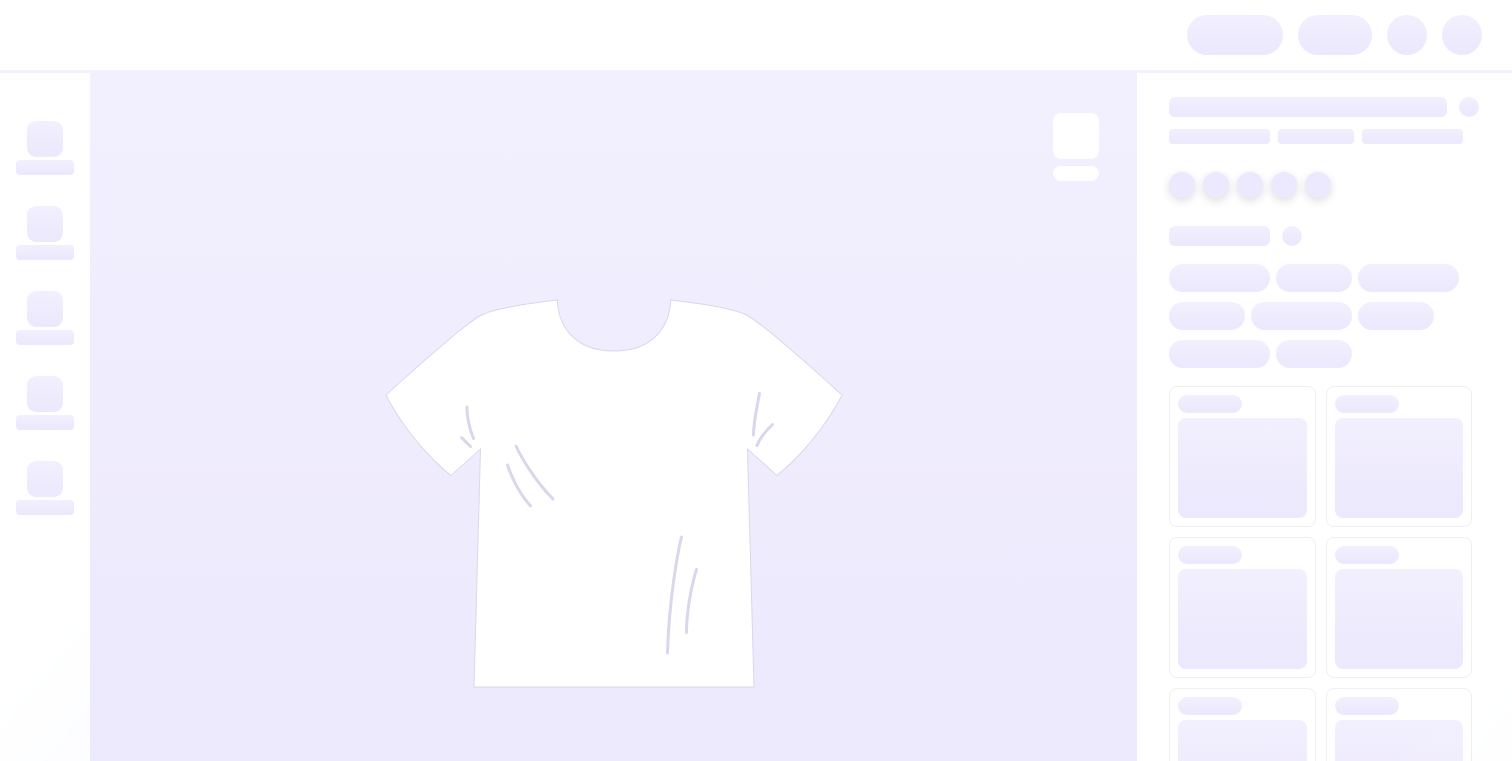 scroll, scrollTop: 0, scrollLeft: 0, axis: both 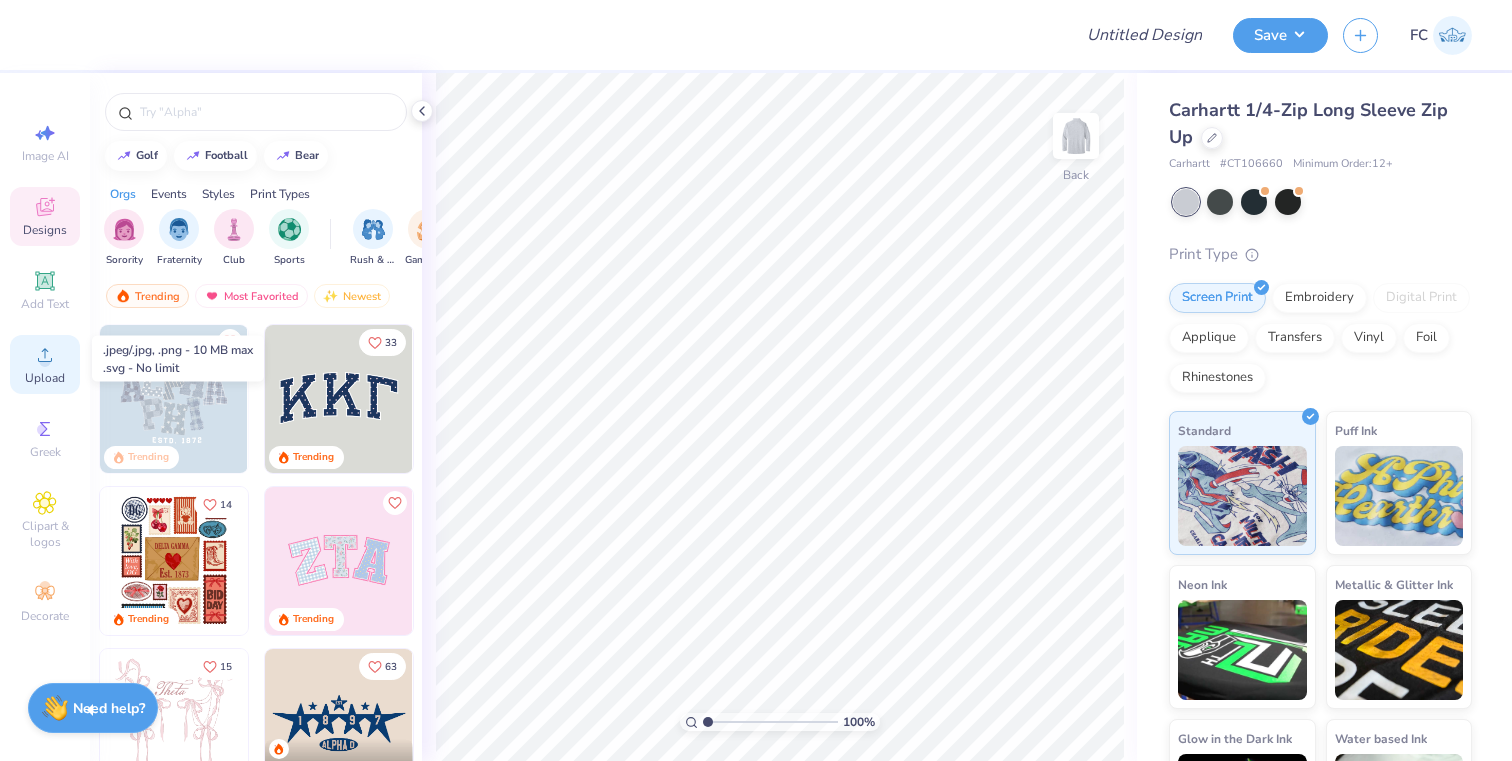 click 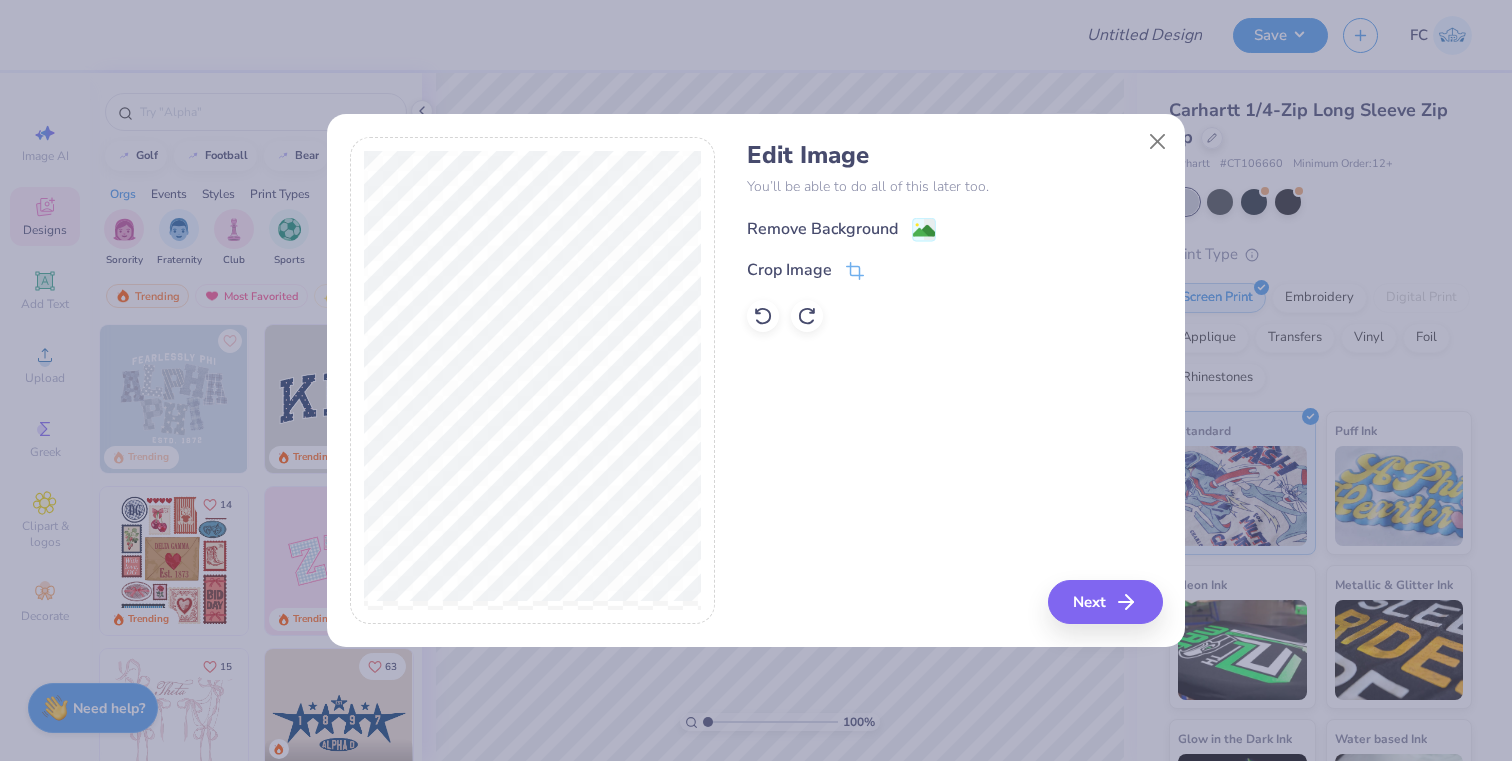 click 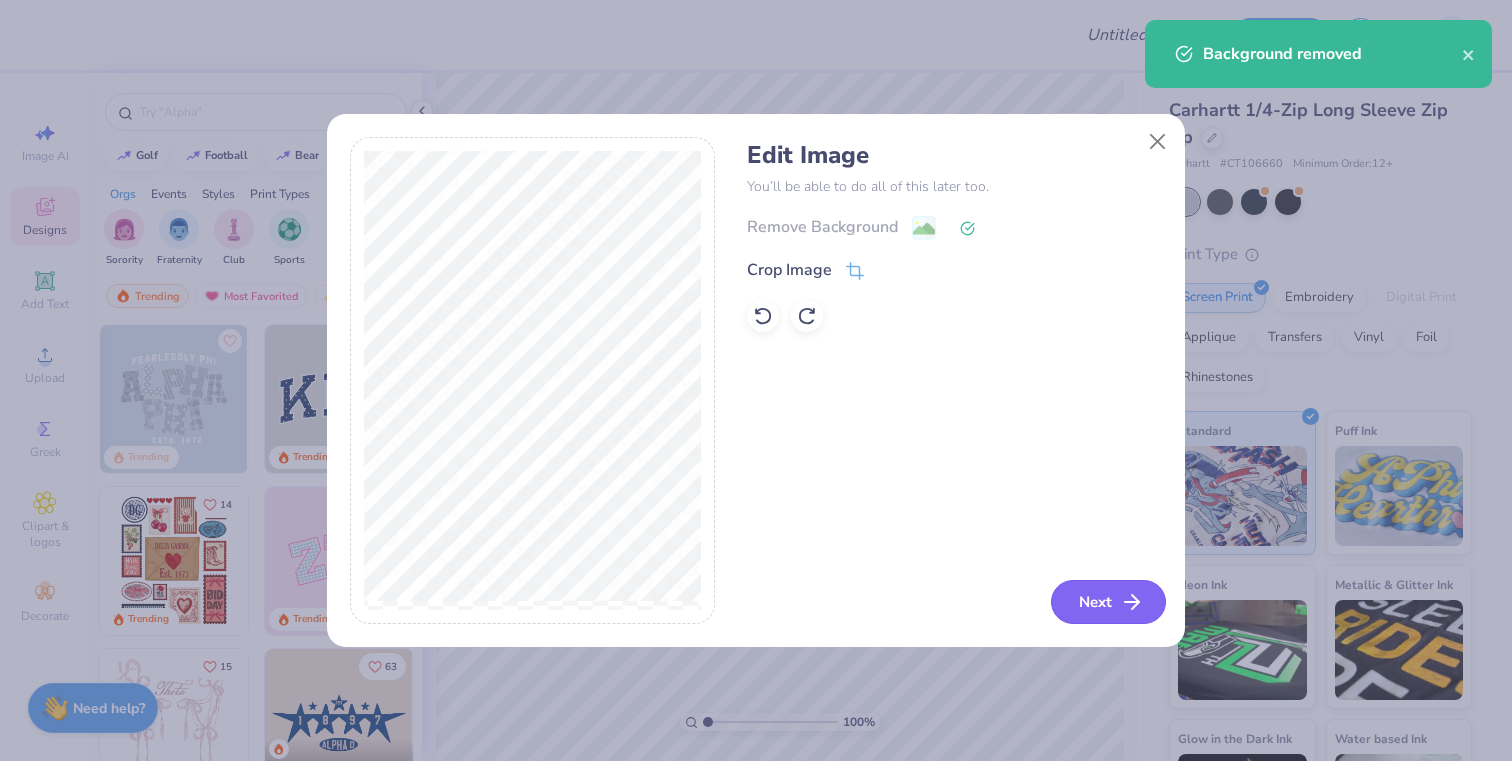 click on "Next" at bounding box center (1108, 602) 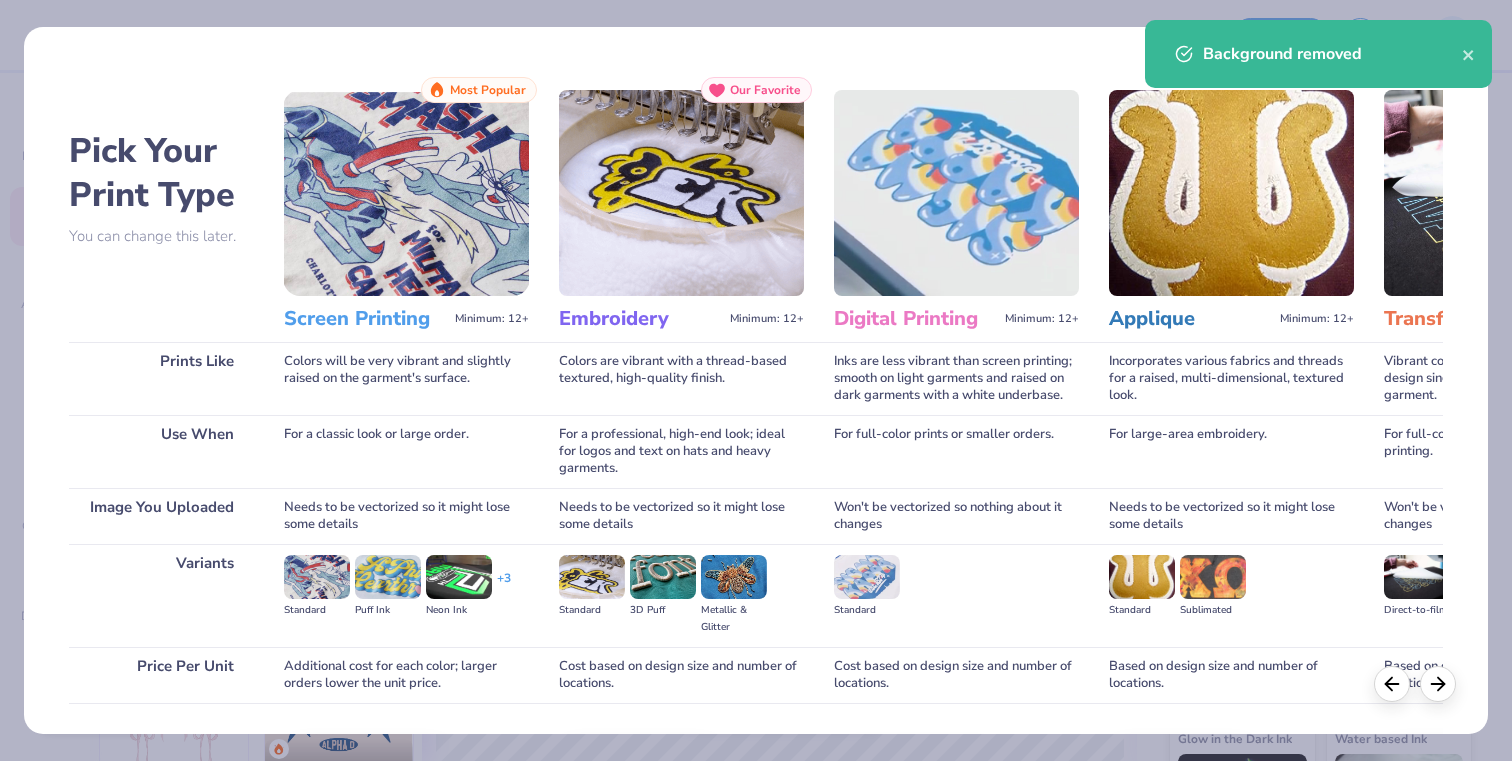 scroll, scrollTop: 136, scrollLeft: 0, axis: vertical 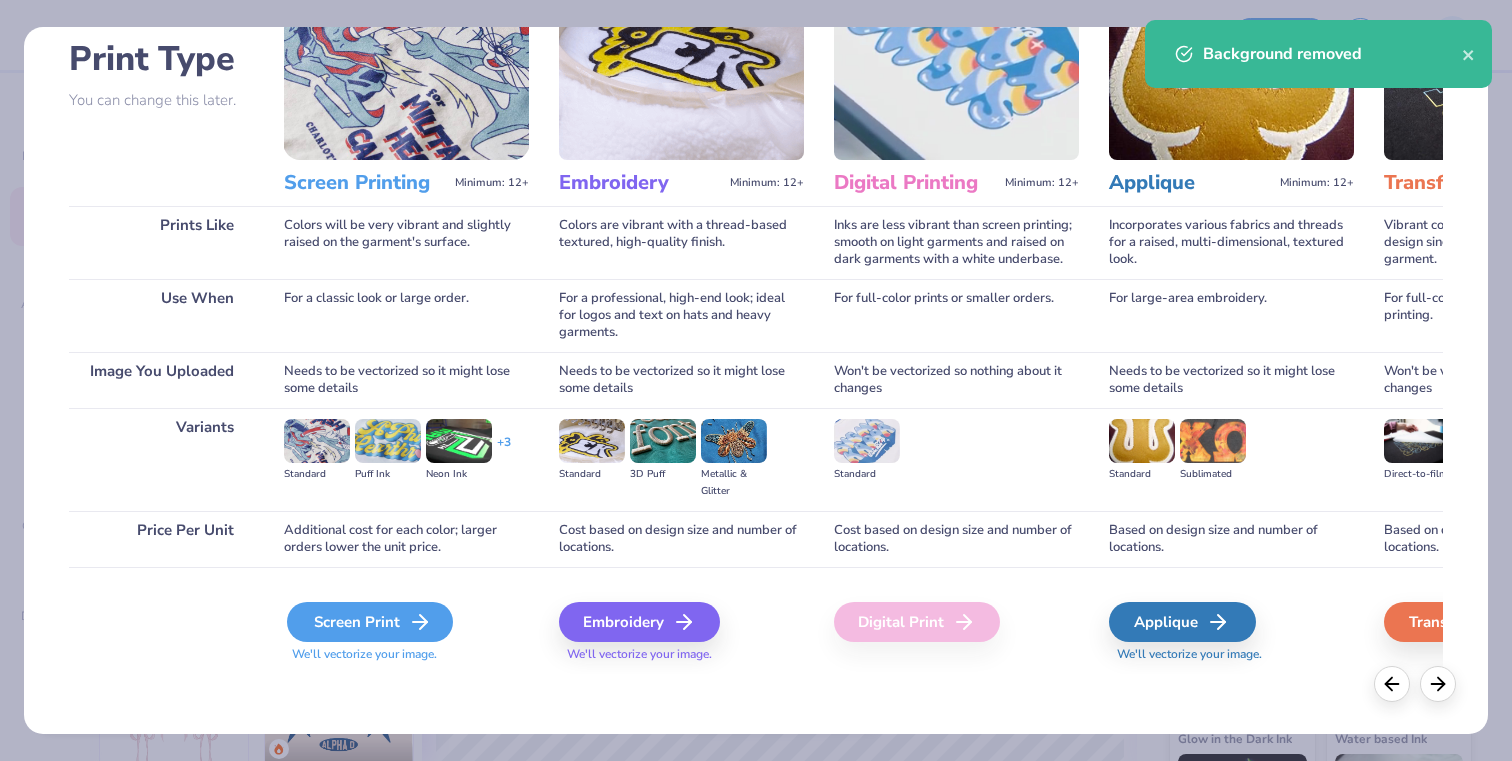click on "Screen Print" at bounding box center [370, 622] 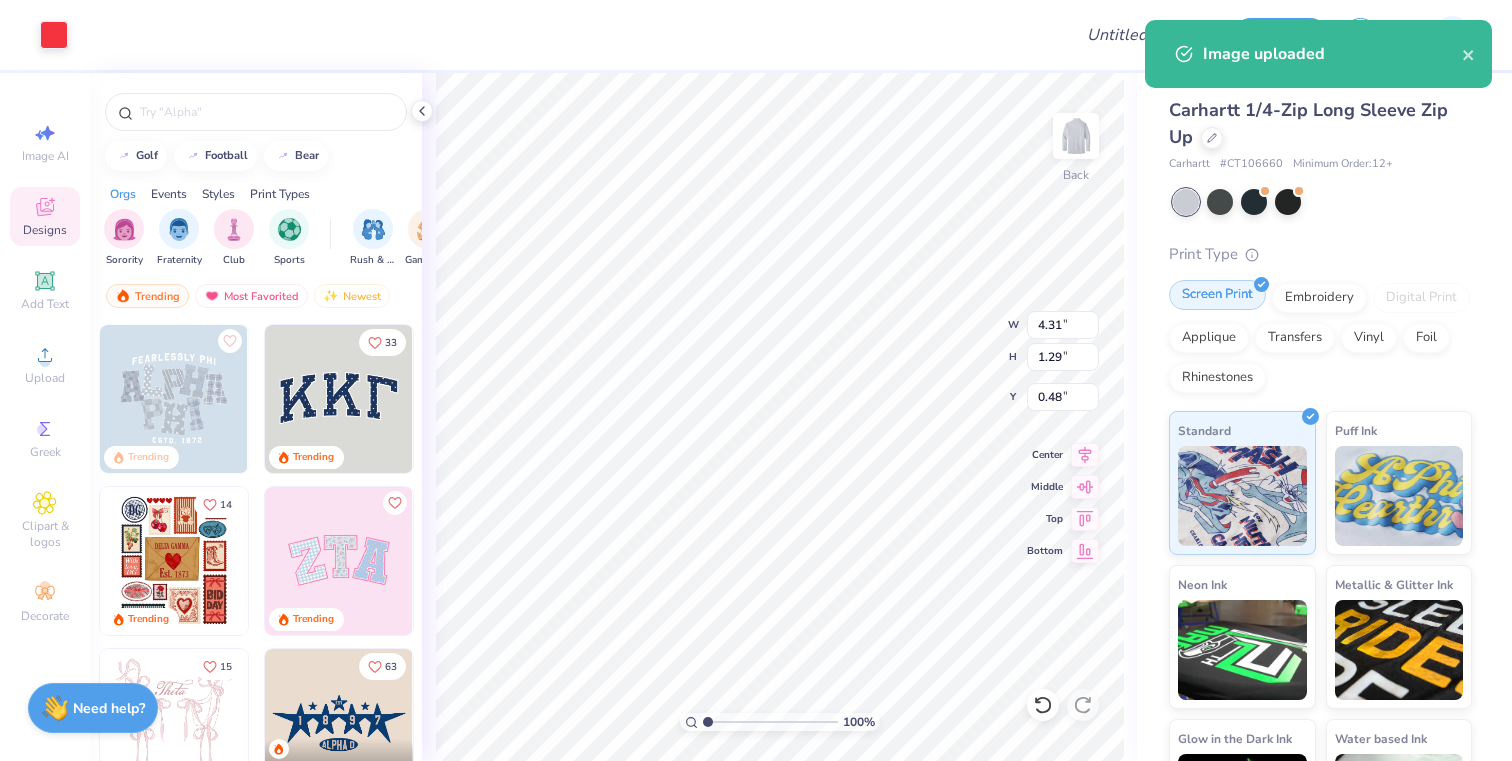 type on "3.95" 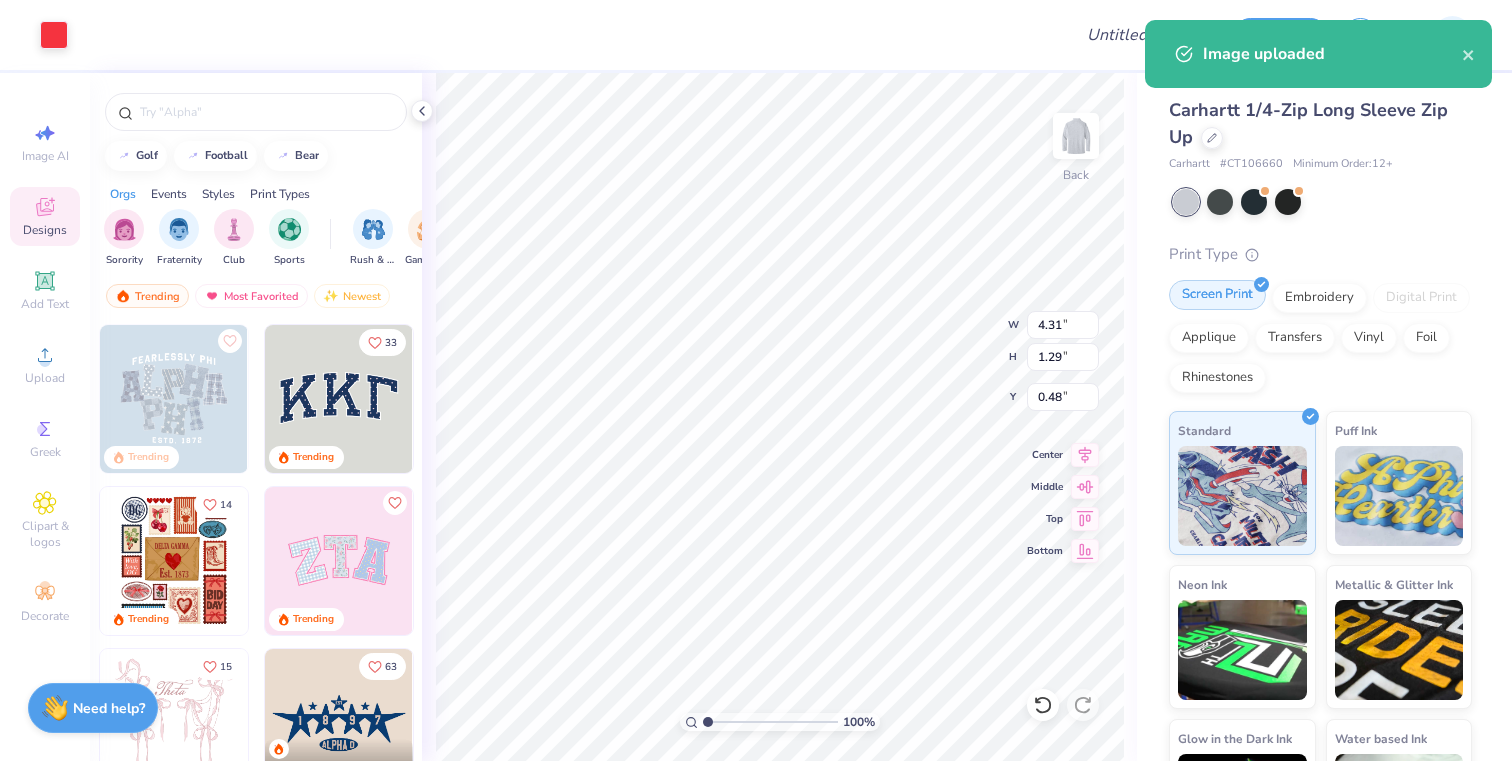 type on "1.18" 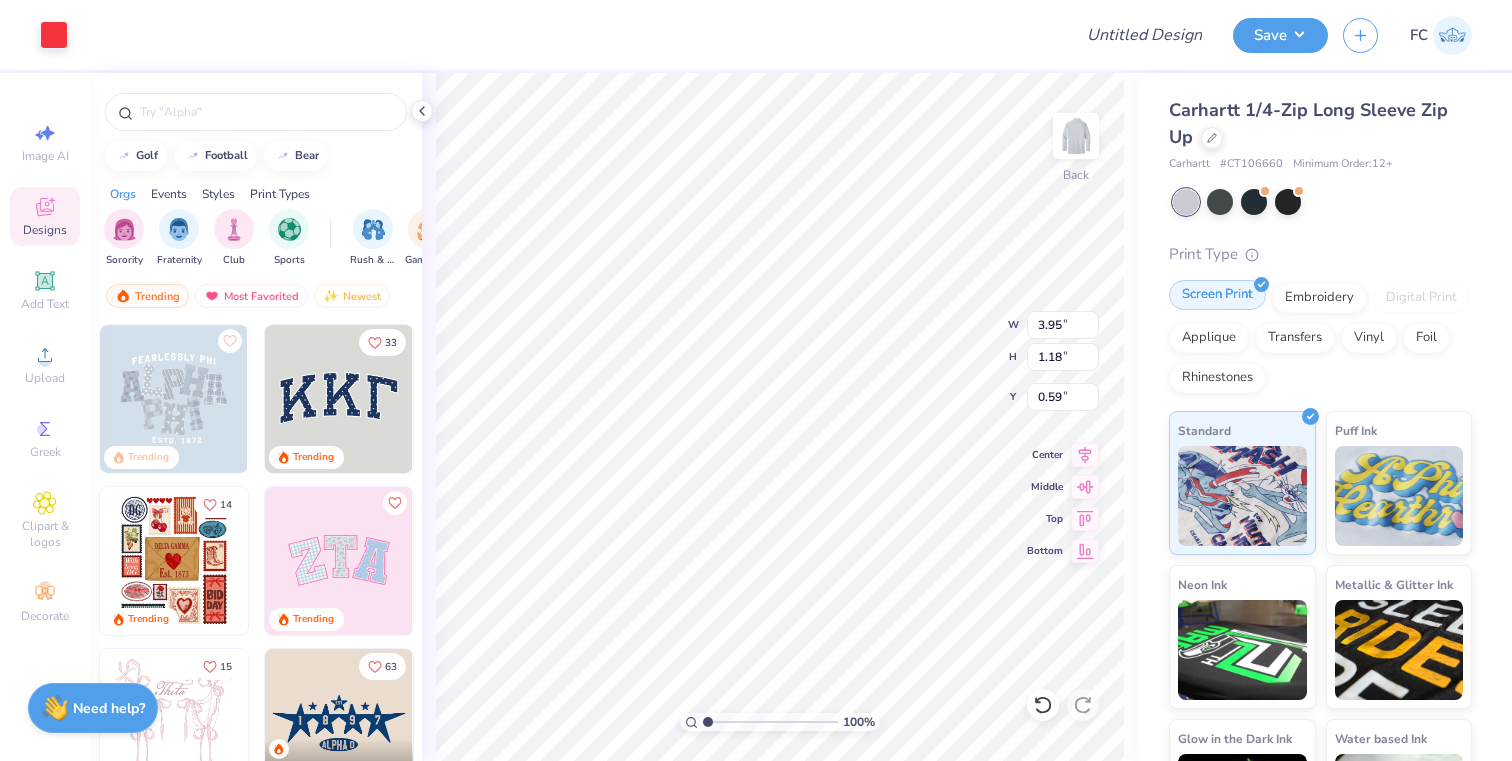 type on "0.54" 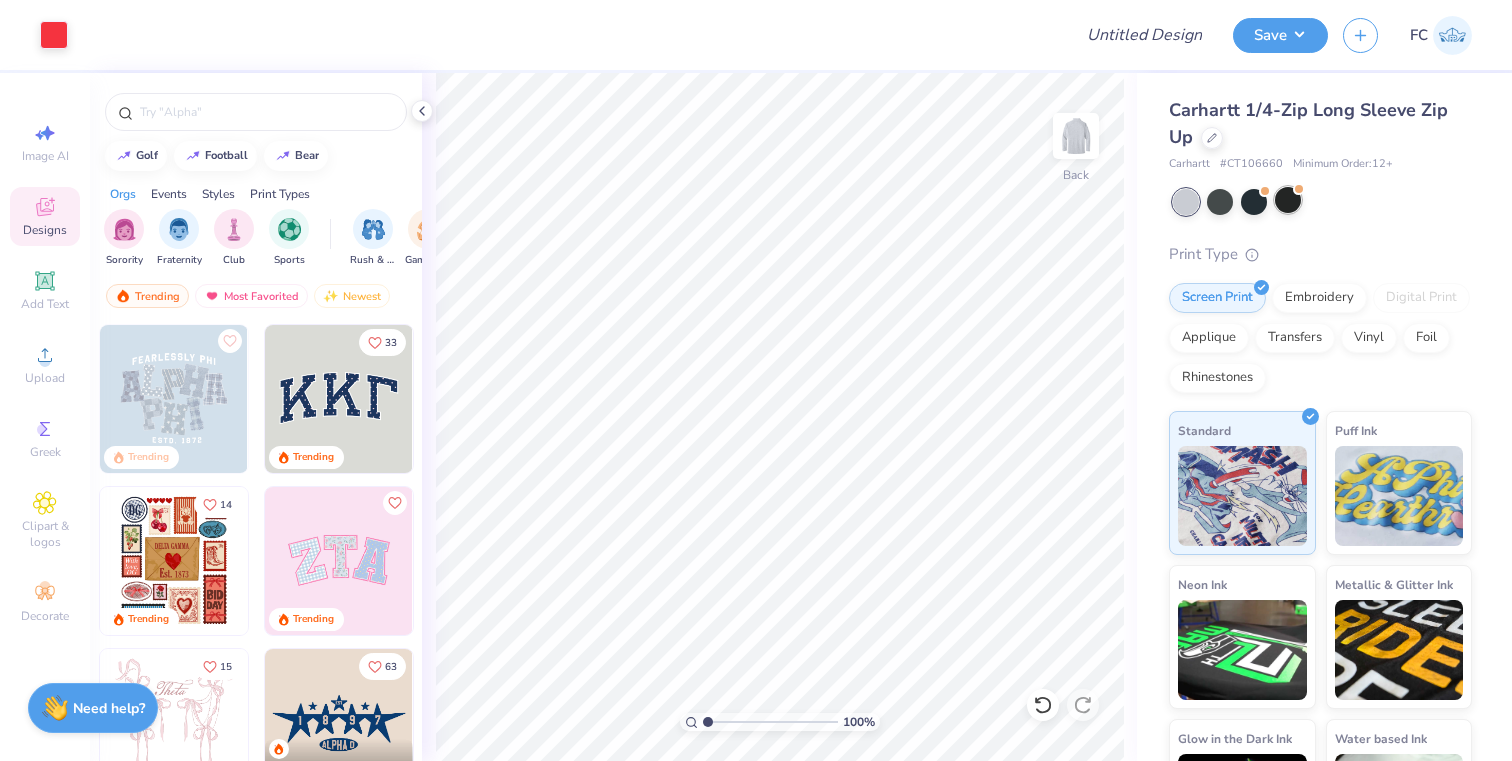 click at bounding box center (1288, 200) 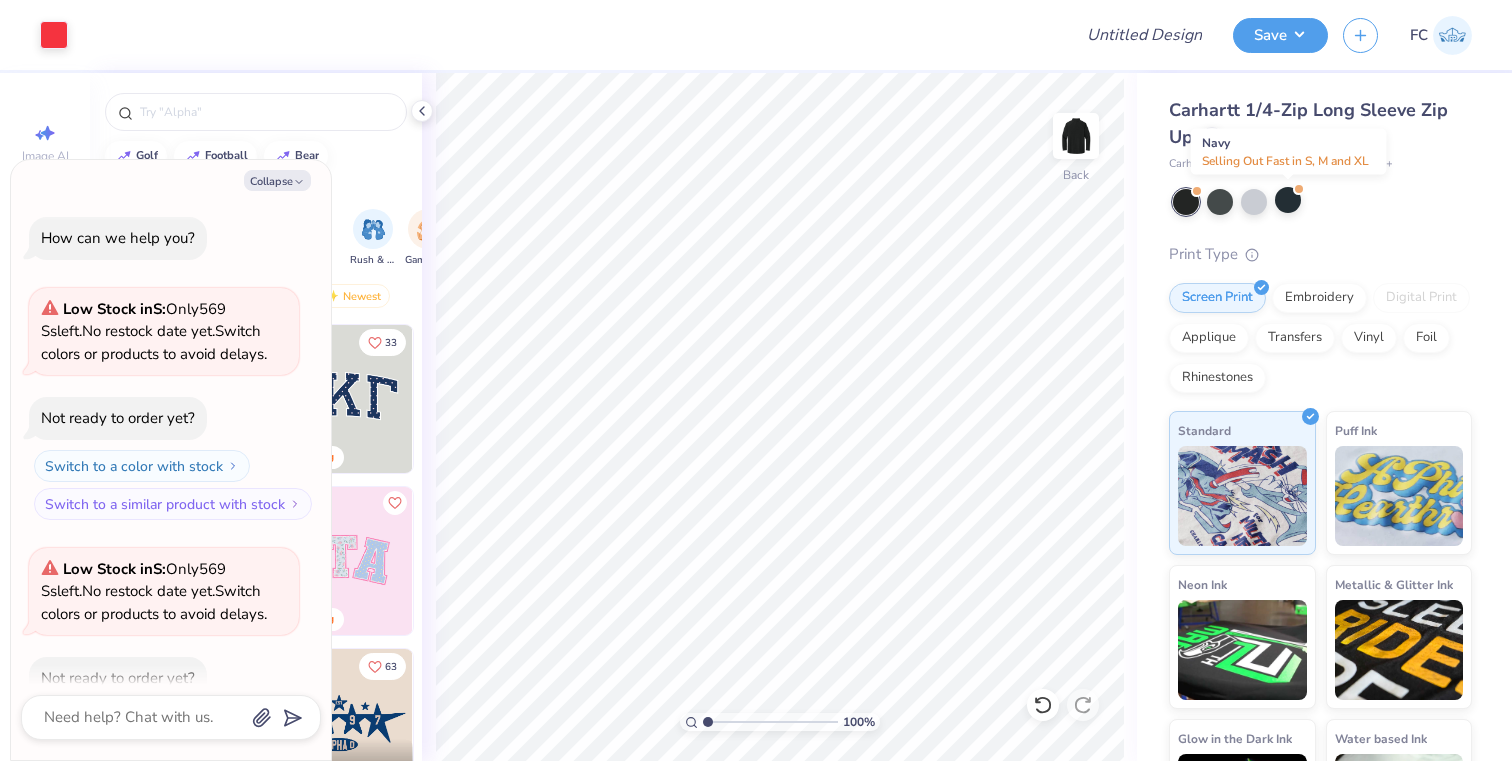 scroll, scrollTop: 110, scrollLeft: 0, axis: vertical 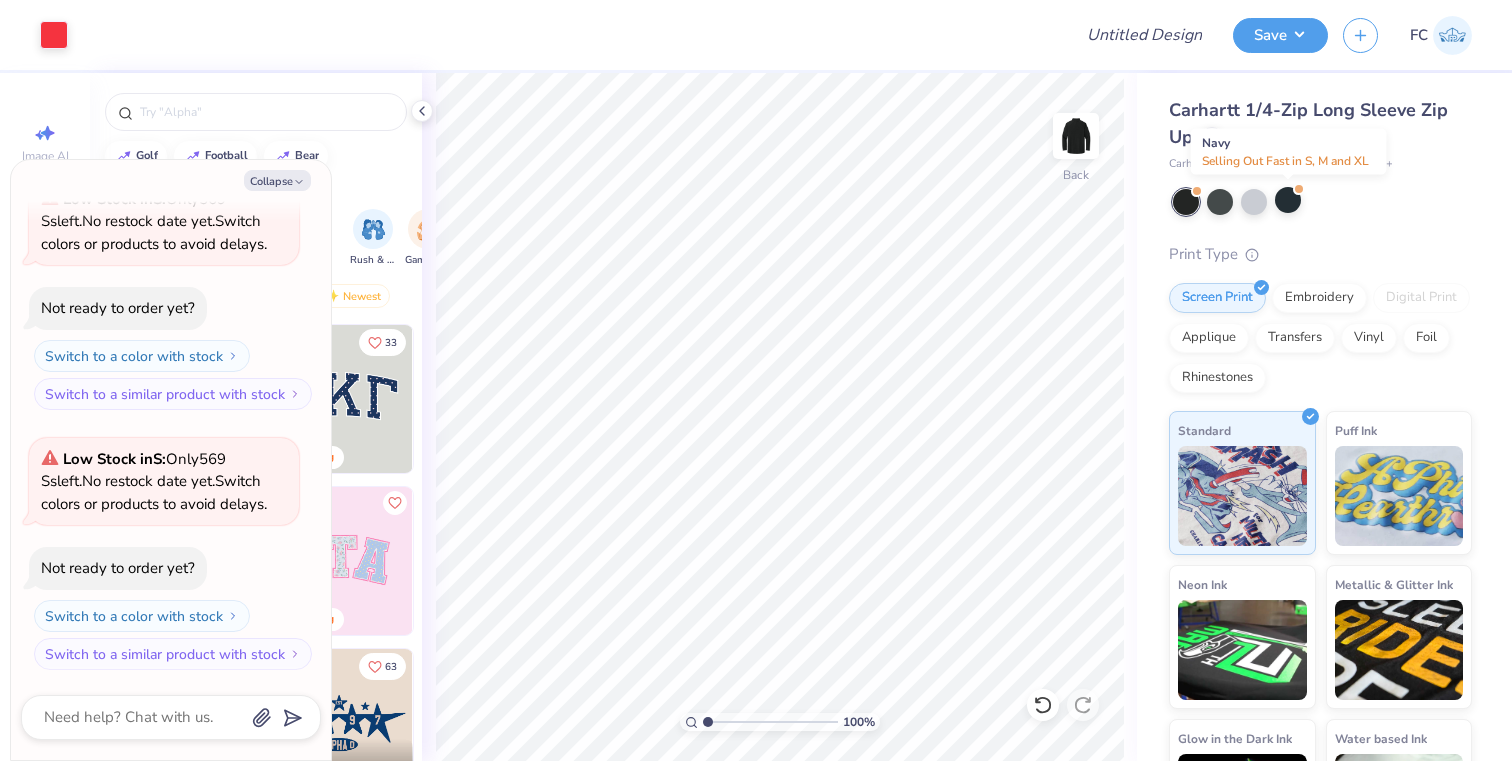 type on "x" 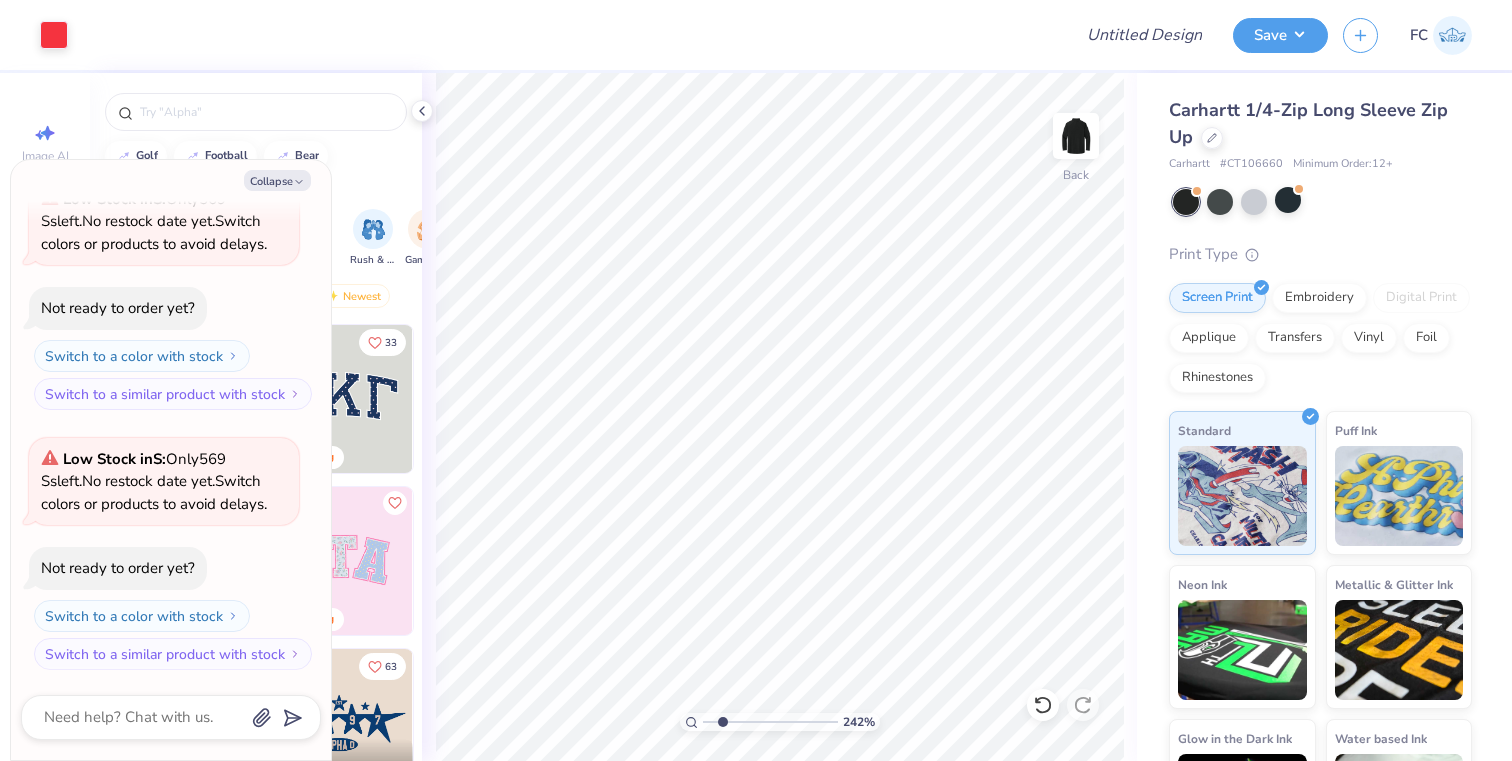 drag, startPoint x: 705, startPoint y: 724, endPoint x: 720, endPoint y: 717, distance: 16.552946 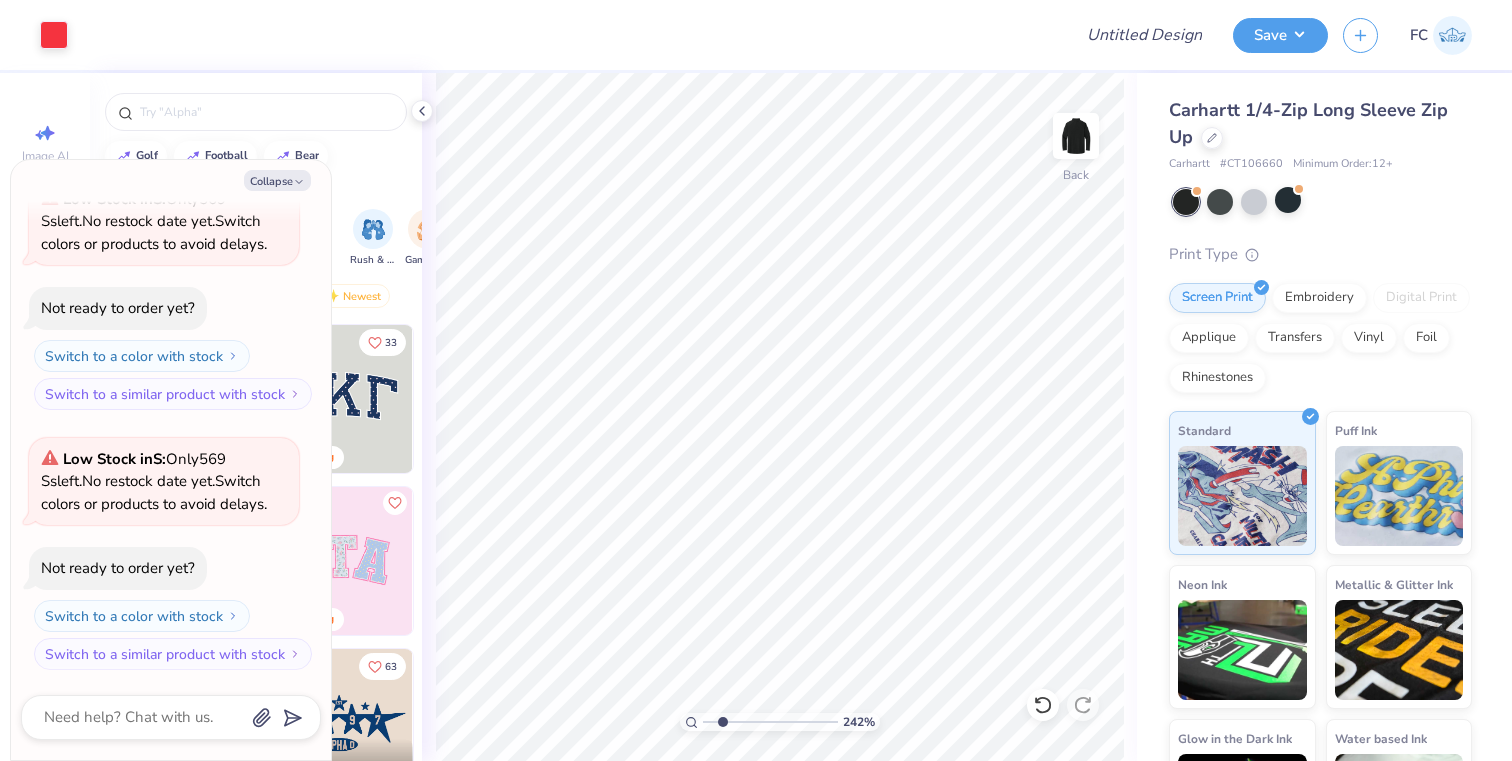 type on "2.01" 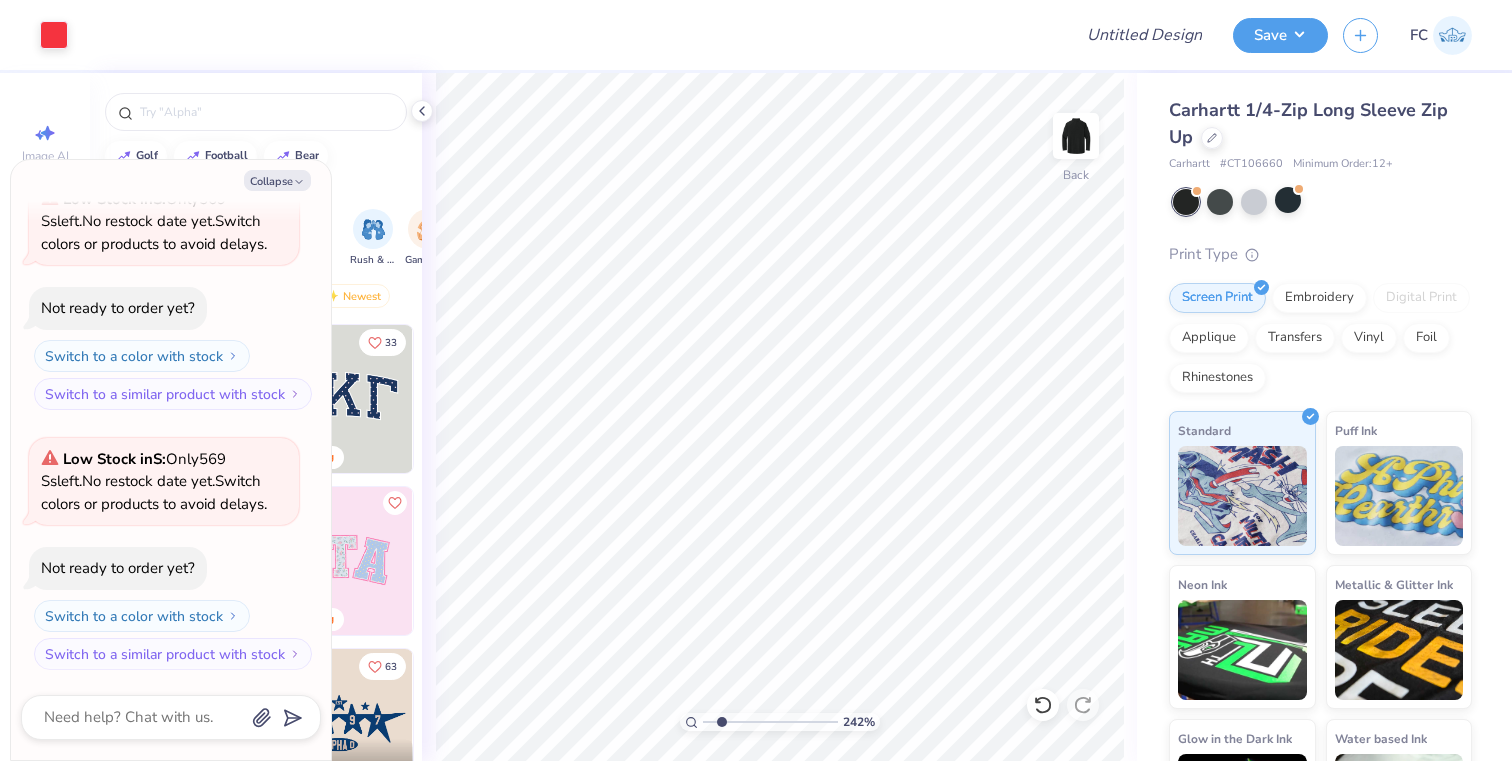 click at bounding box center (770, 722) 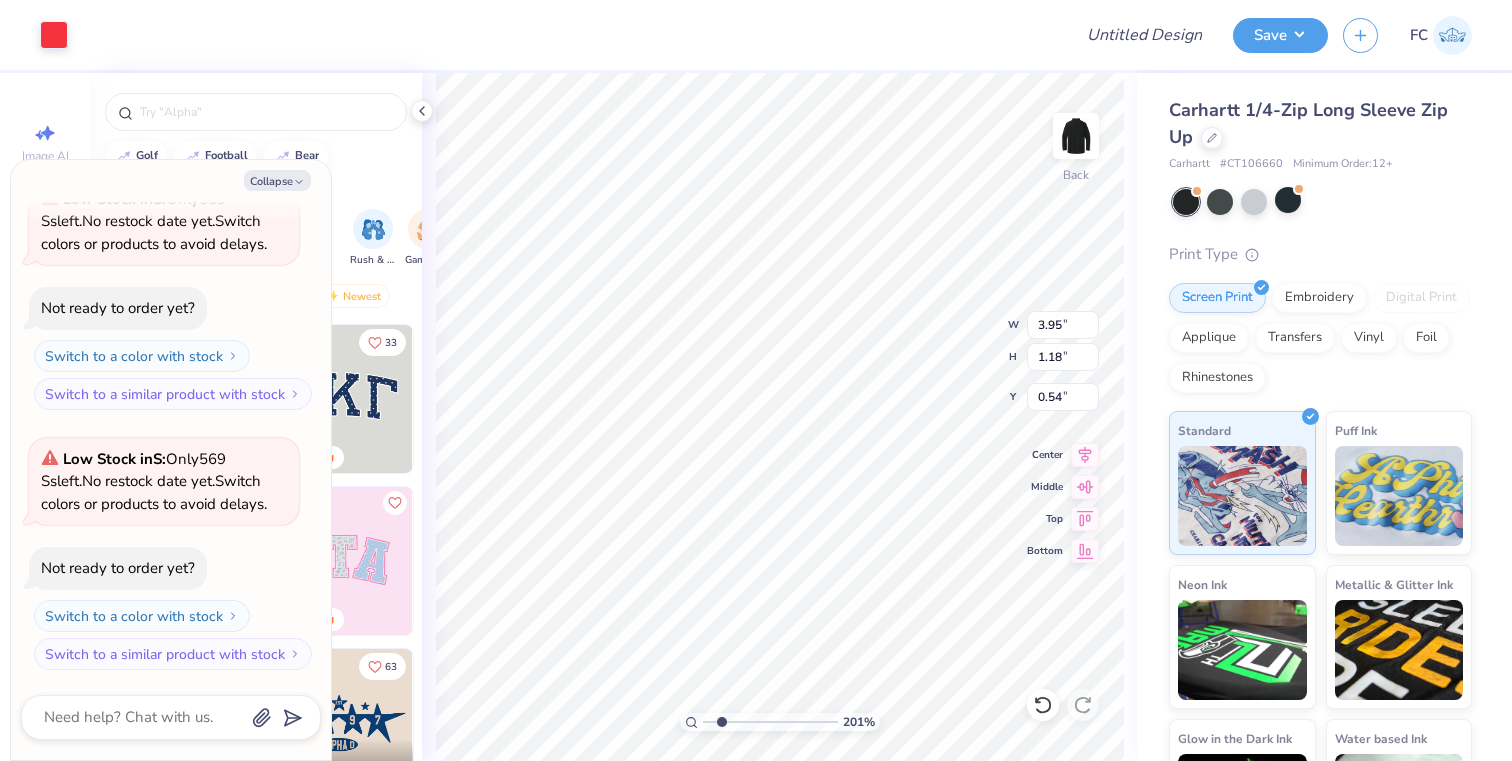type on "x" 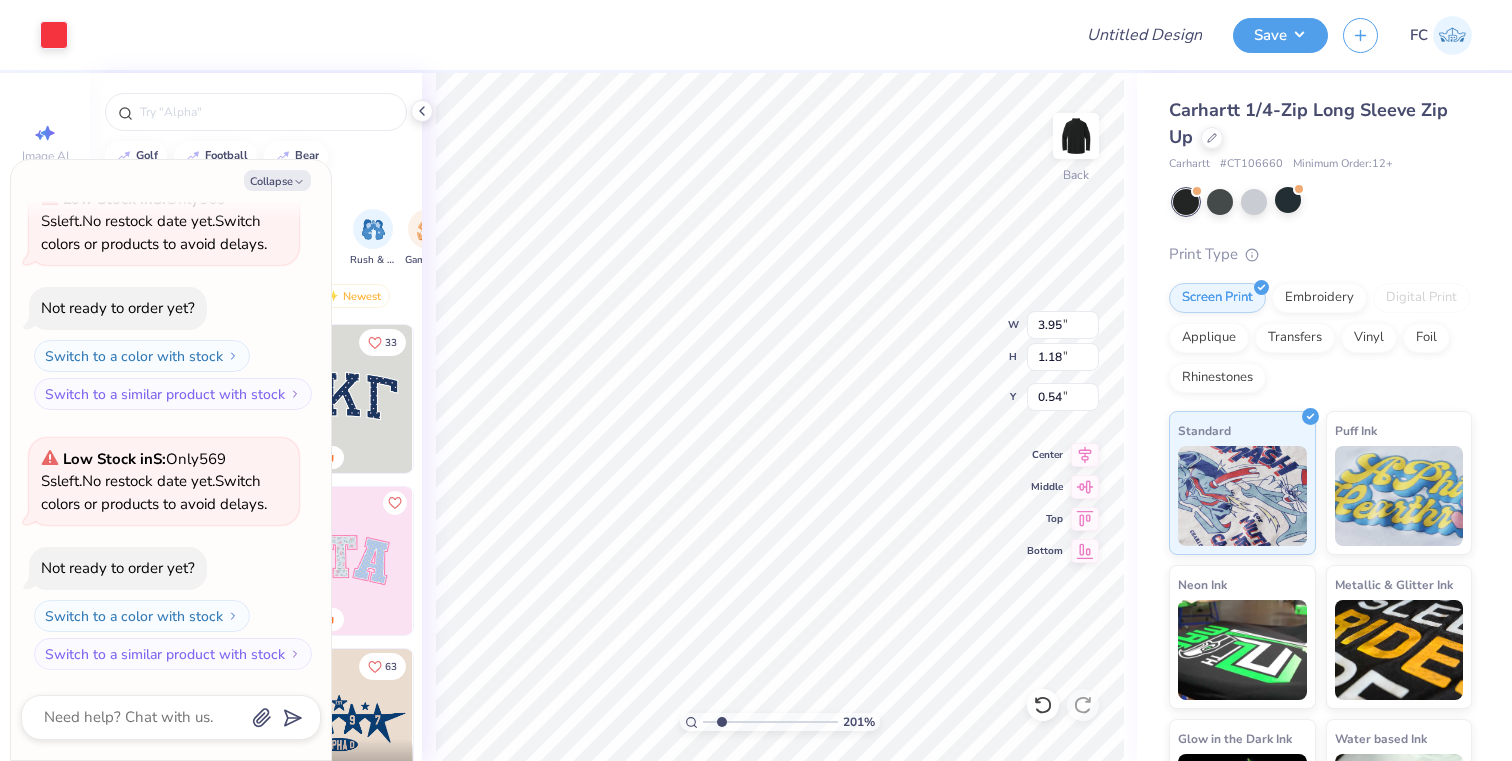 type on "3.78" 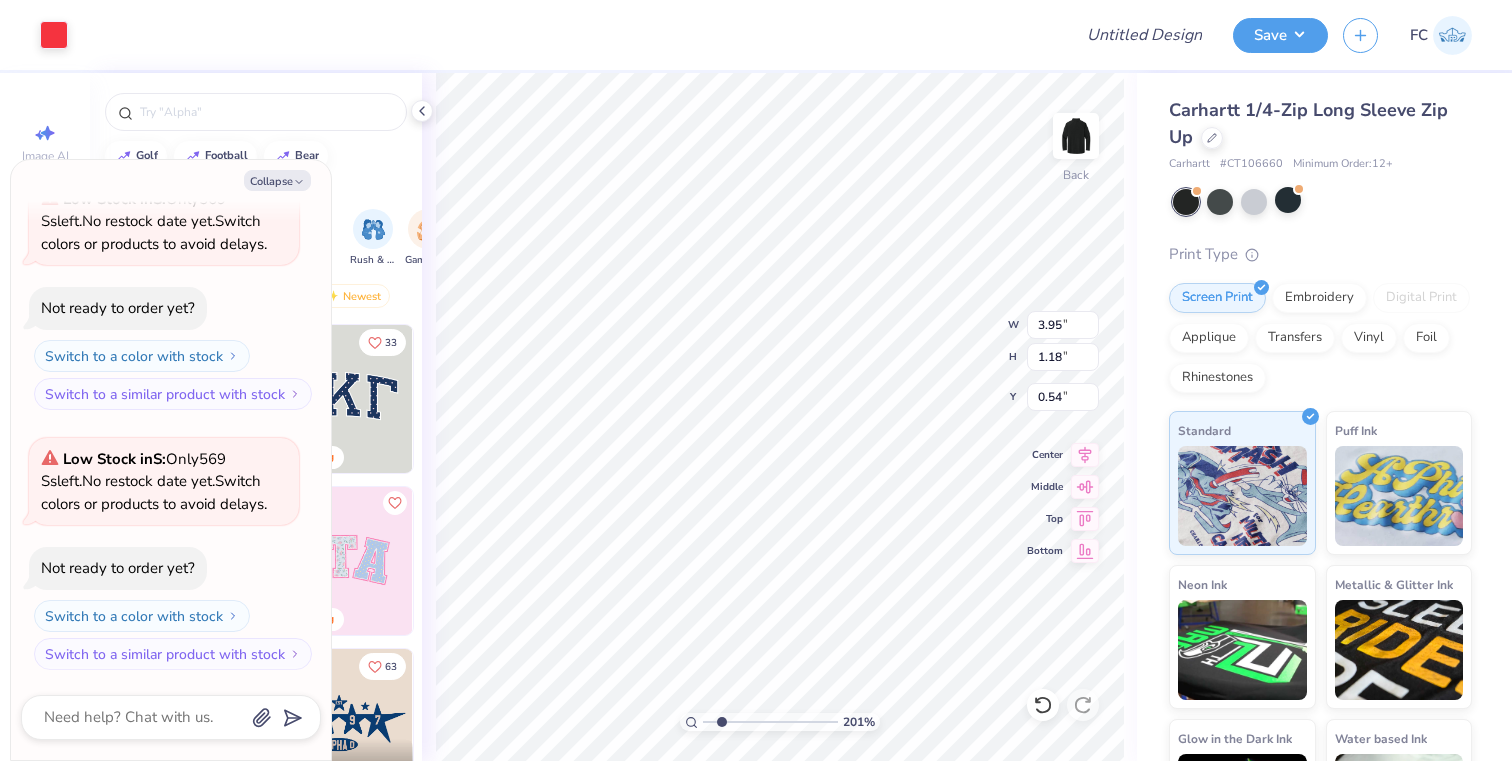 type on "1.13" 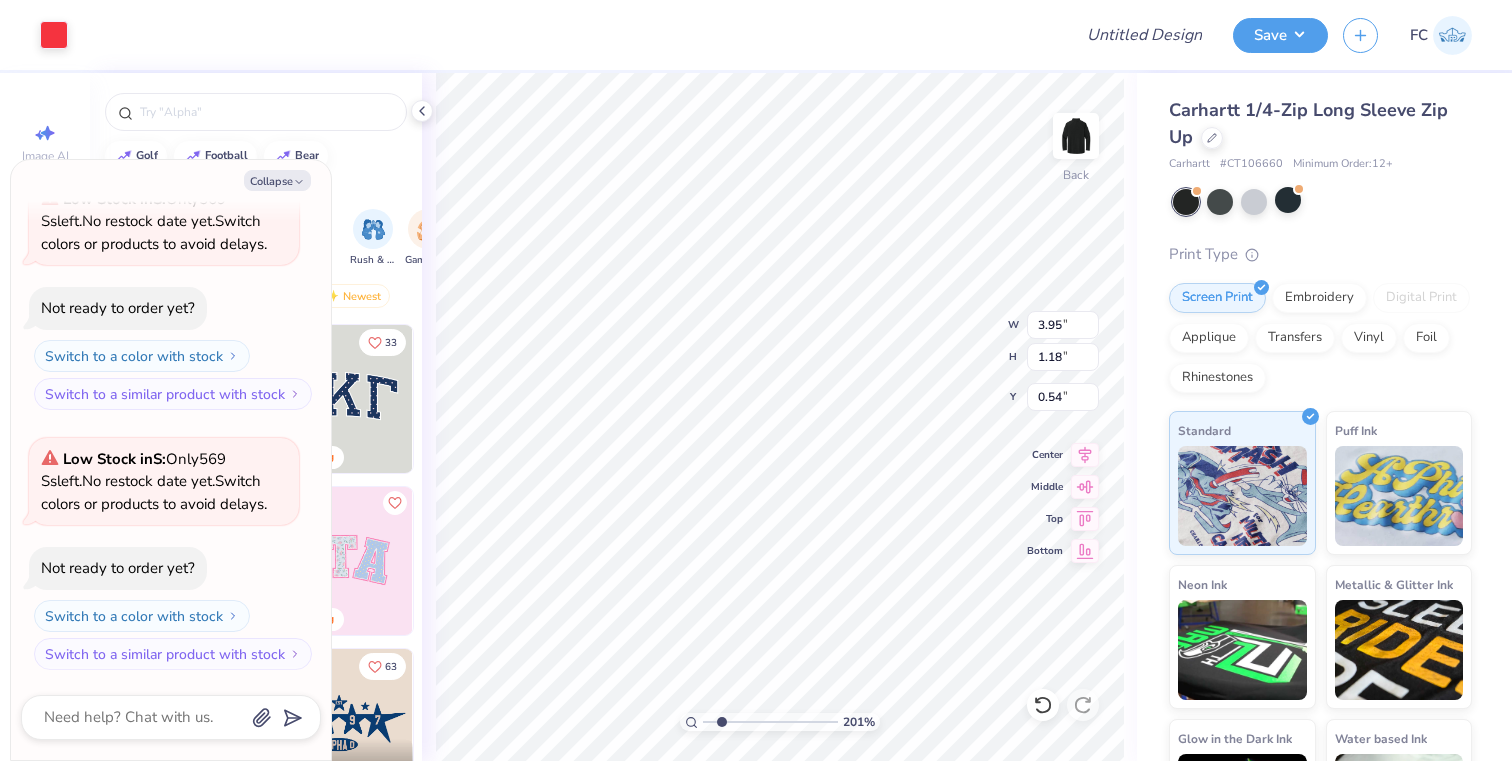 type on "0.59" 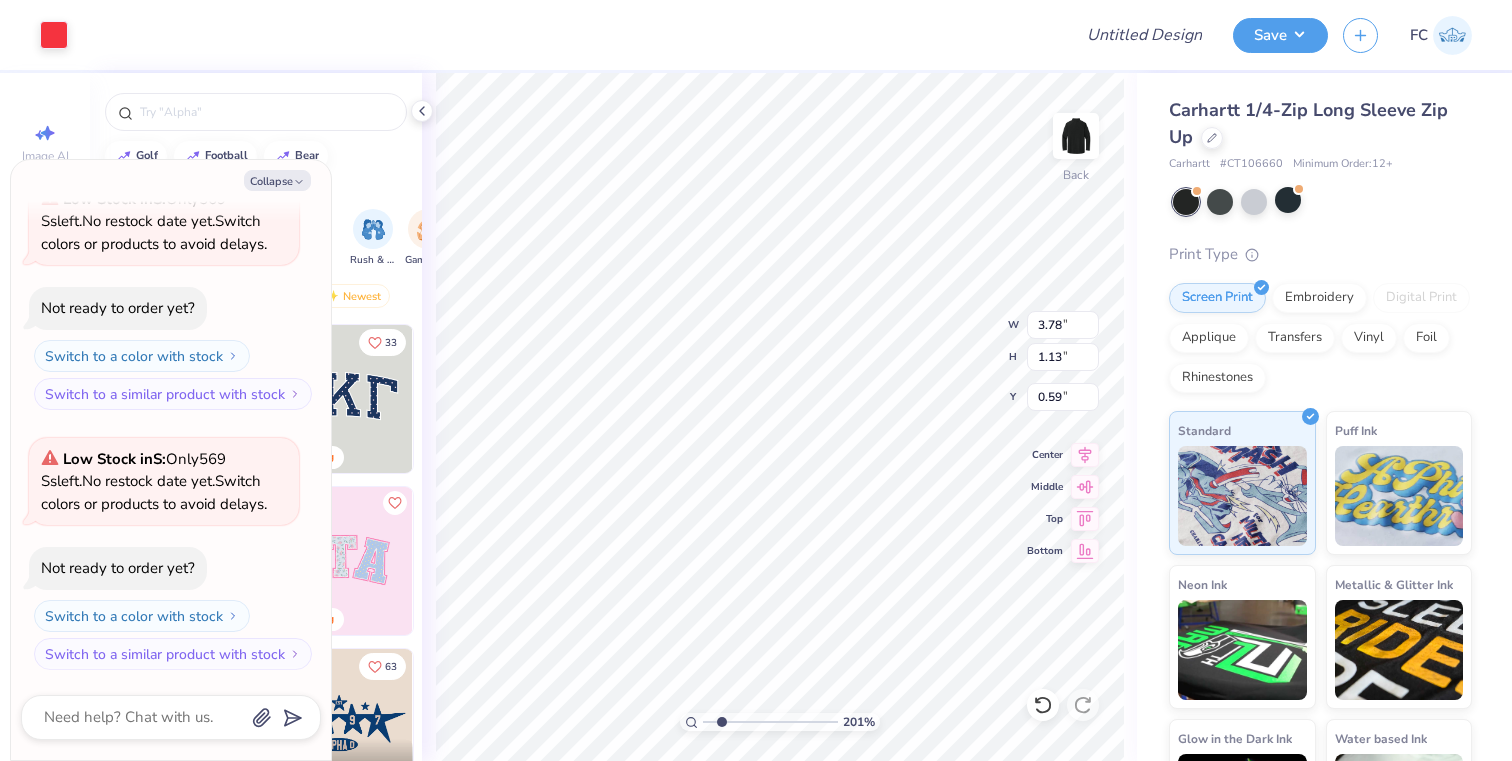 type on "x" 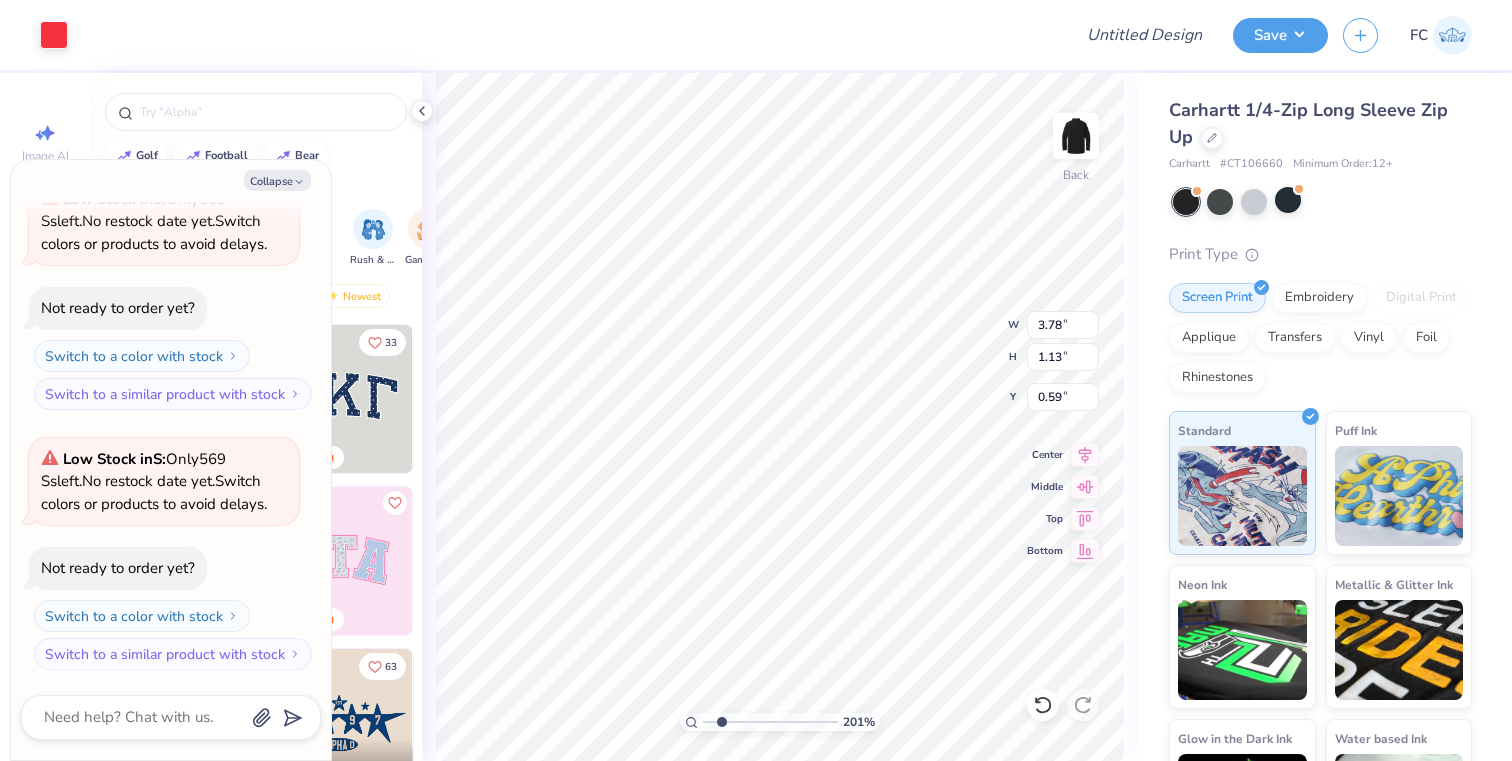 type on "0.27" 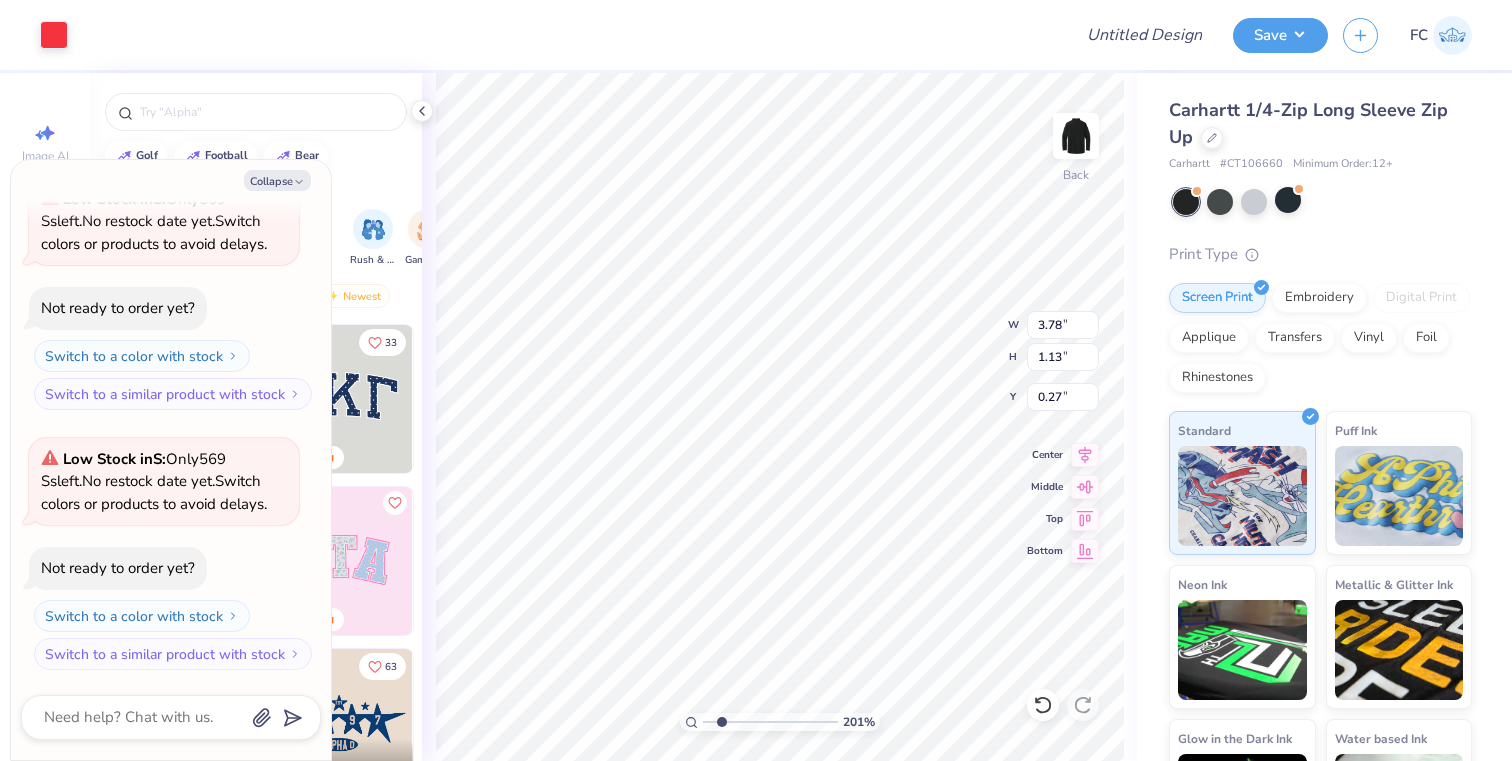 type on "x" 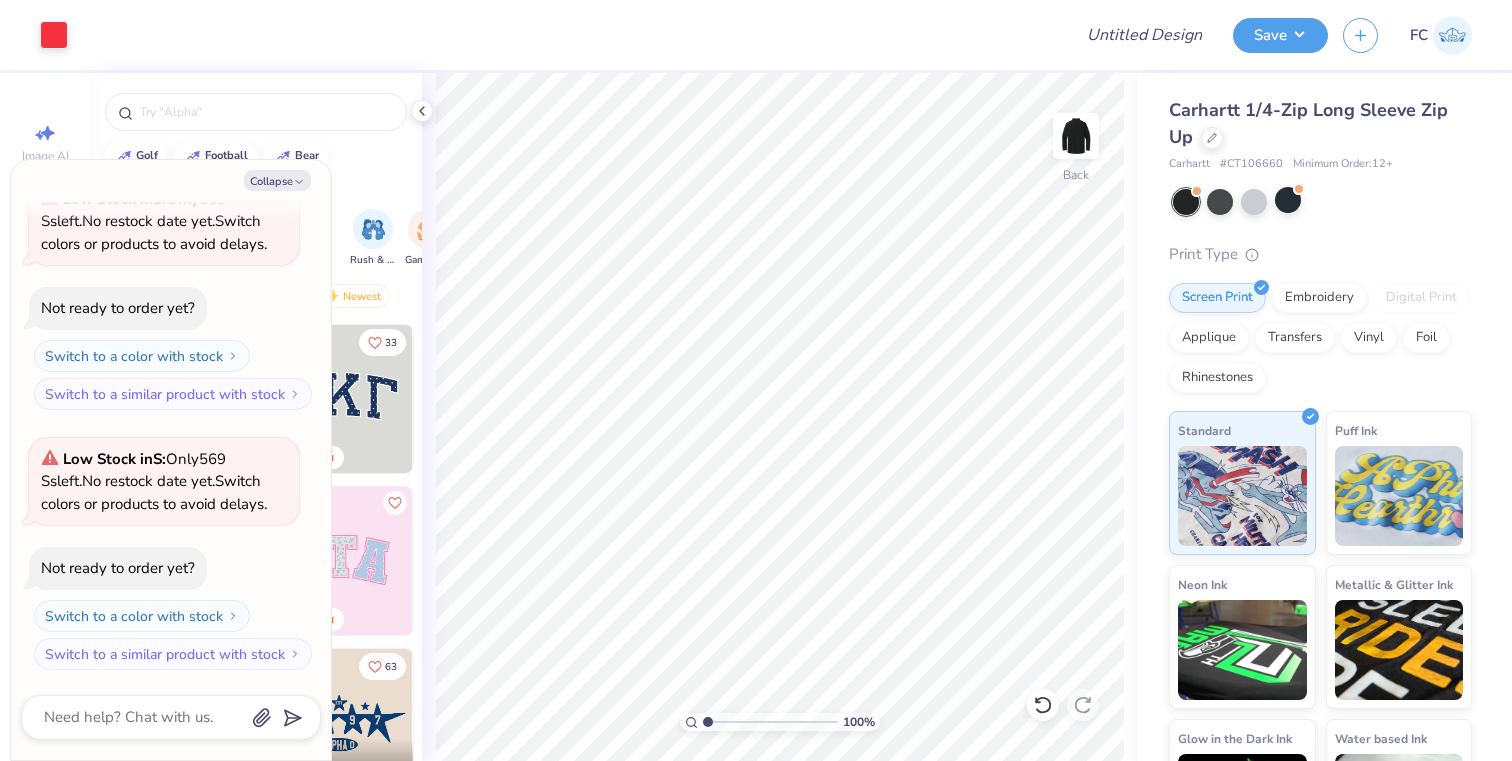 drag, startPoint x: 720, startPoint y: 719, endPoint x: 692, endPoint y: 723, distance: 28.284271 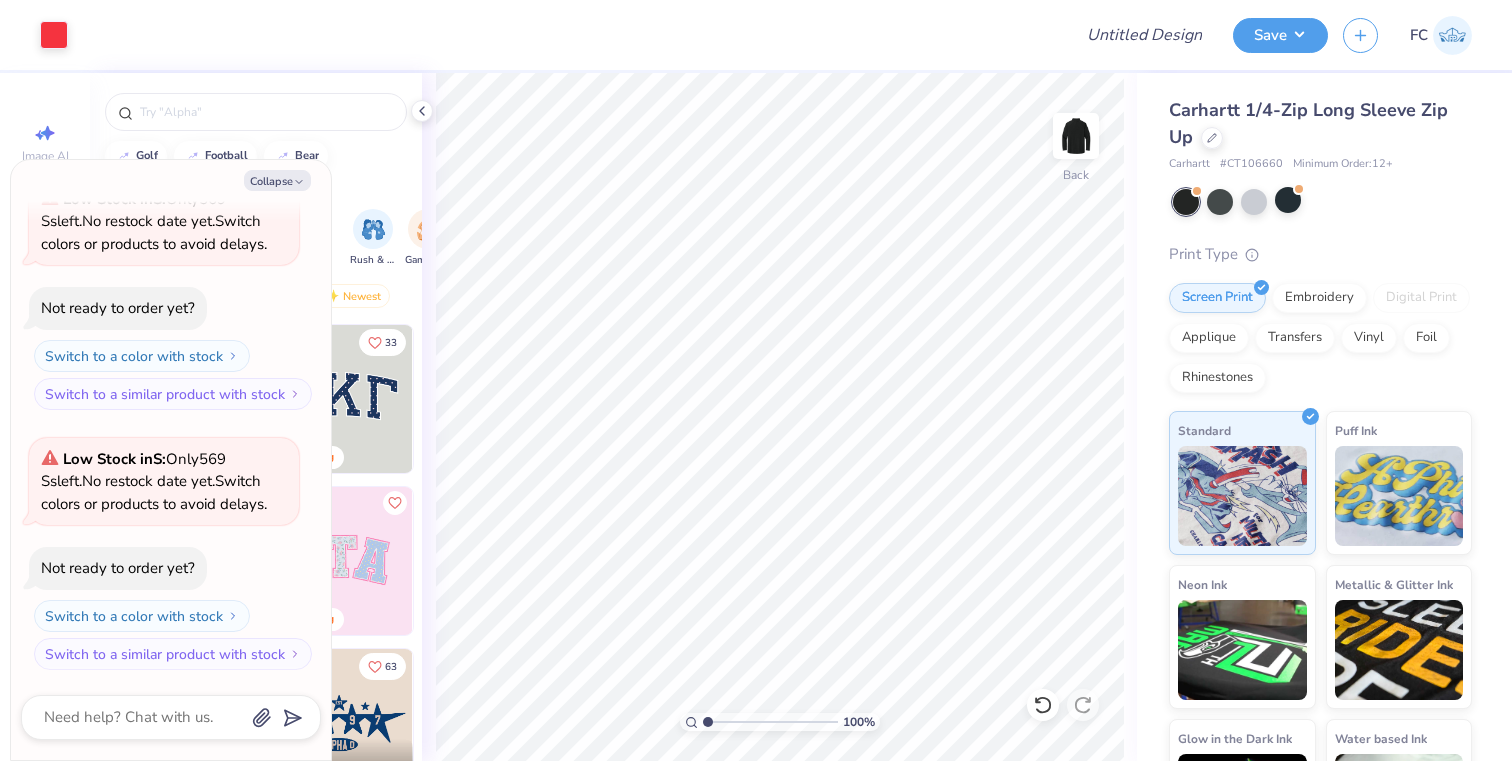type on "1" 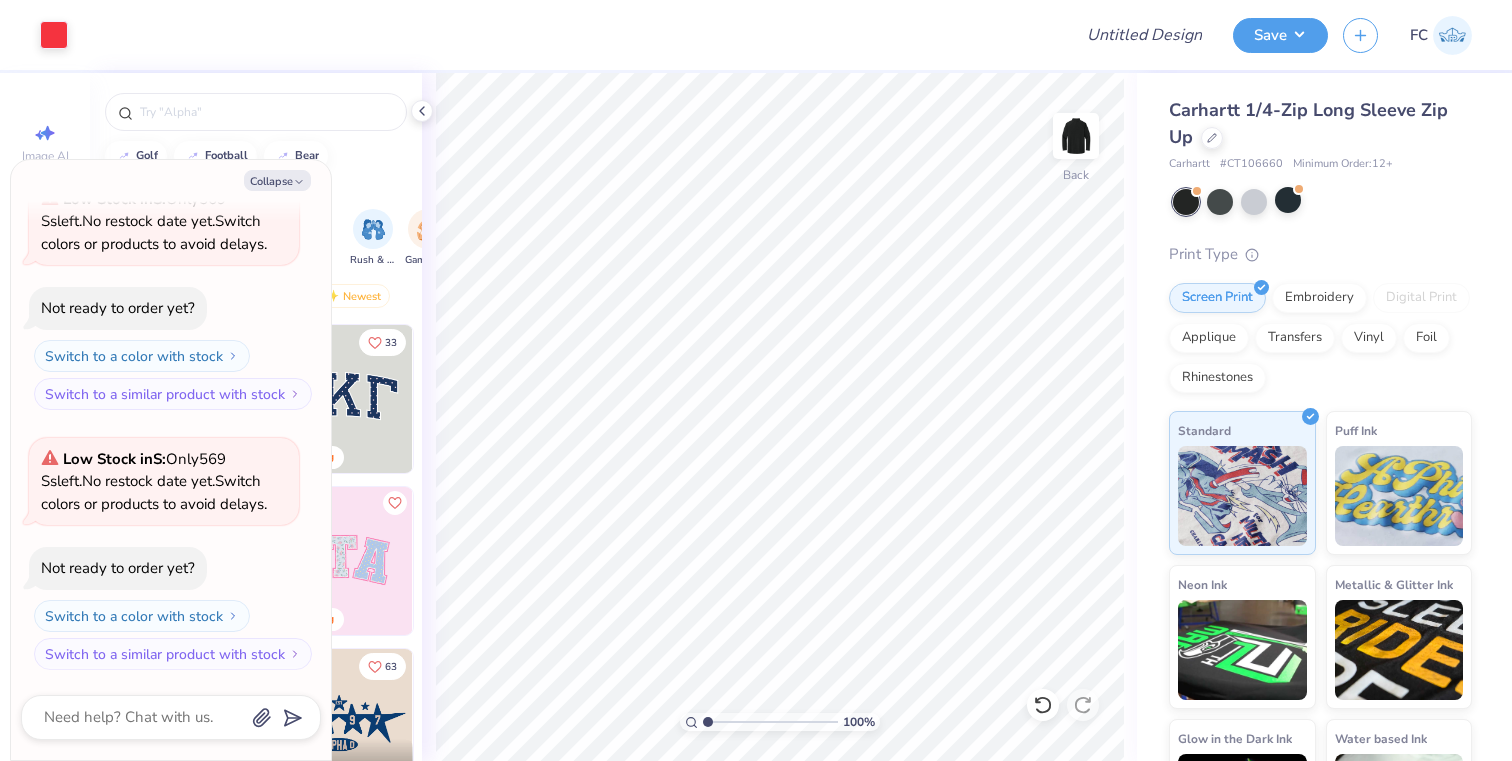 click at bounding box center [770, 722] 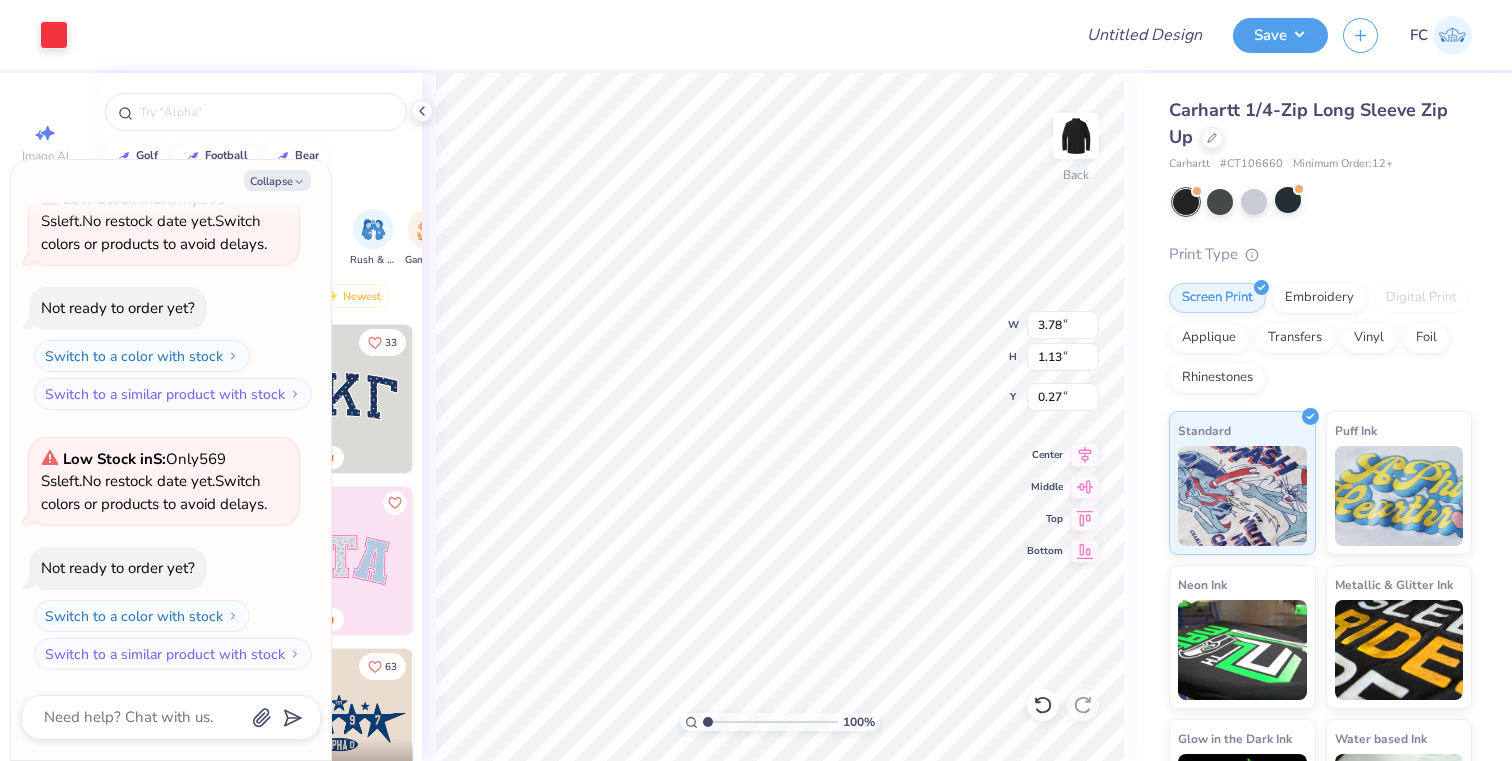 type on "x" 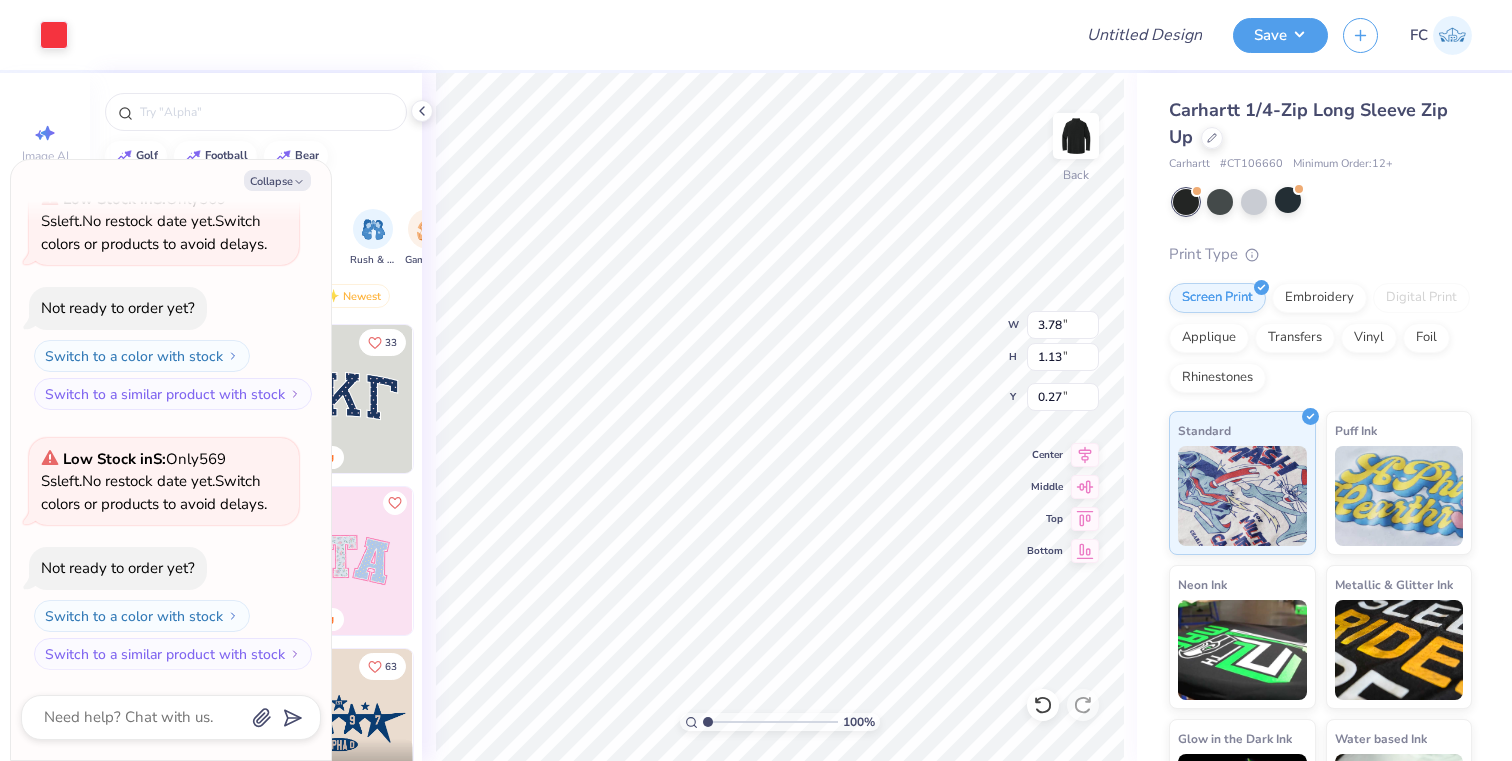 type on "0.56" 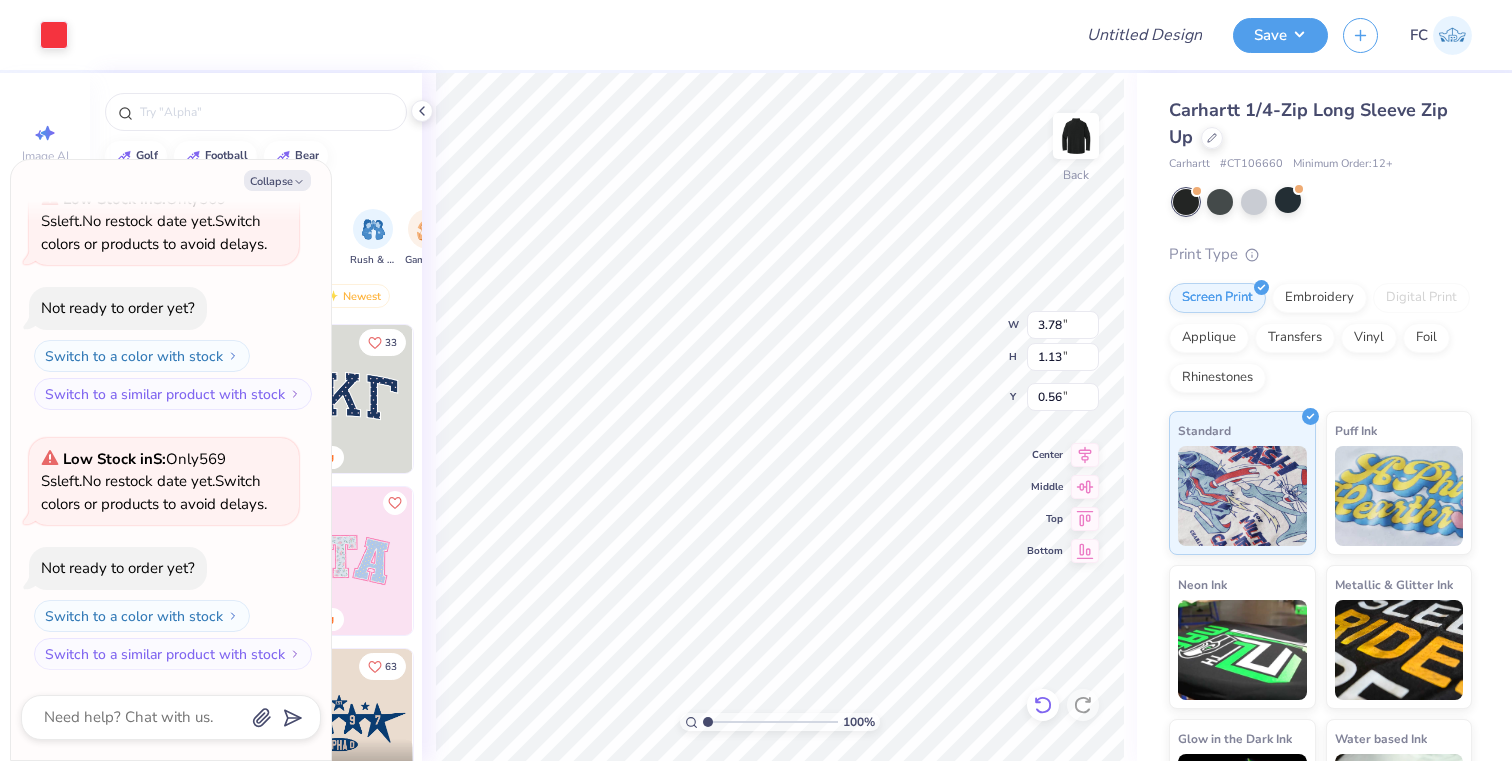 click 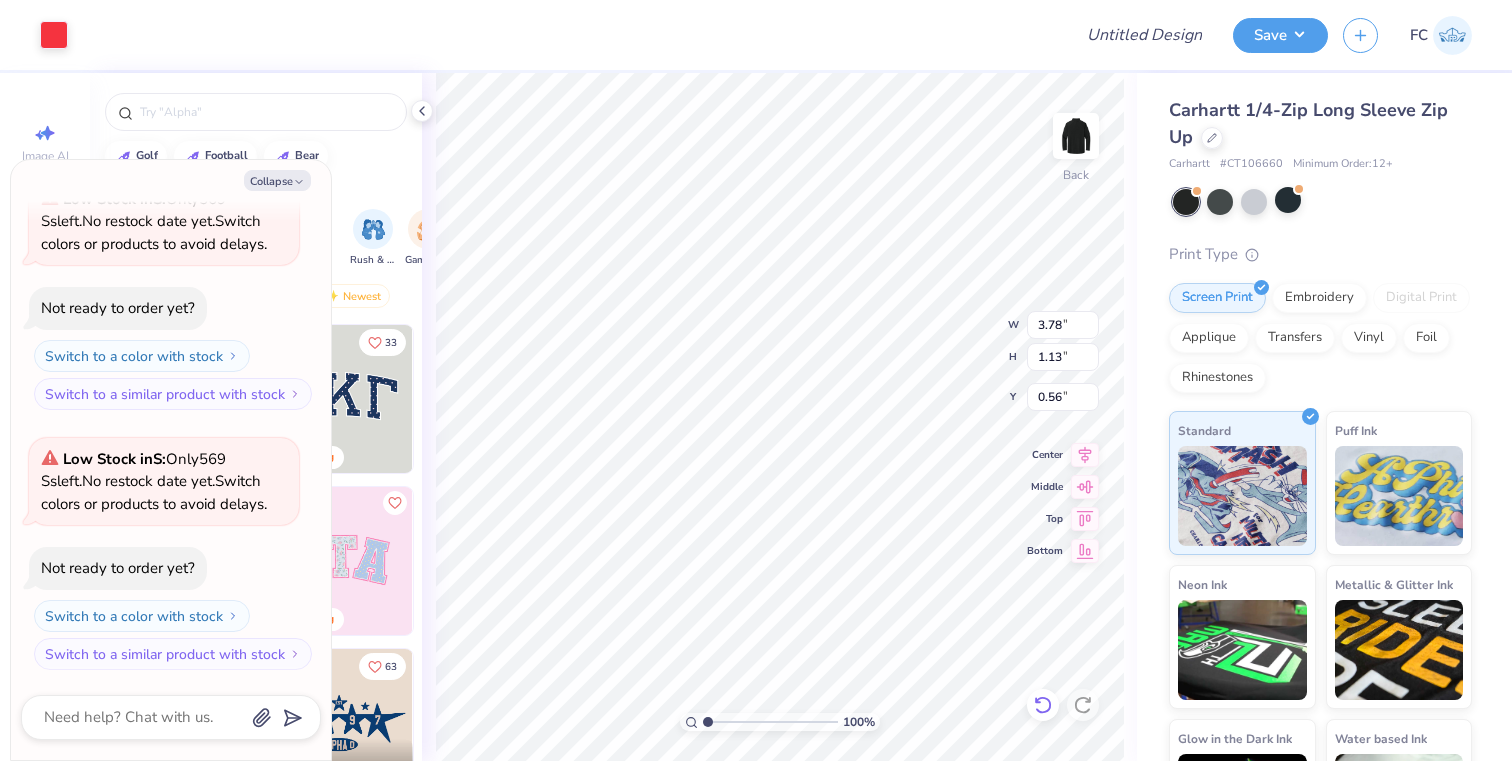 type on "x" 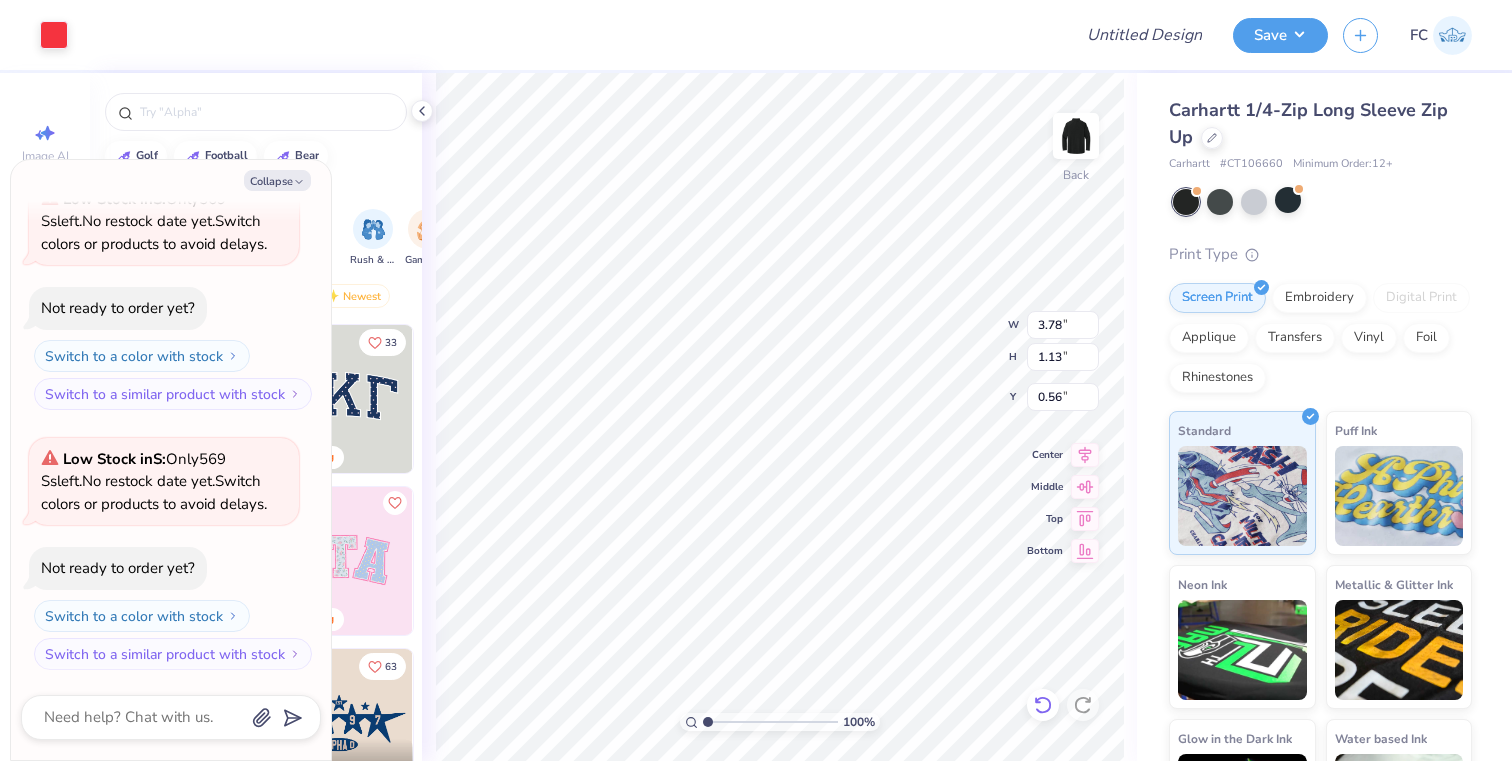 type on "0.27" 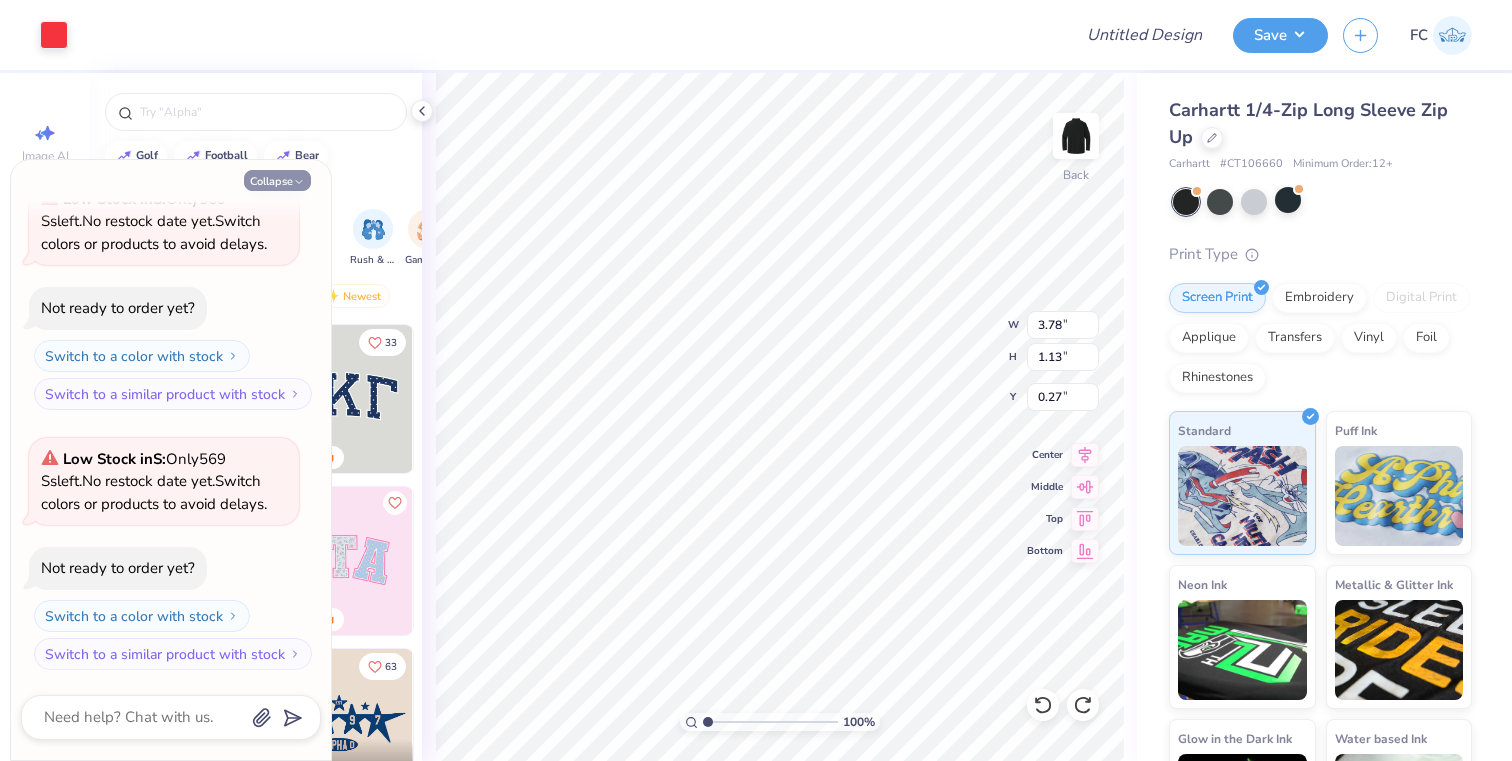 click on "Collapse" at bounding box center [277, 180] 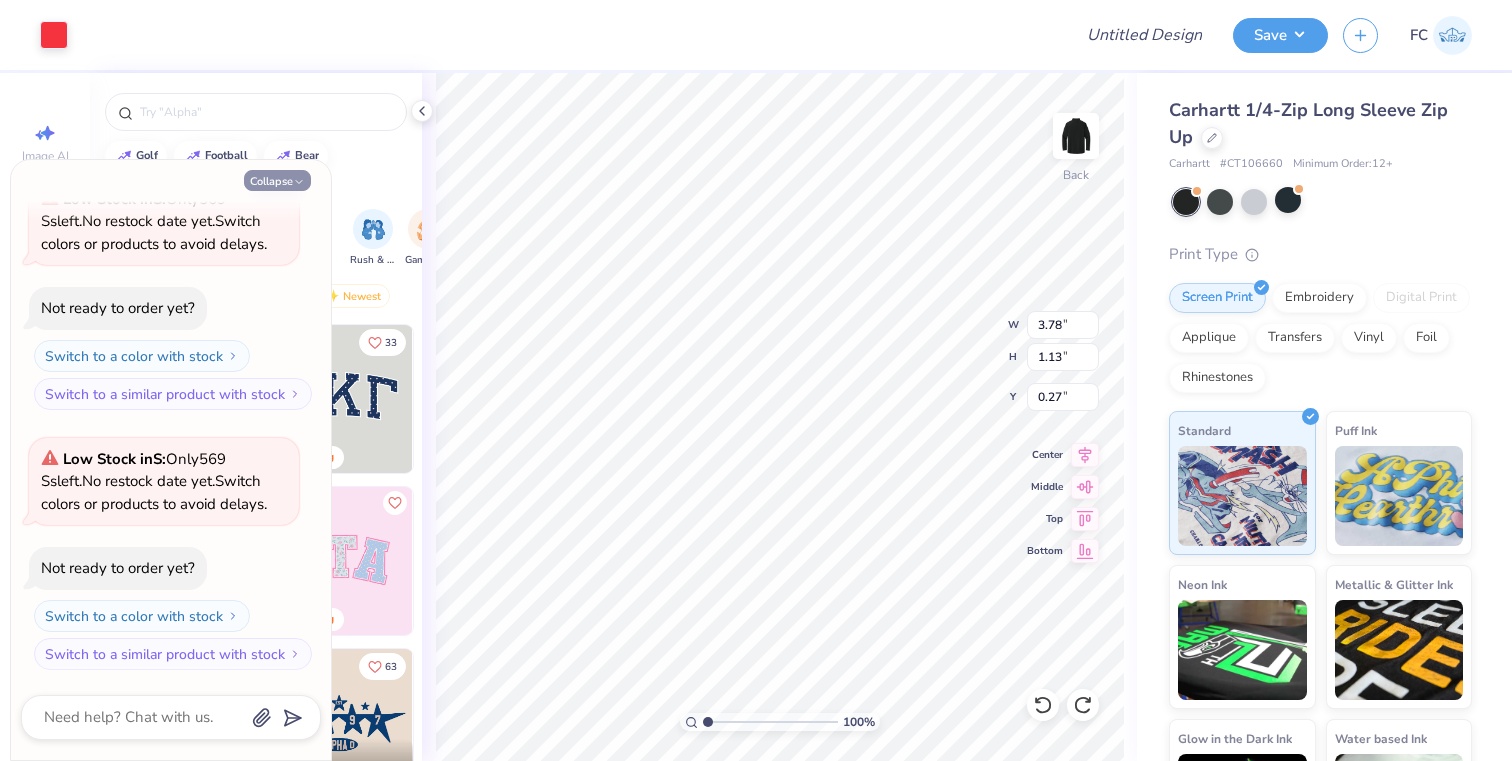 type on "x" 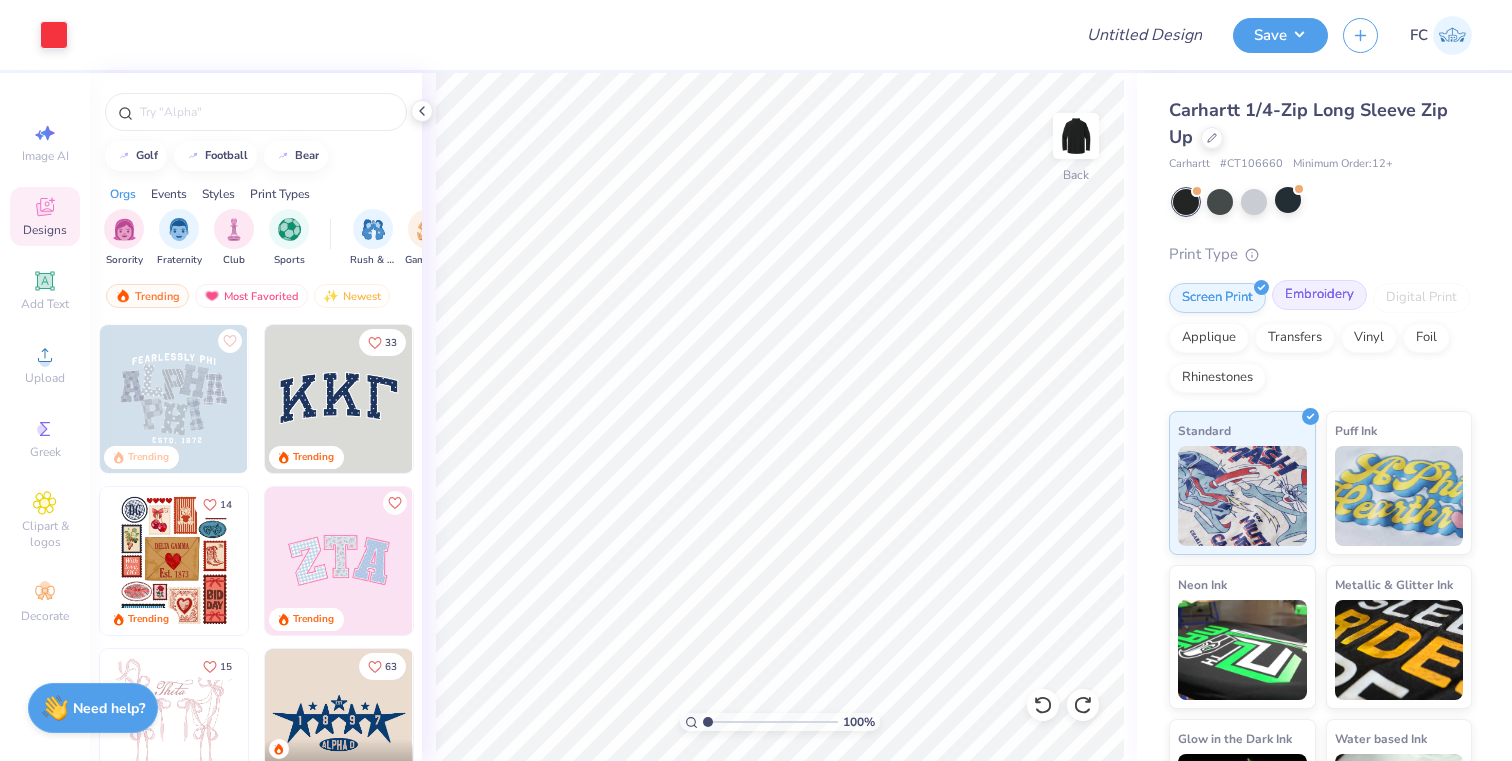 click on "Embroidery" at bounding box center [1319, 295] 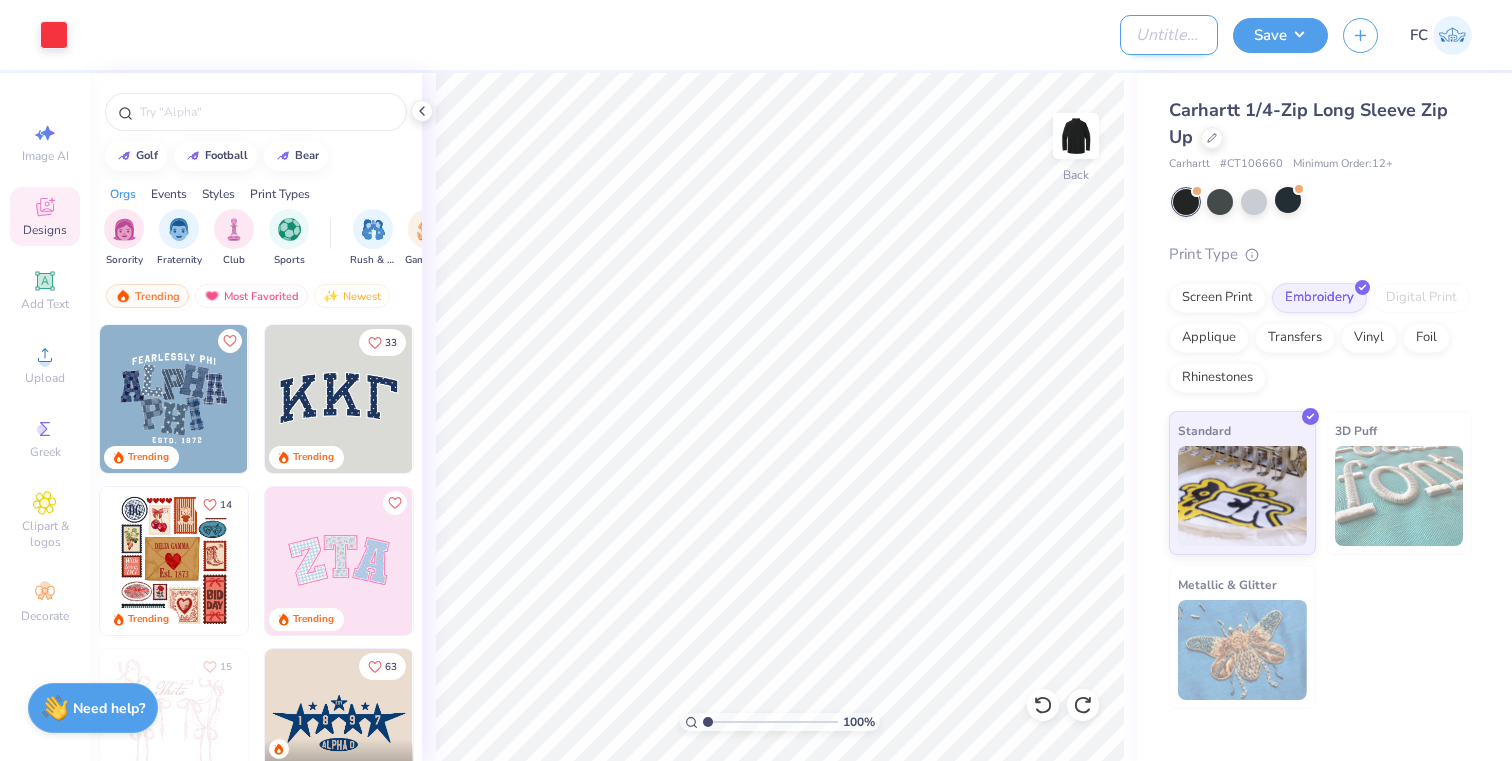 click on "Design Title" at bounding box center [1169, 35] 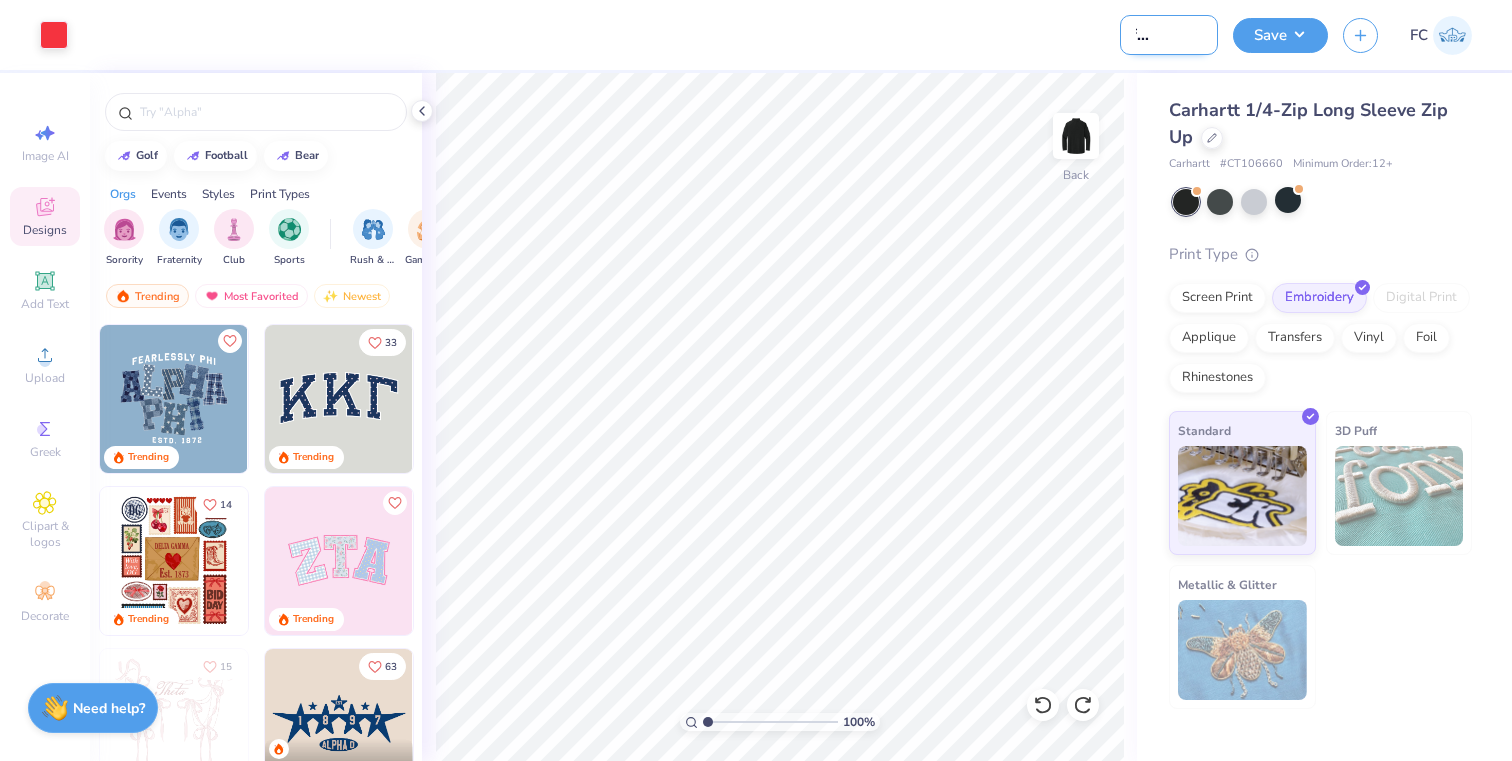 scroll, scrollTop: 0, scrollLeft: 59, axis: horizontal 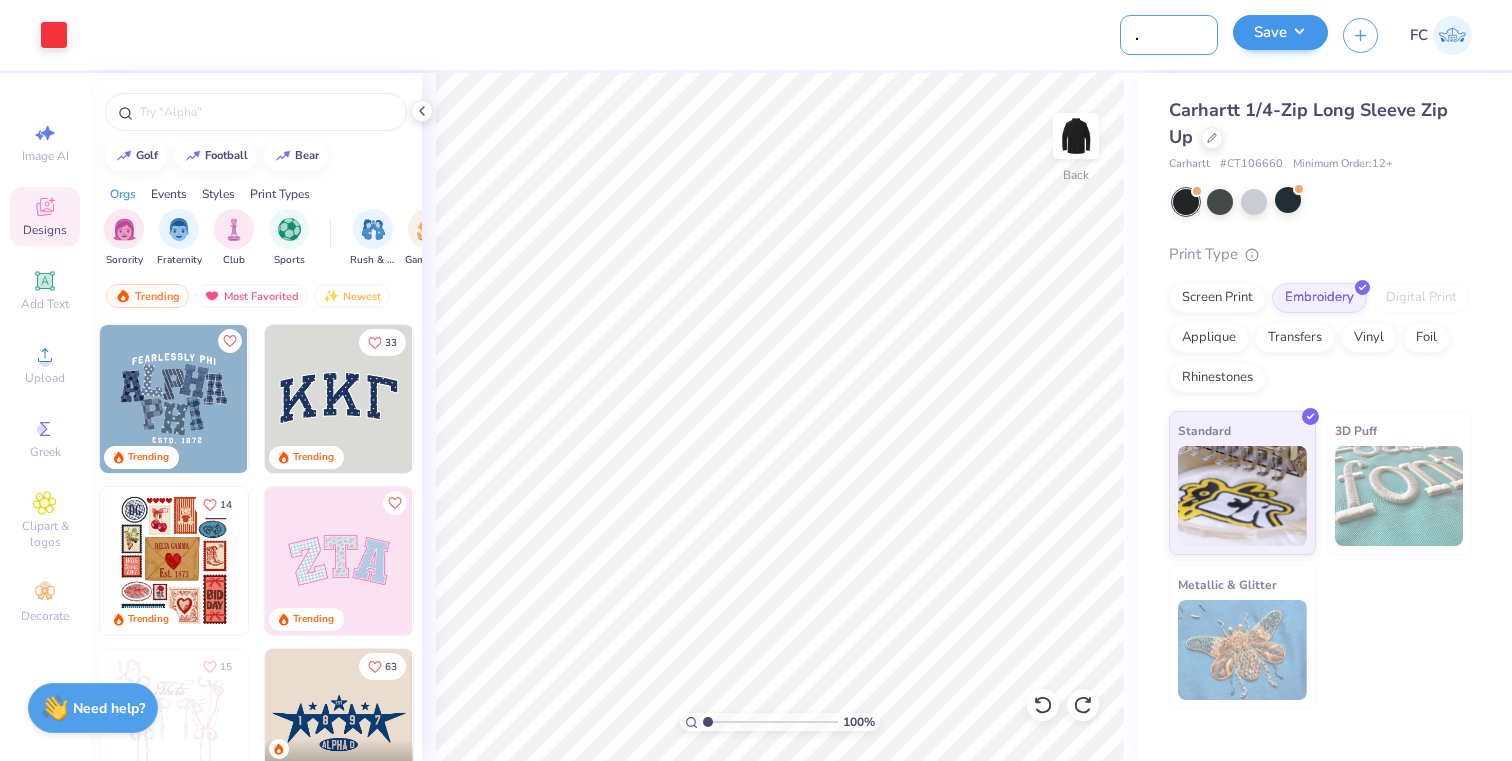 type on "KE Offsite Merch" 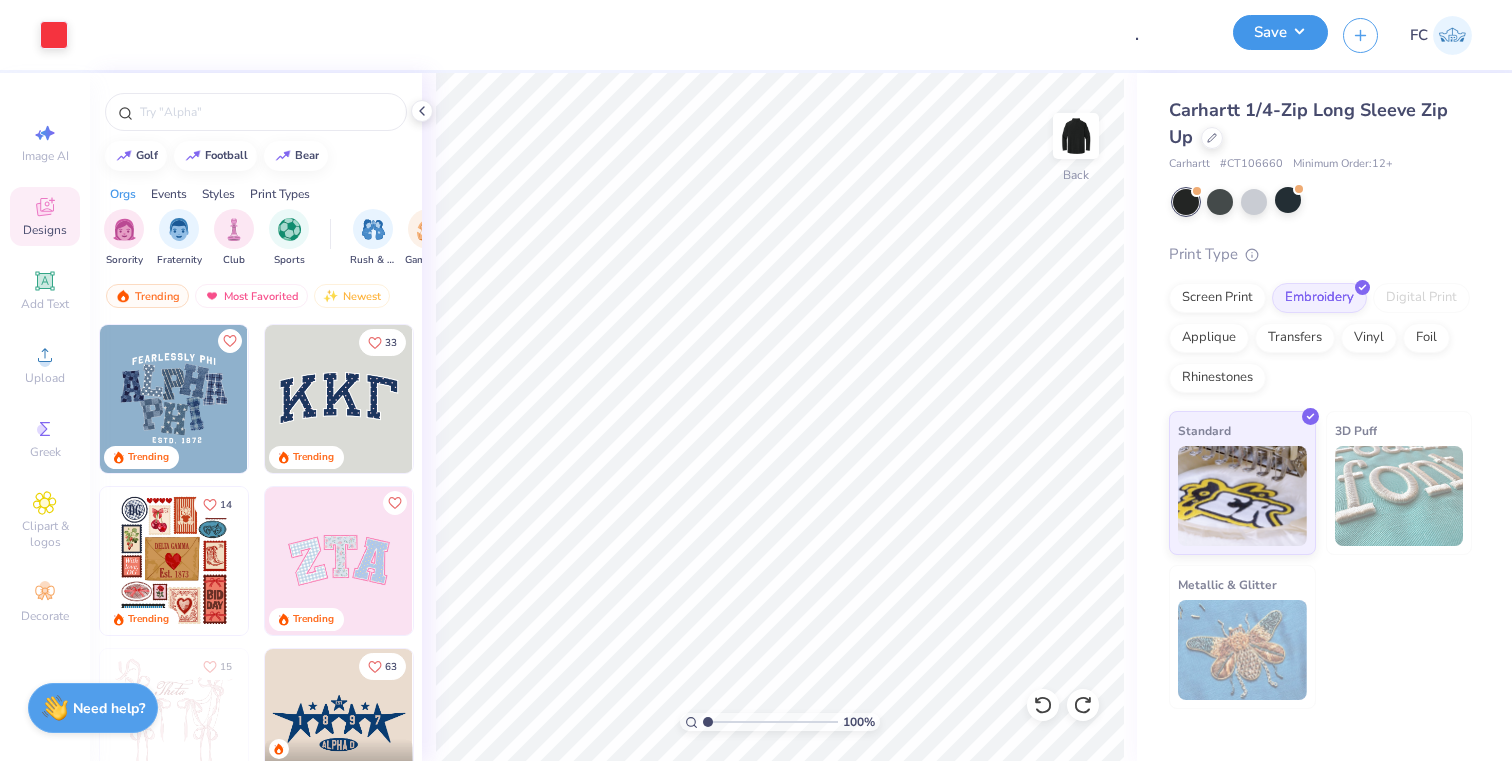 click on "Save" at bounding box center [1280, 32] 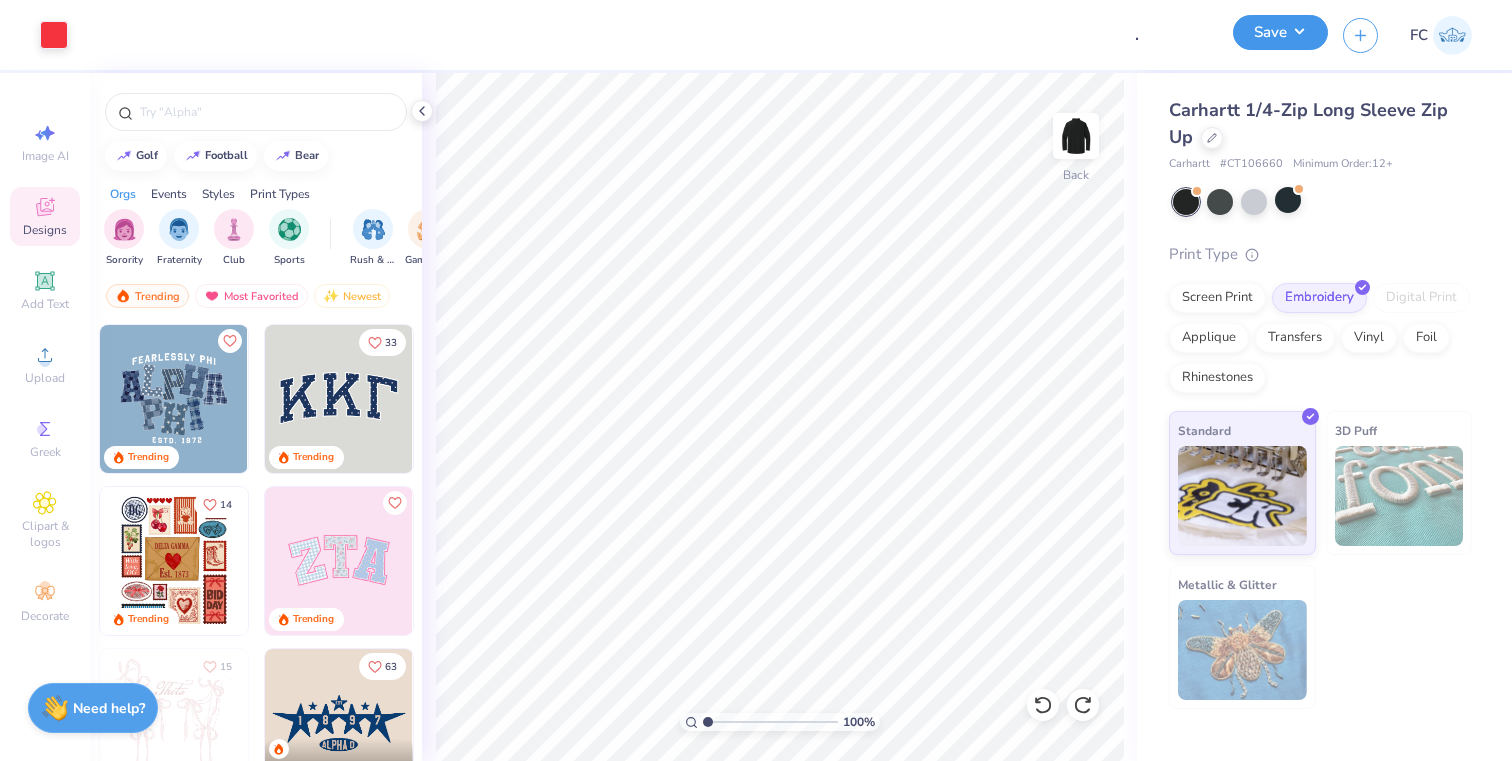 scroll, scrollTop: 0, scrollLeft: 0, axis: both 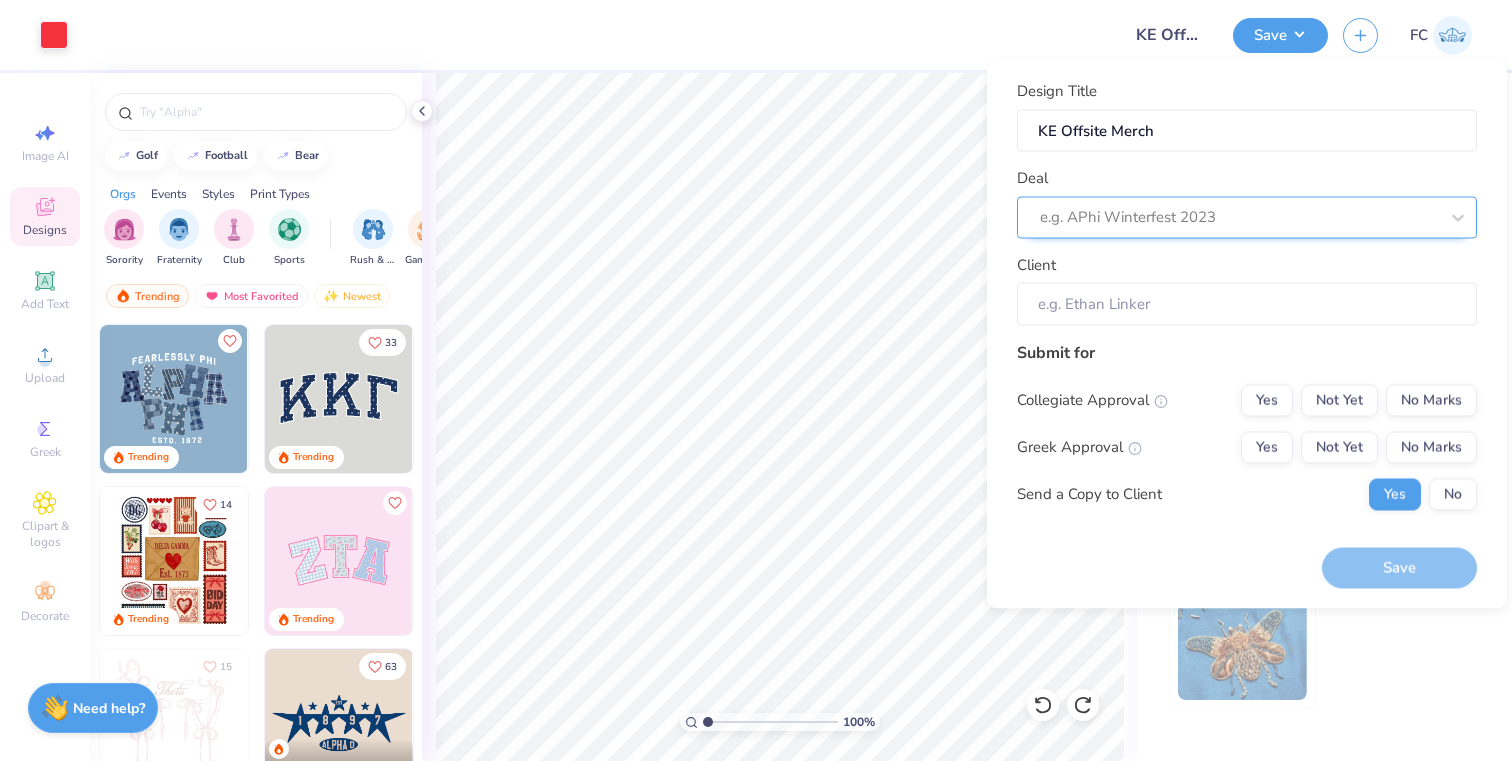 click at bounding box center (1239, 217) 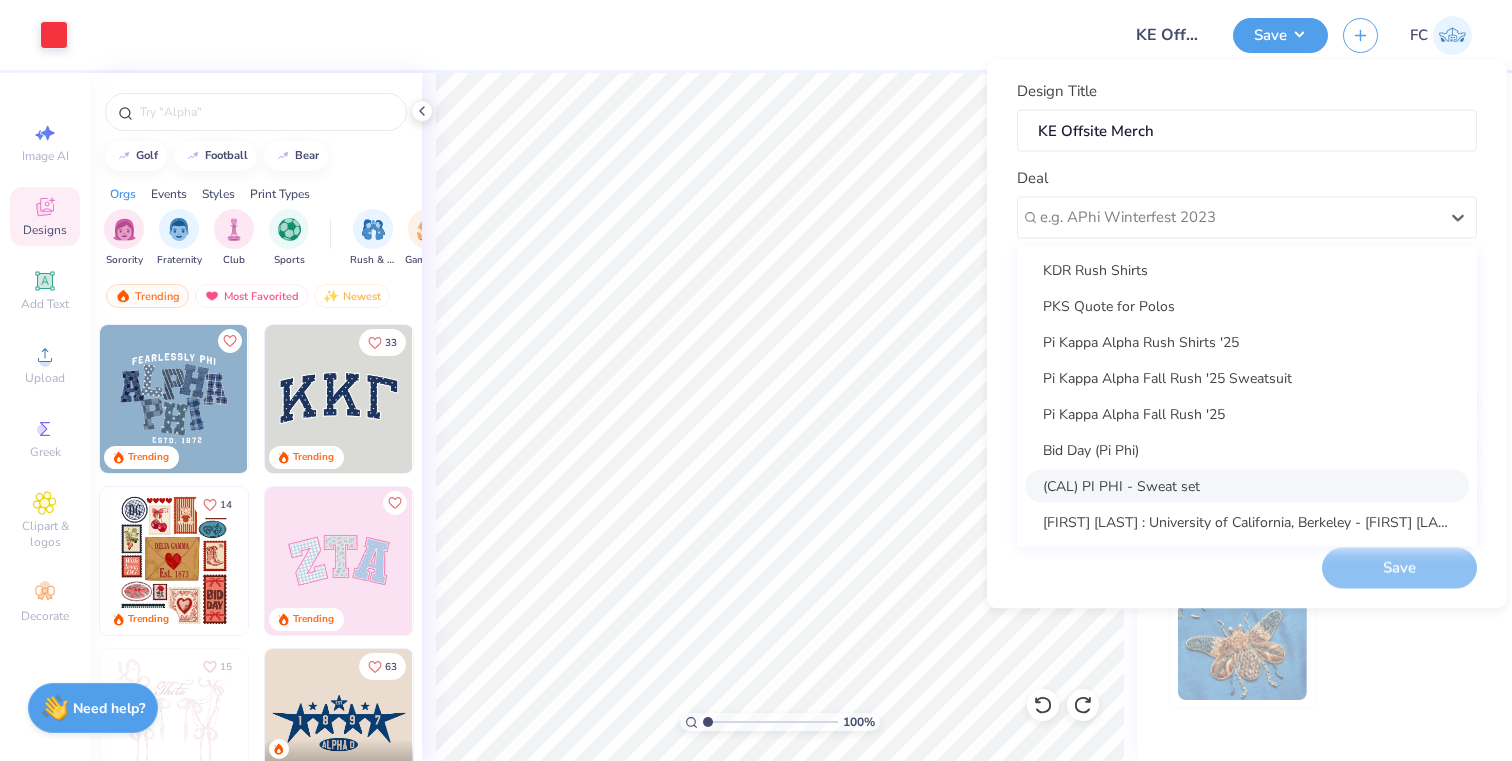 scroll, scrollTop: 0, scrollLeft: 0, axis: both 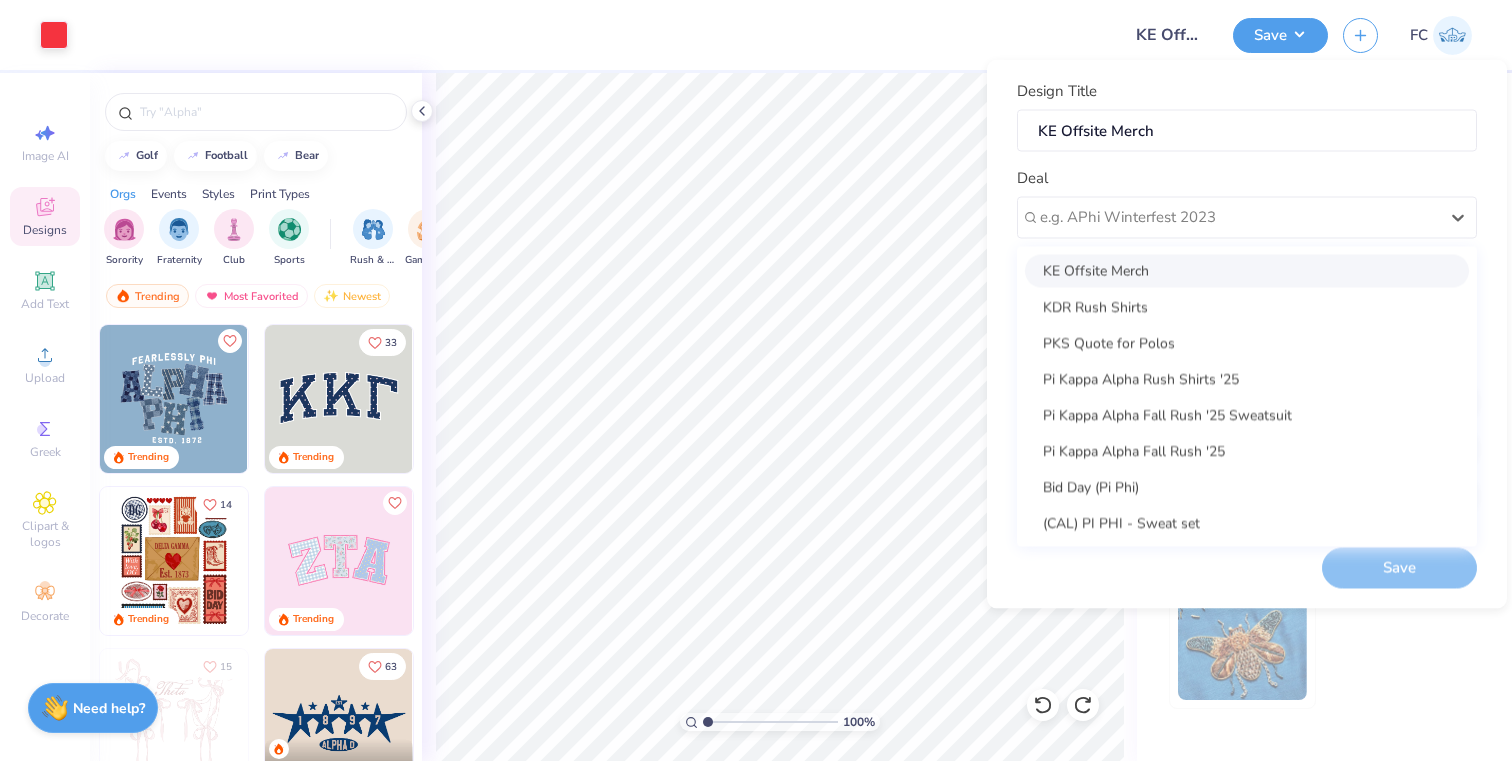 click on "KE Offsite Merch" at bounding box center [1247, 270] 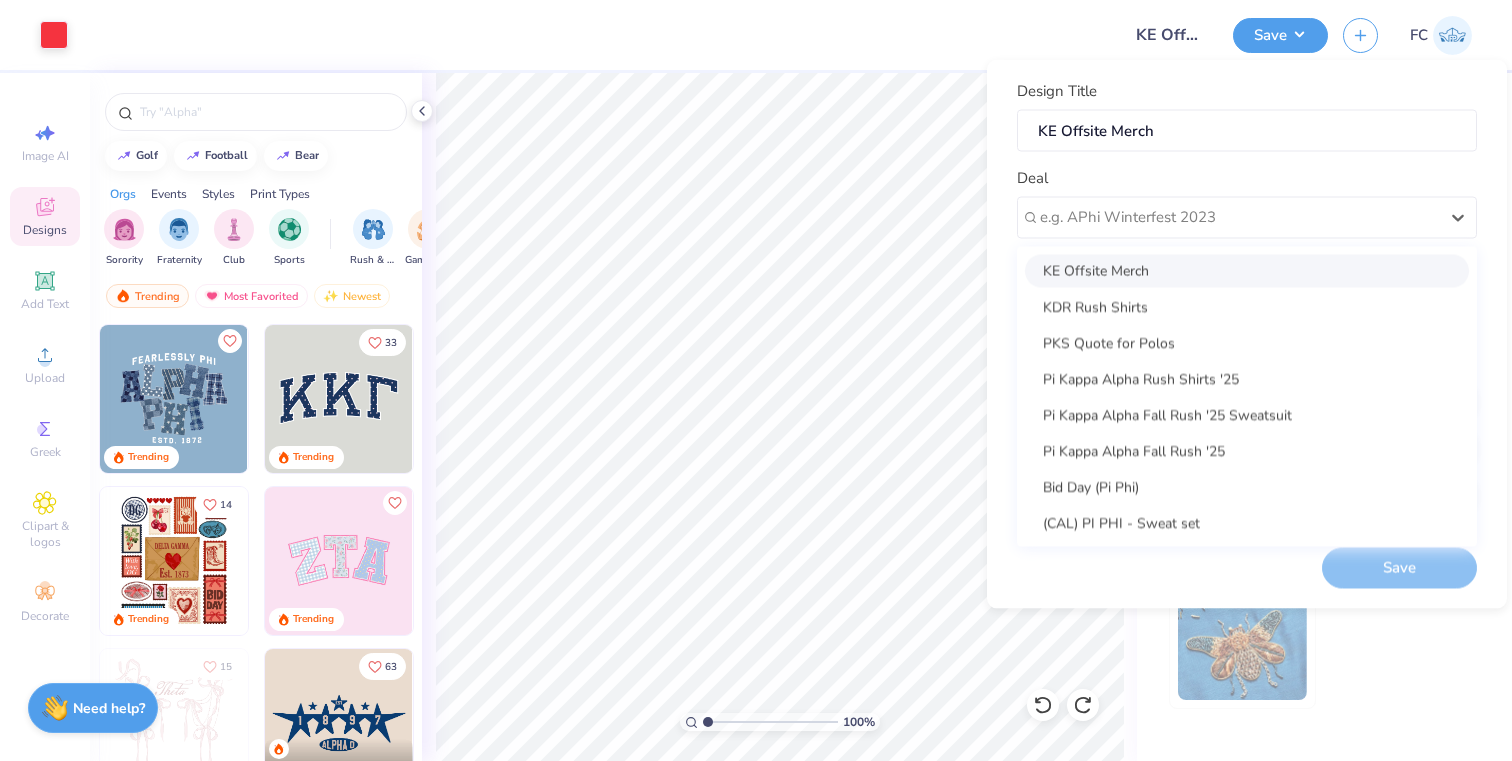 type on "[FIRST] [LAST]" 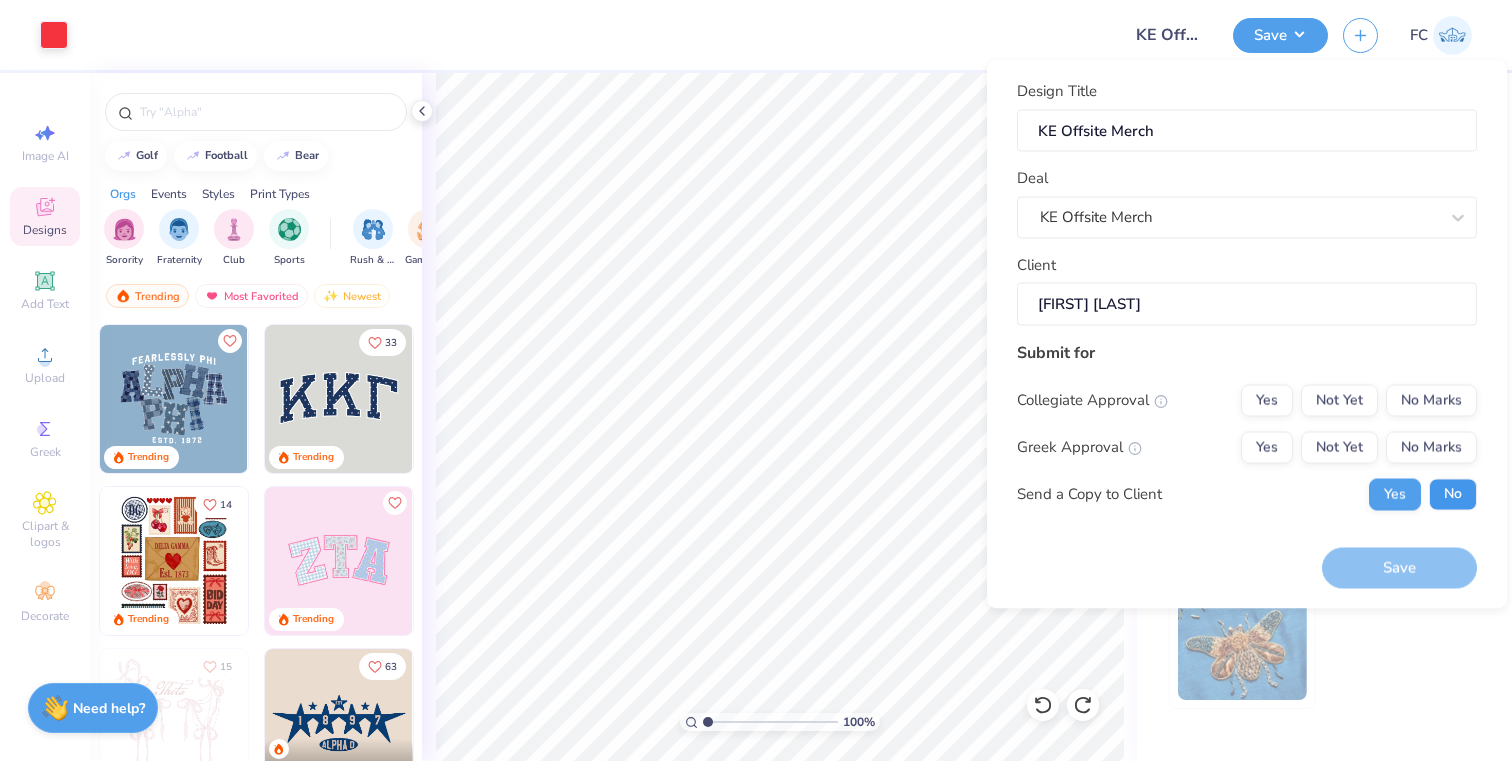 click on "No" at bounding box center [1453, 494] 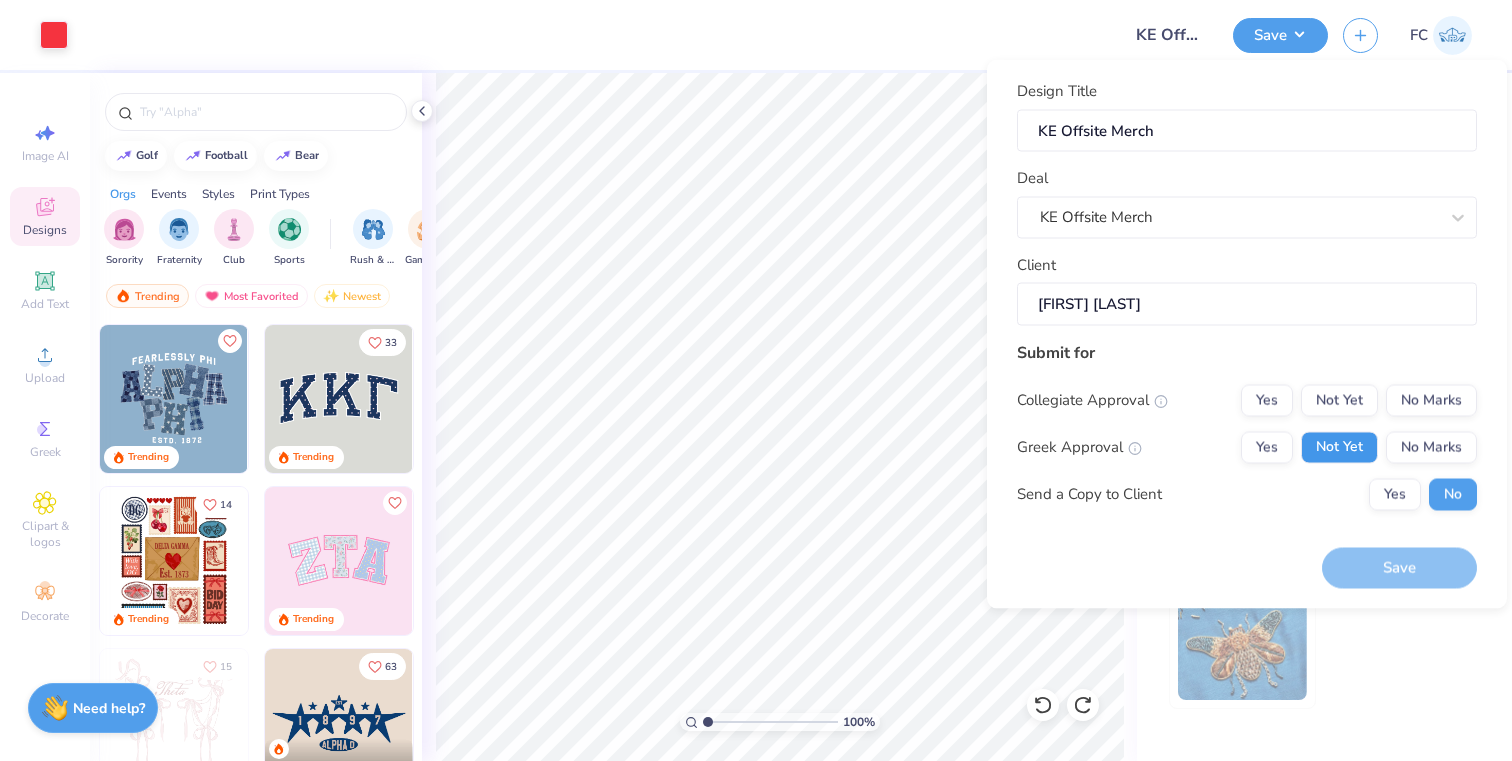 click on "Not Yet" at bounding box center [1339, 447] 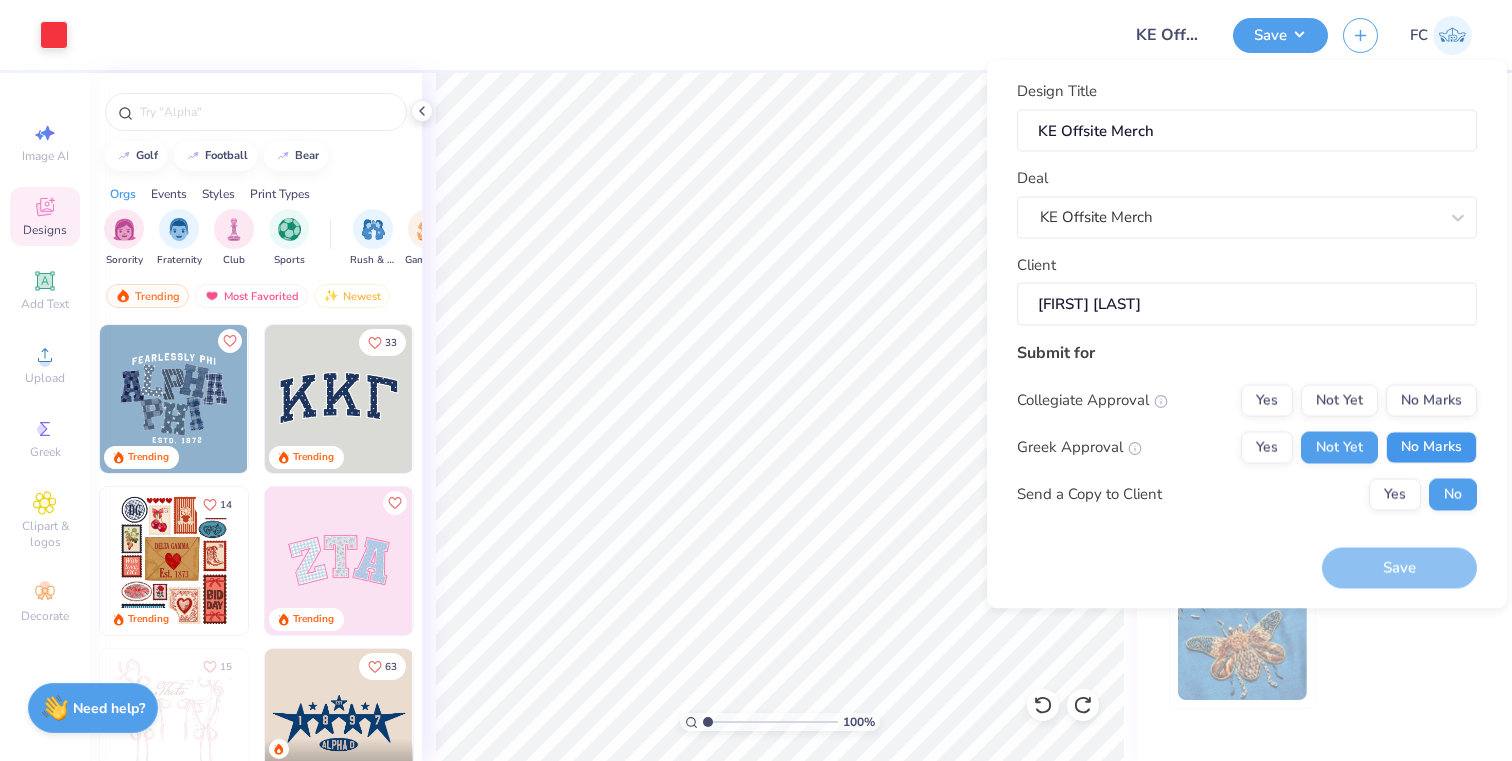 click on "No Marks" at bounding box center [1431, 447] 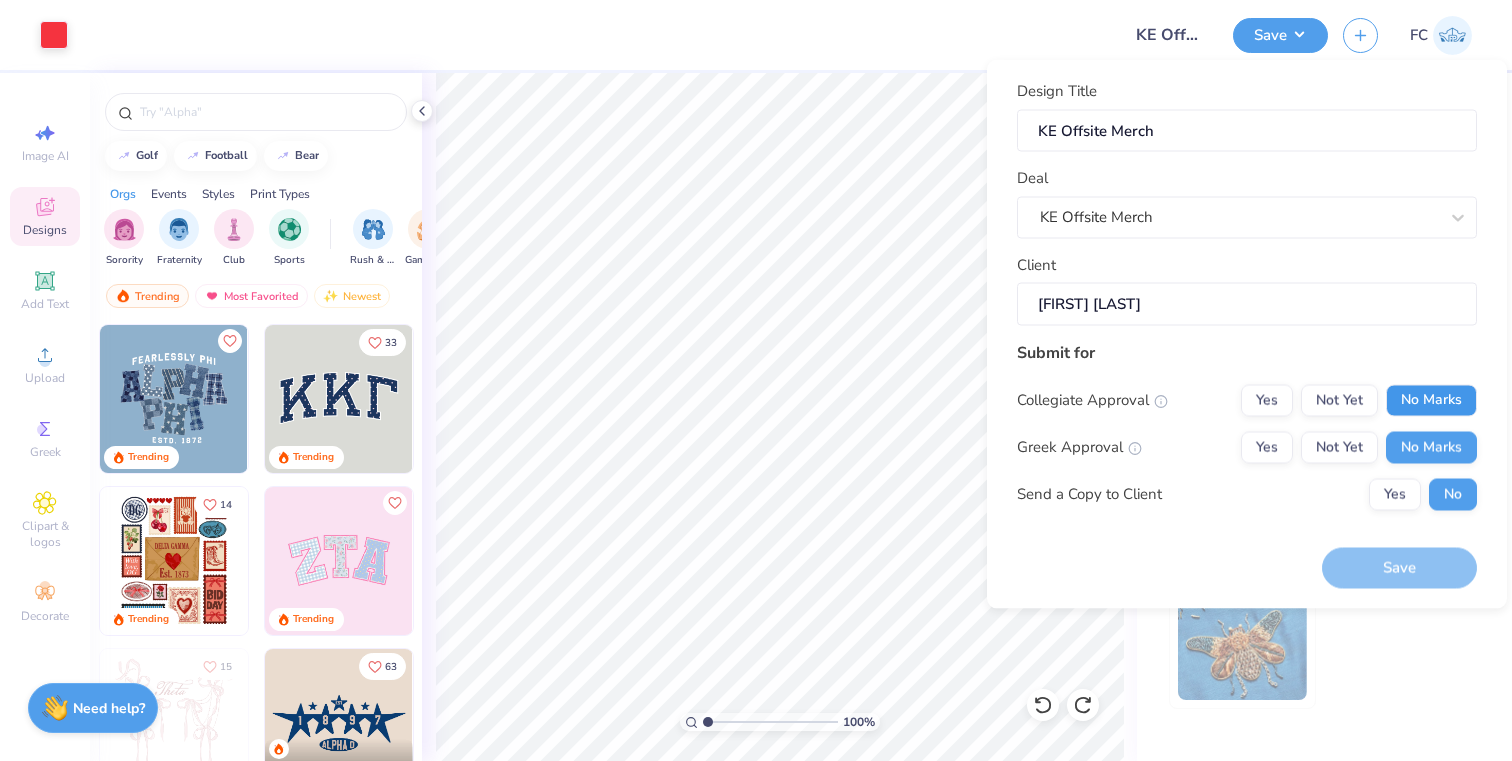 click on "No Marks" at bounding box center [1431, 400] 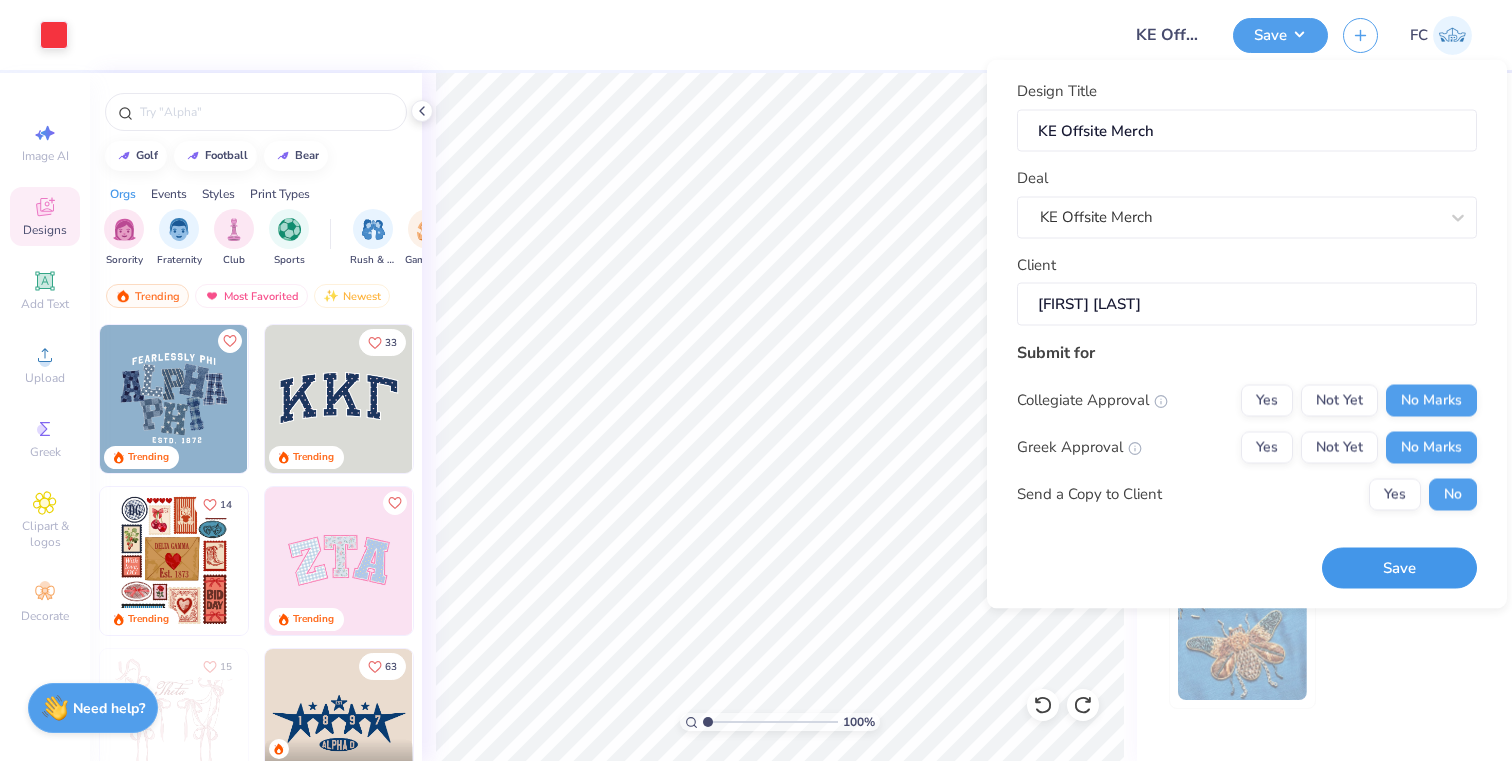 click on "Save" at bounding box center [1399, 568] 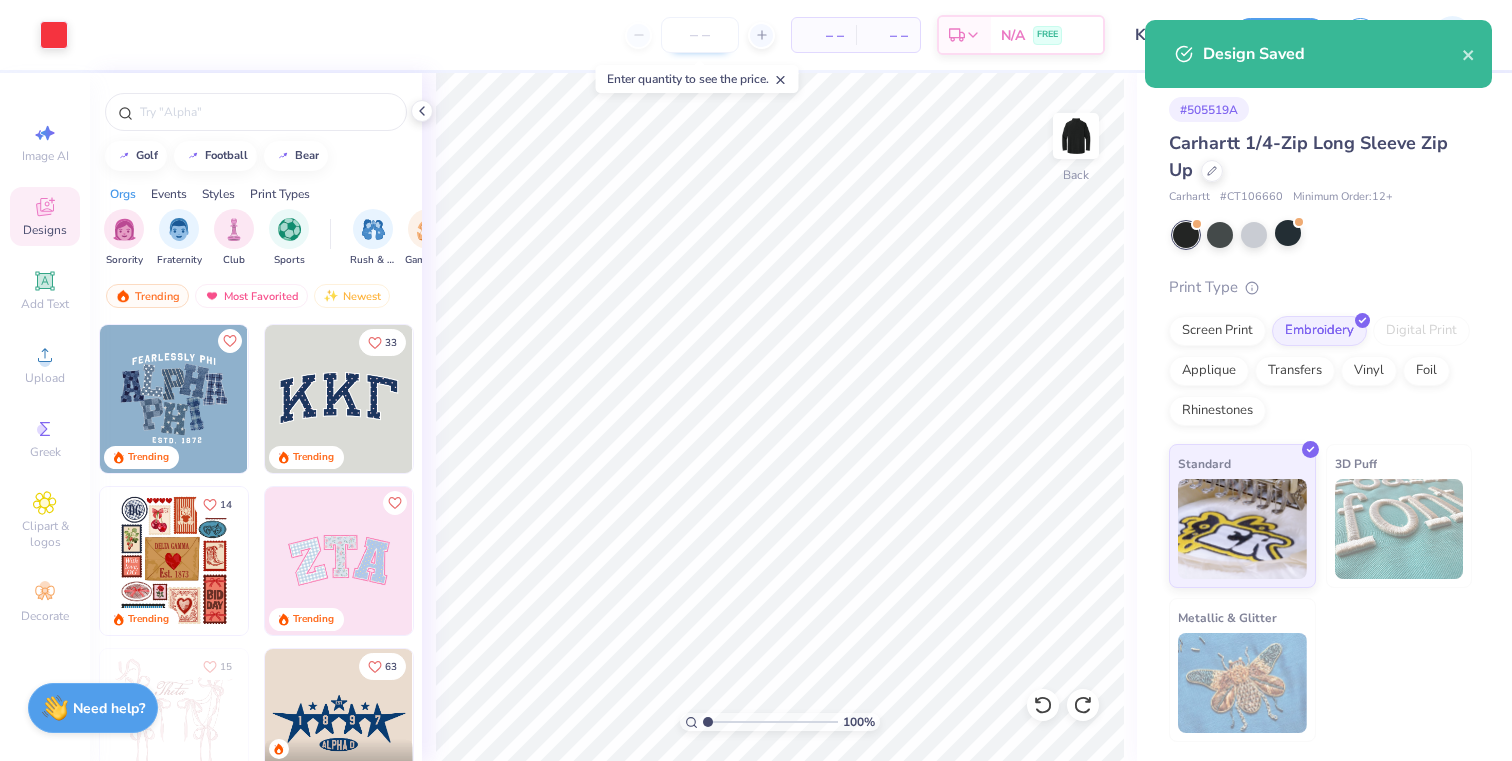 click at bounding box center [700, 35] 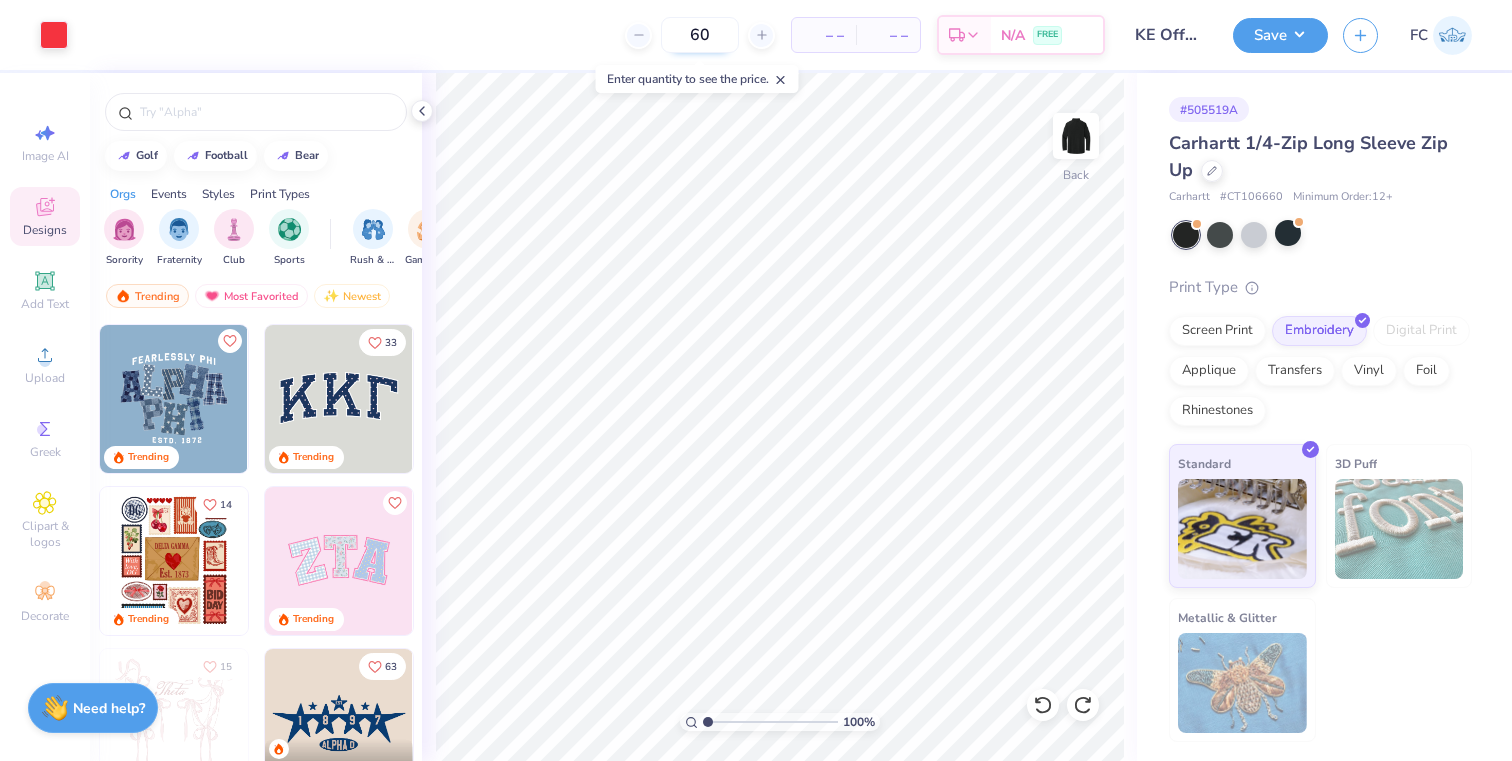 type on "60" 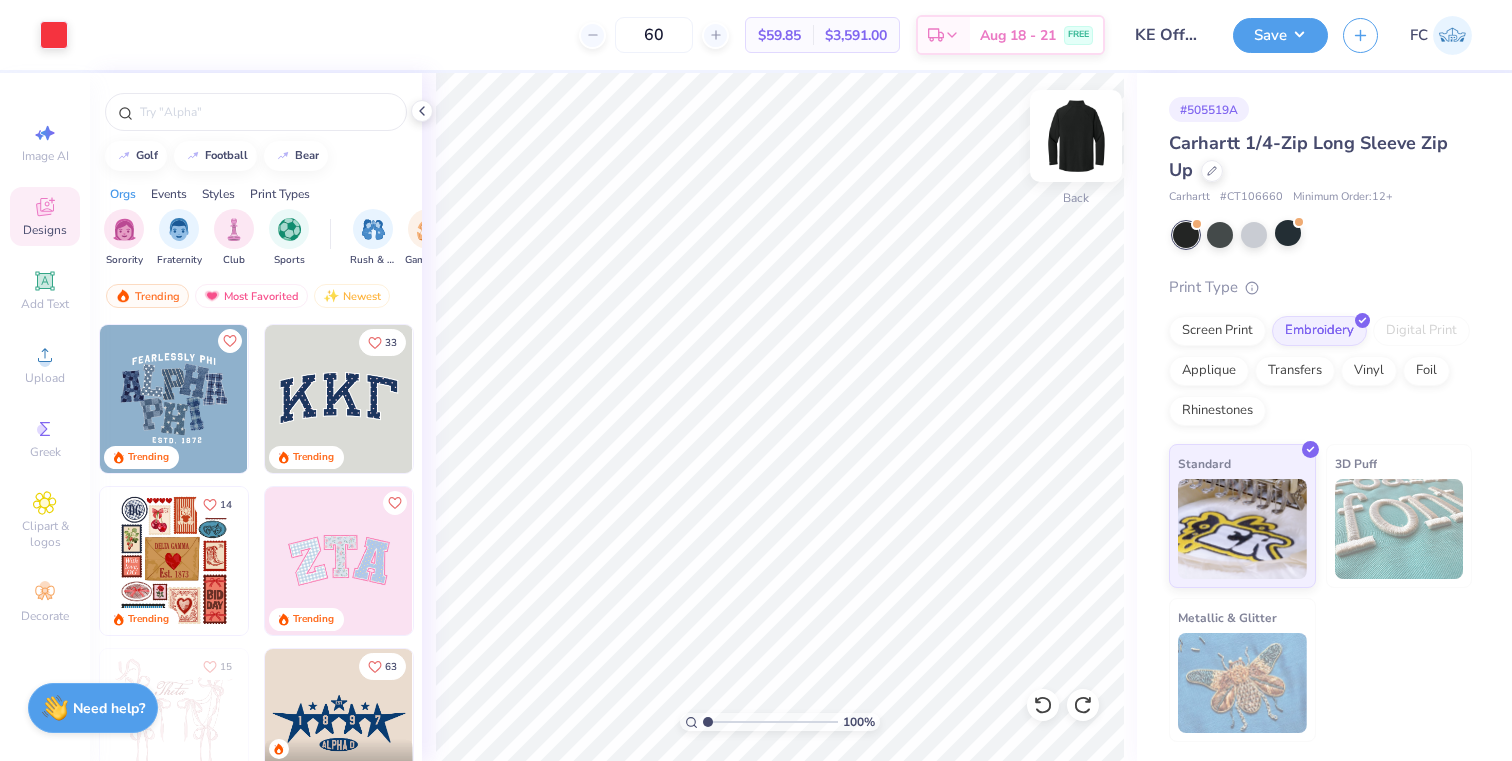 click at bounding box center (1076, 136) 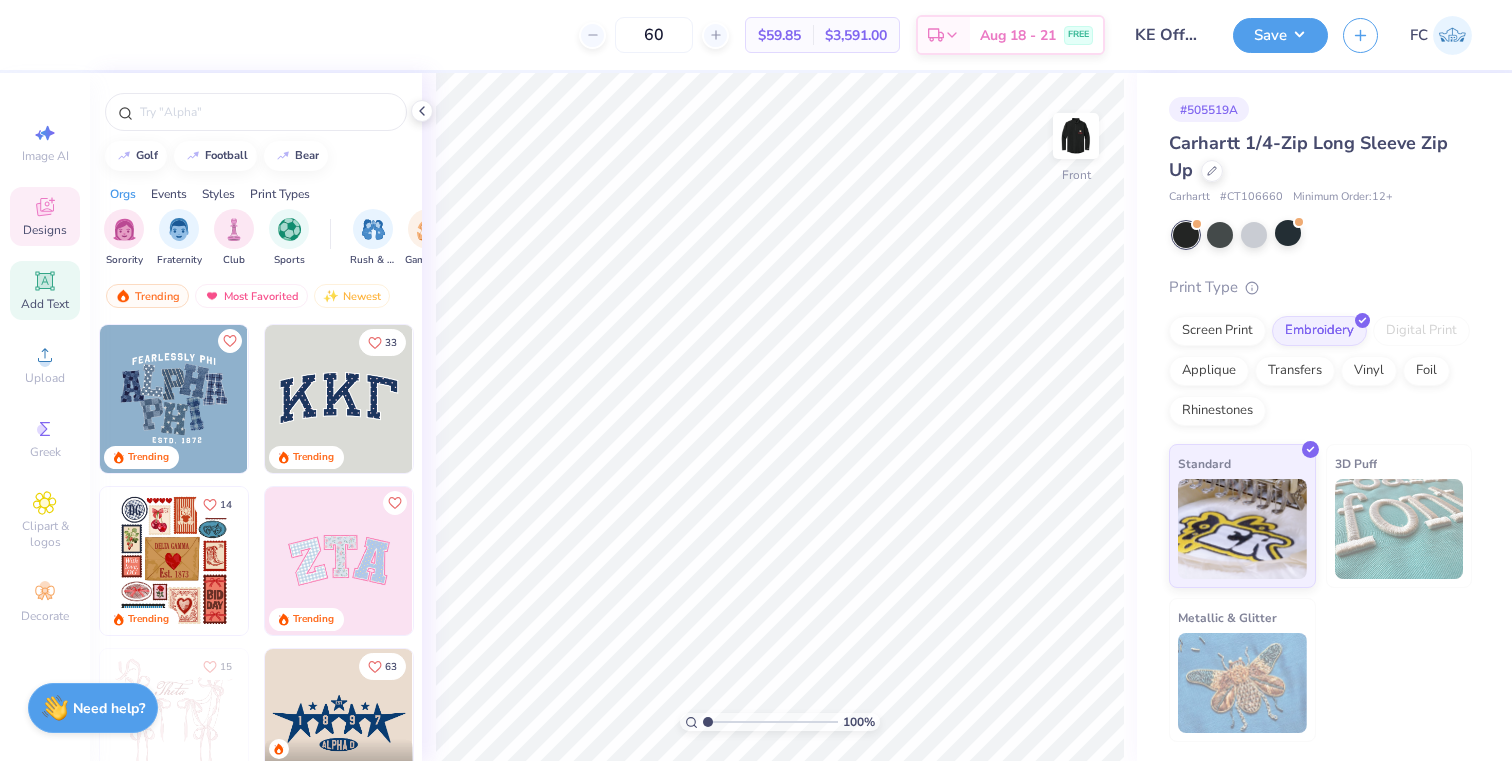 click on "Add Text" at bounding box center (45, 304) 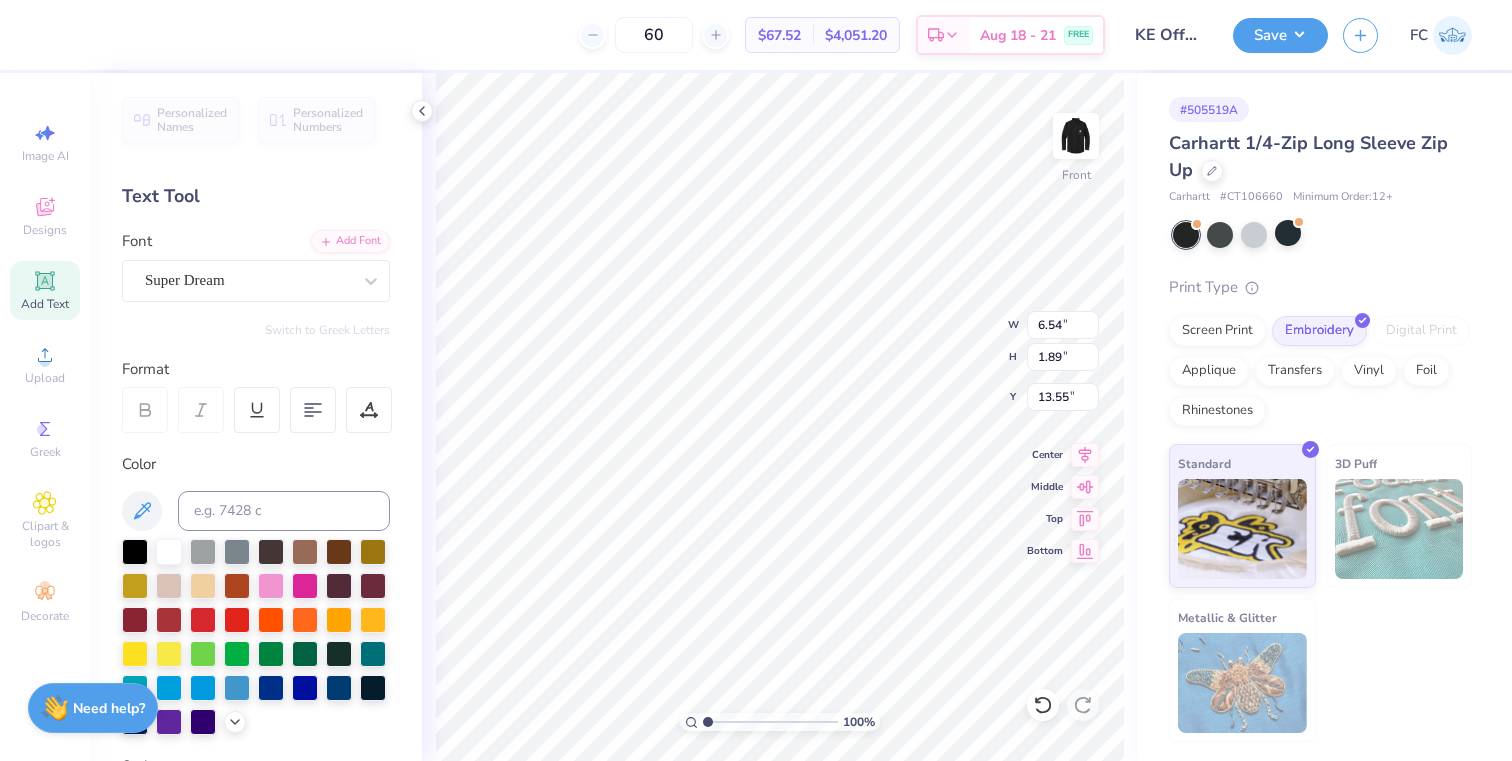 scroll, scrollTop: 0, scrollLeft: 0, axis: both 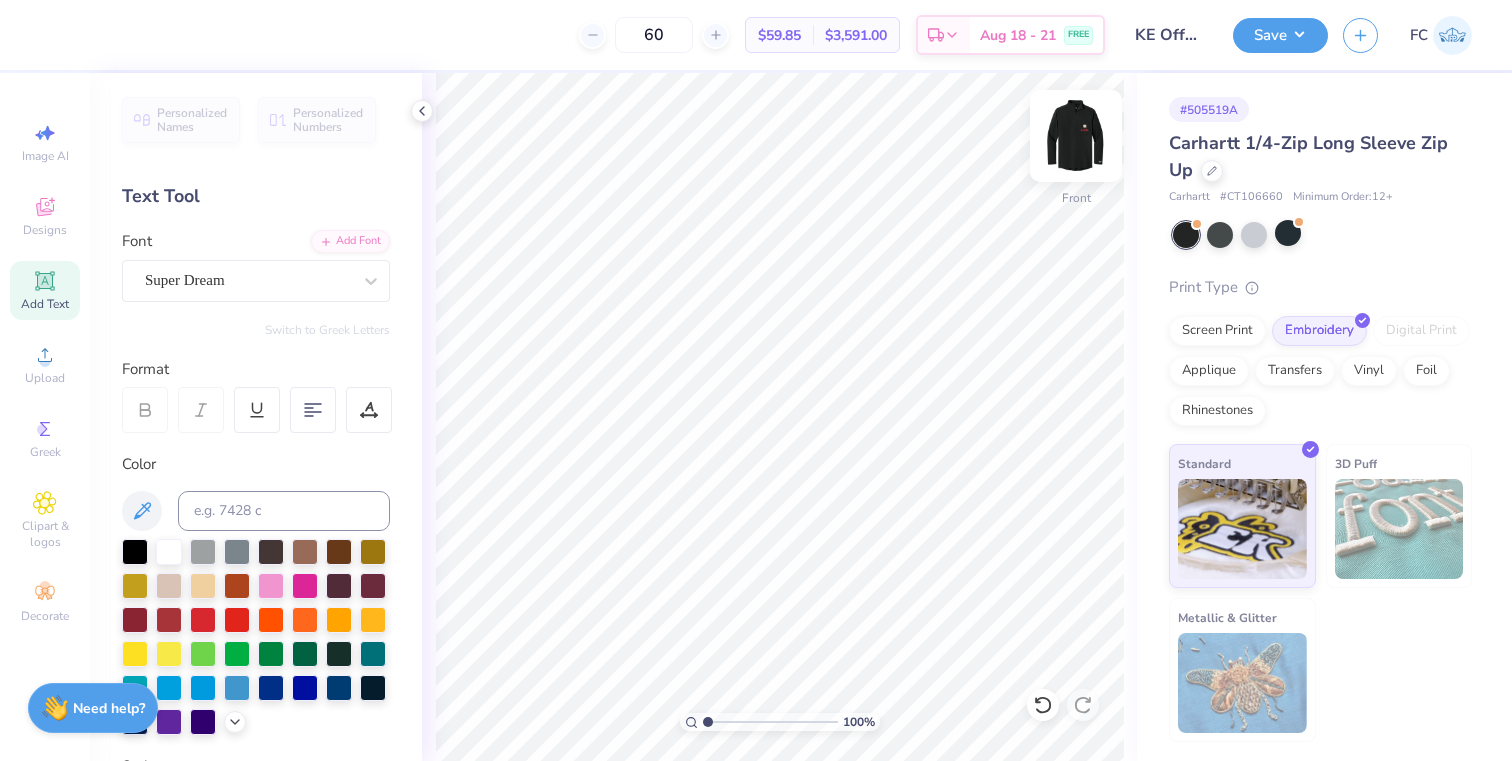click at bounding box center [1076, 136] 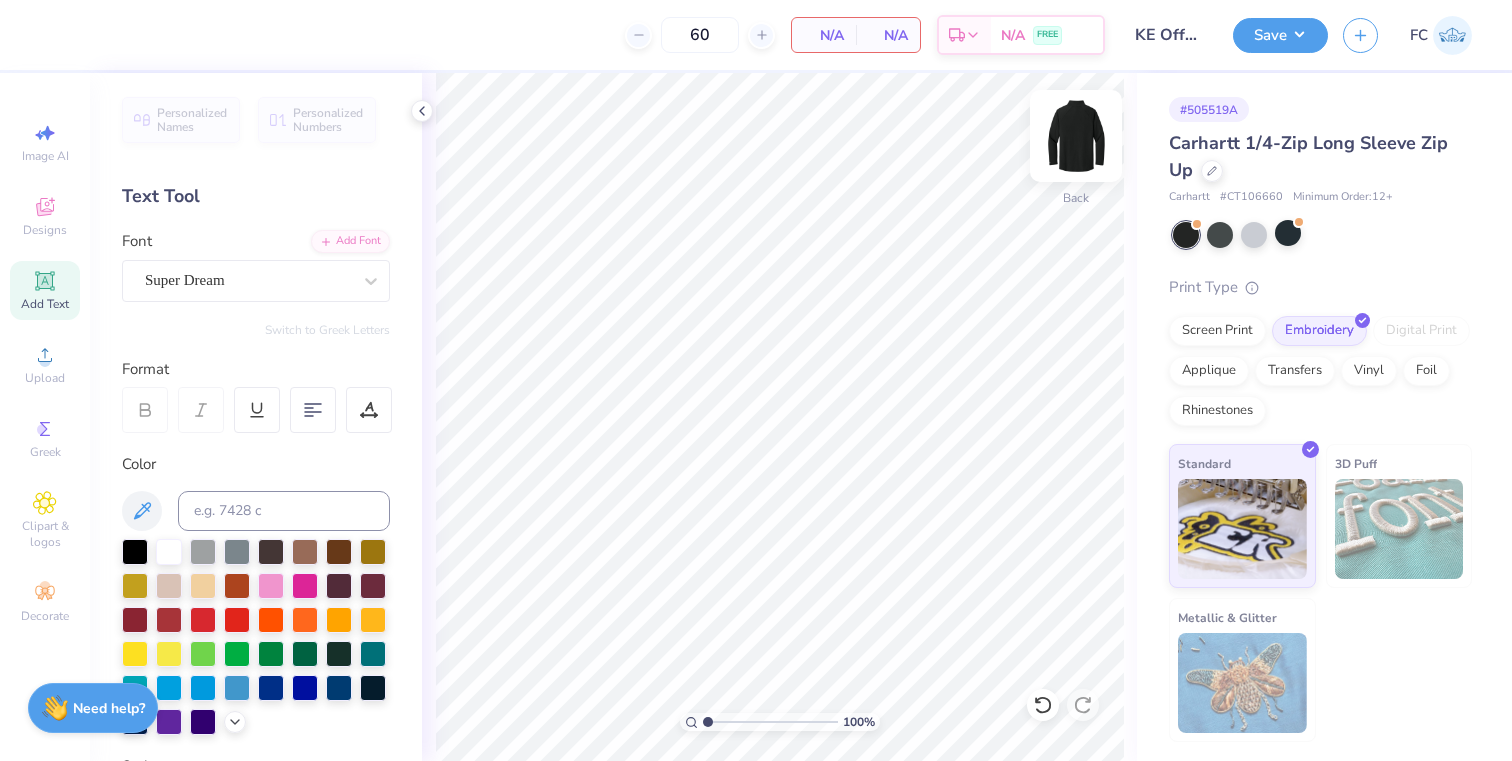 click at bounding box center (1076, 136) 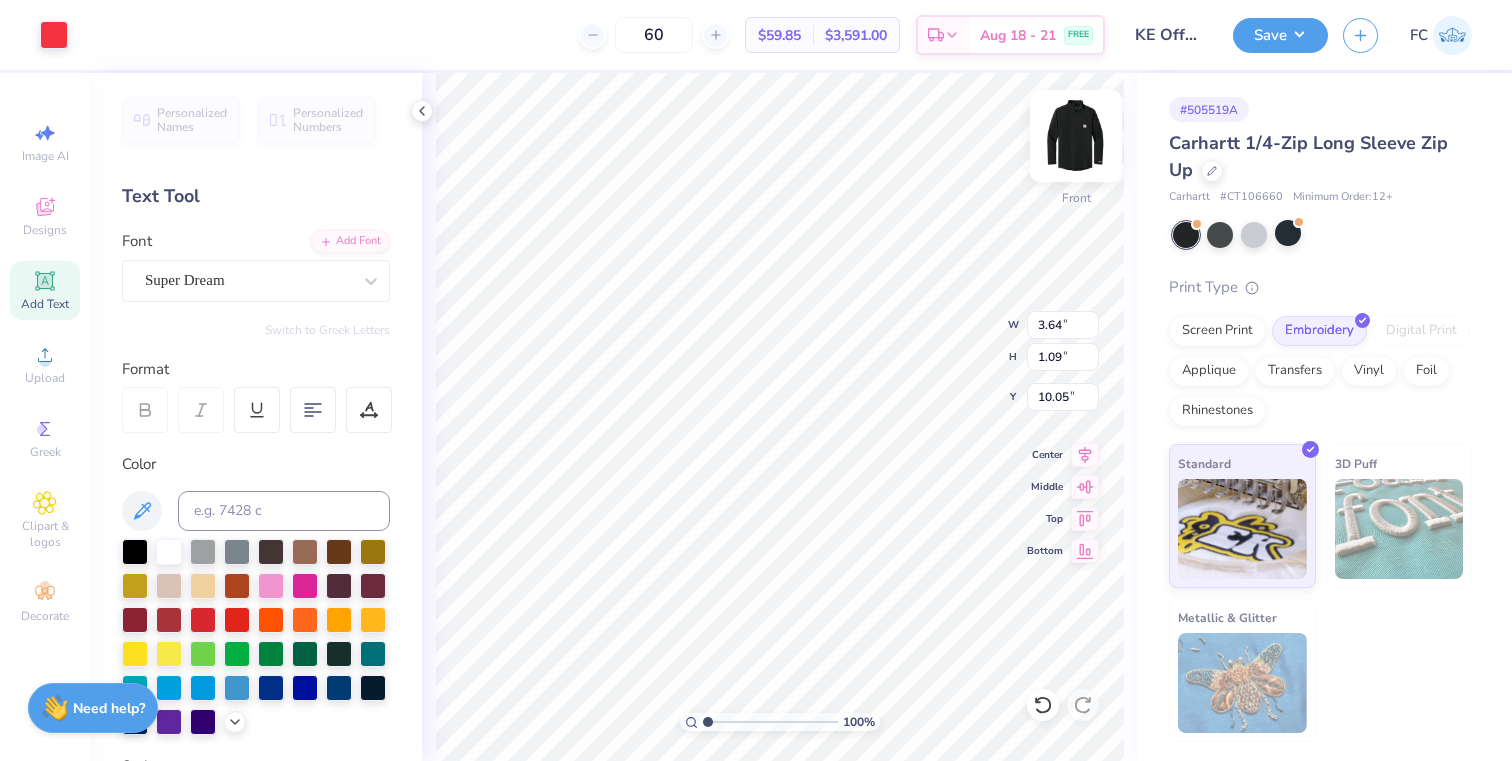 type on "1.91" 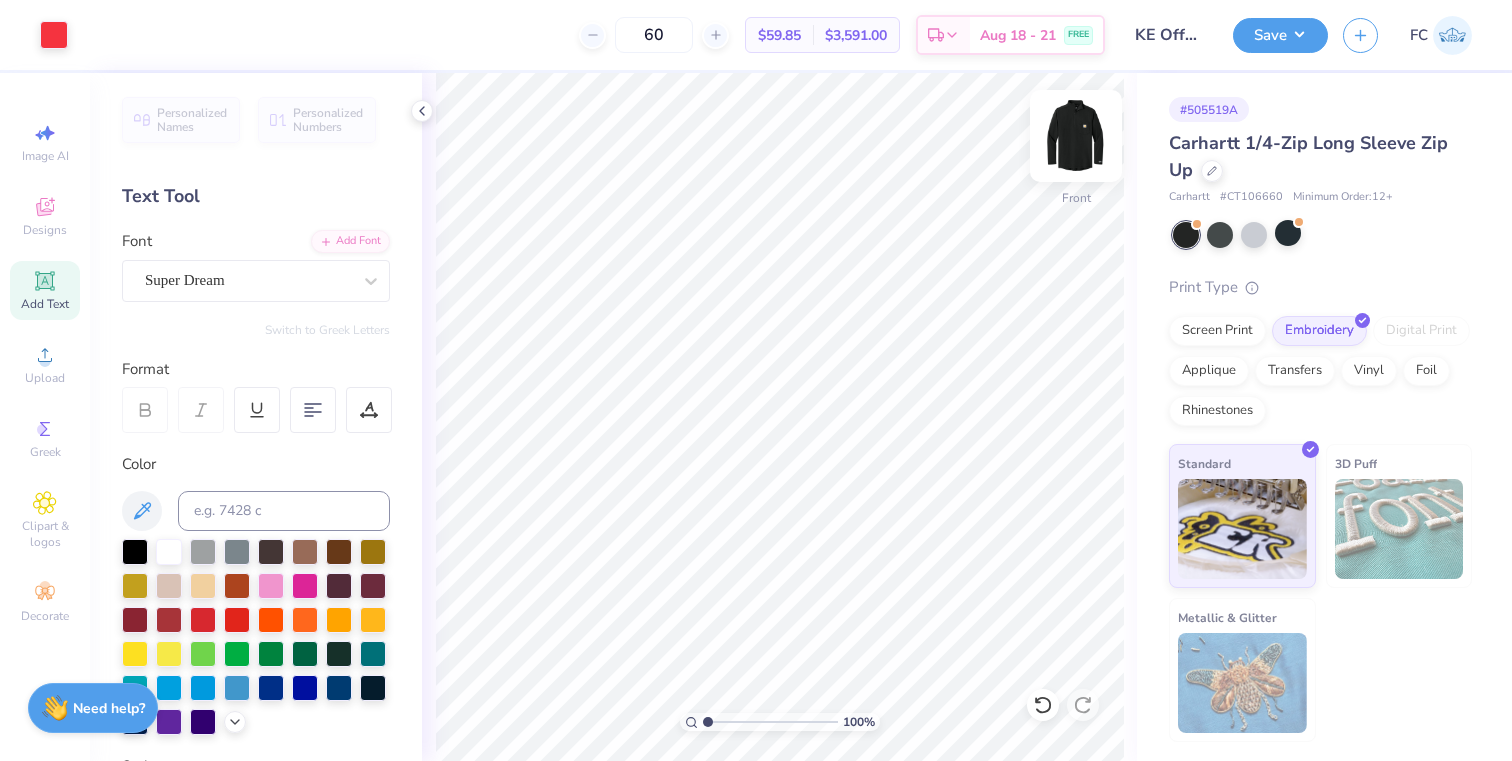 click at bounding box center (1076, 136) 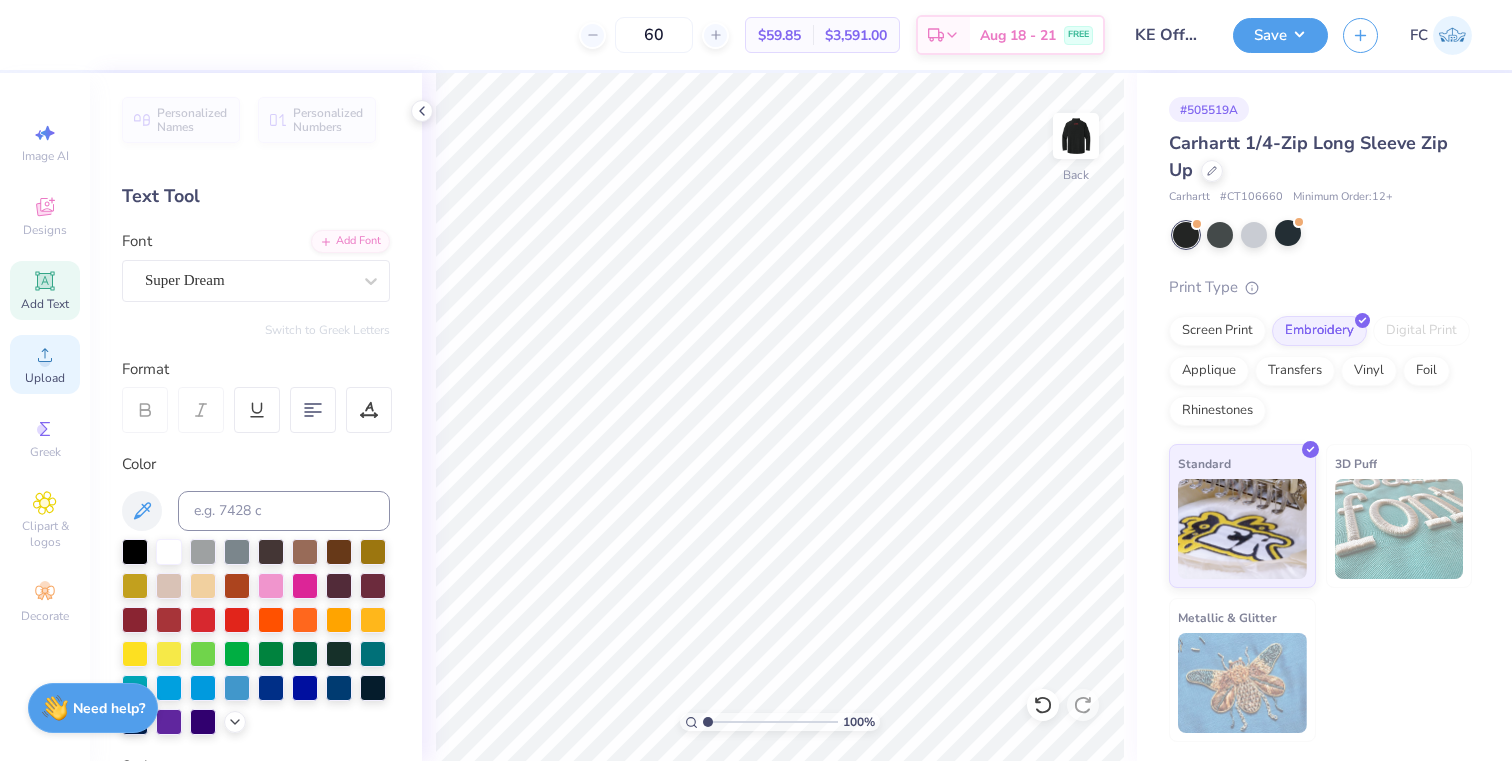 click 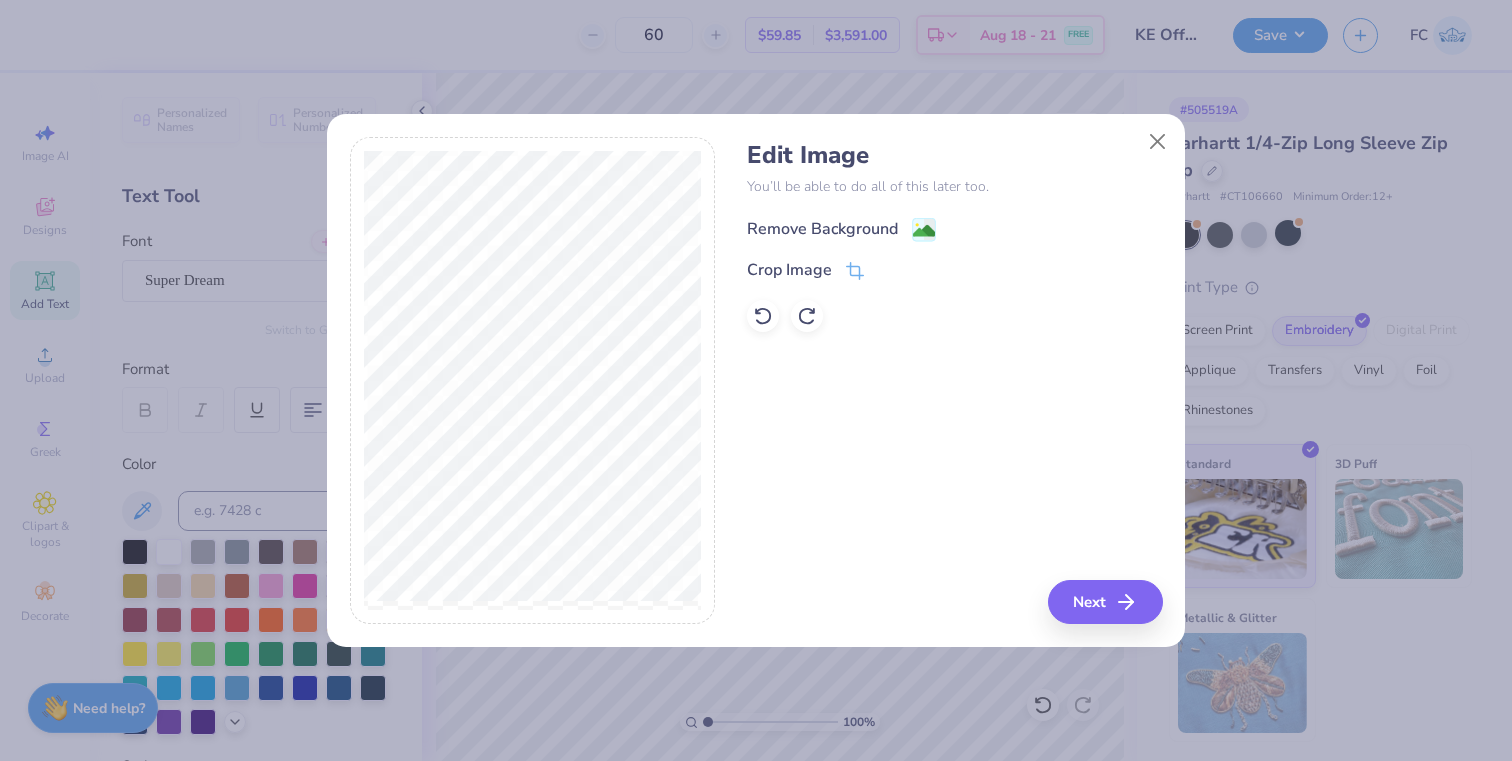 click 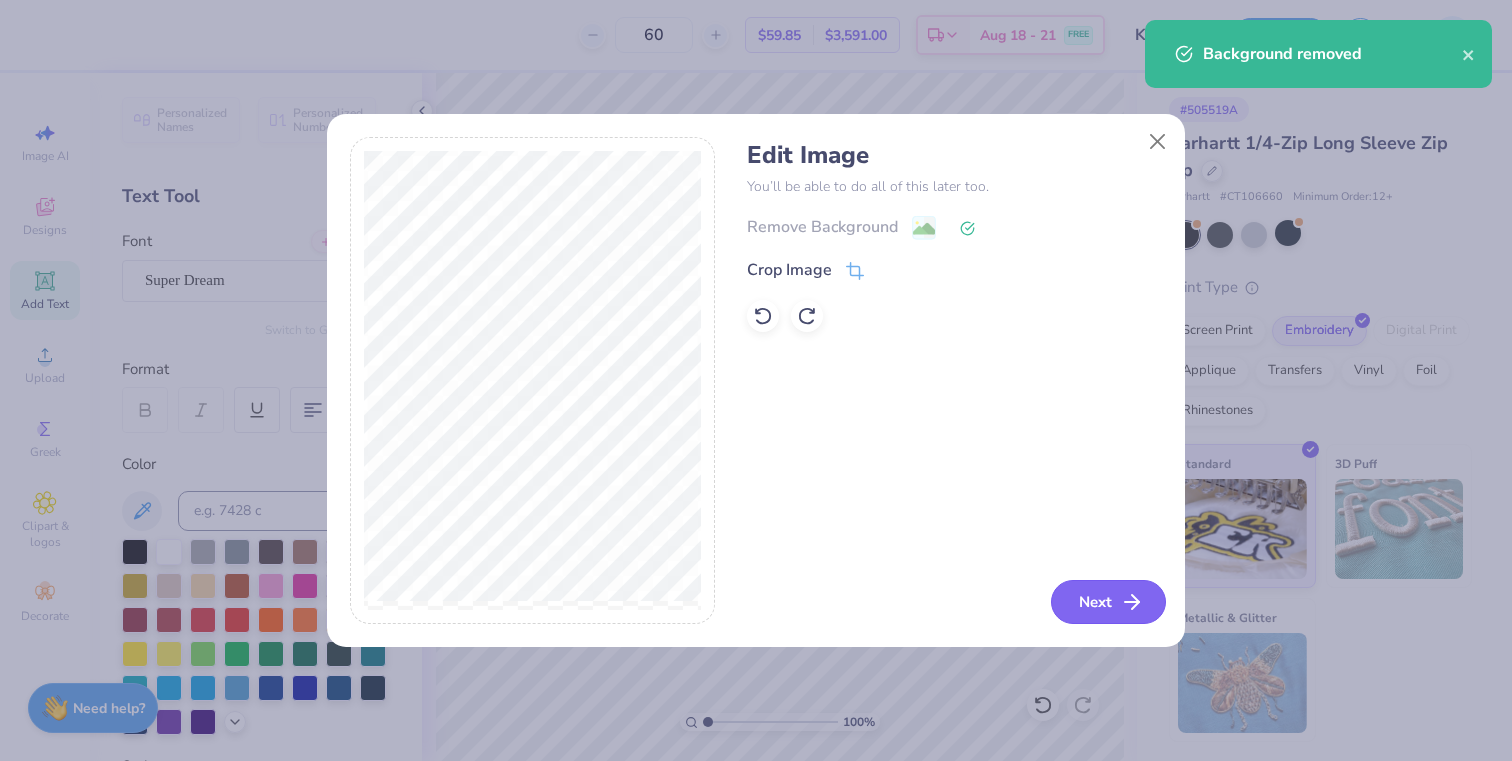 click on "Next" at bounding box center [1108, 602] 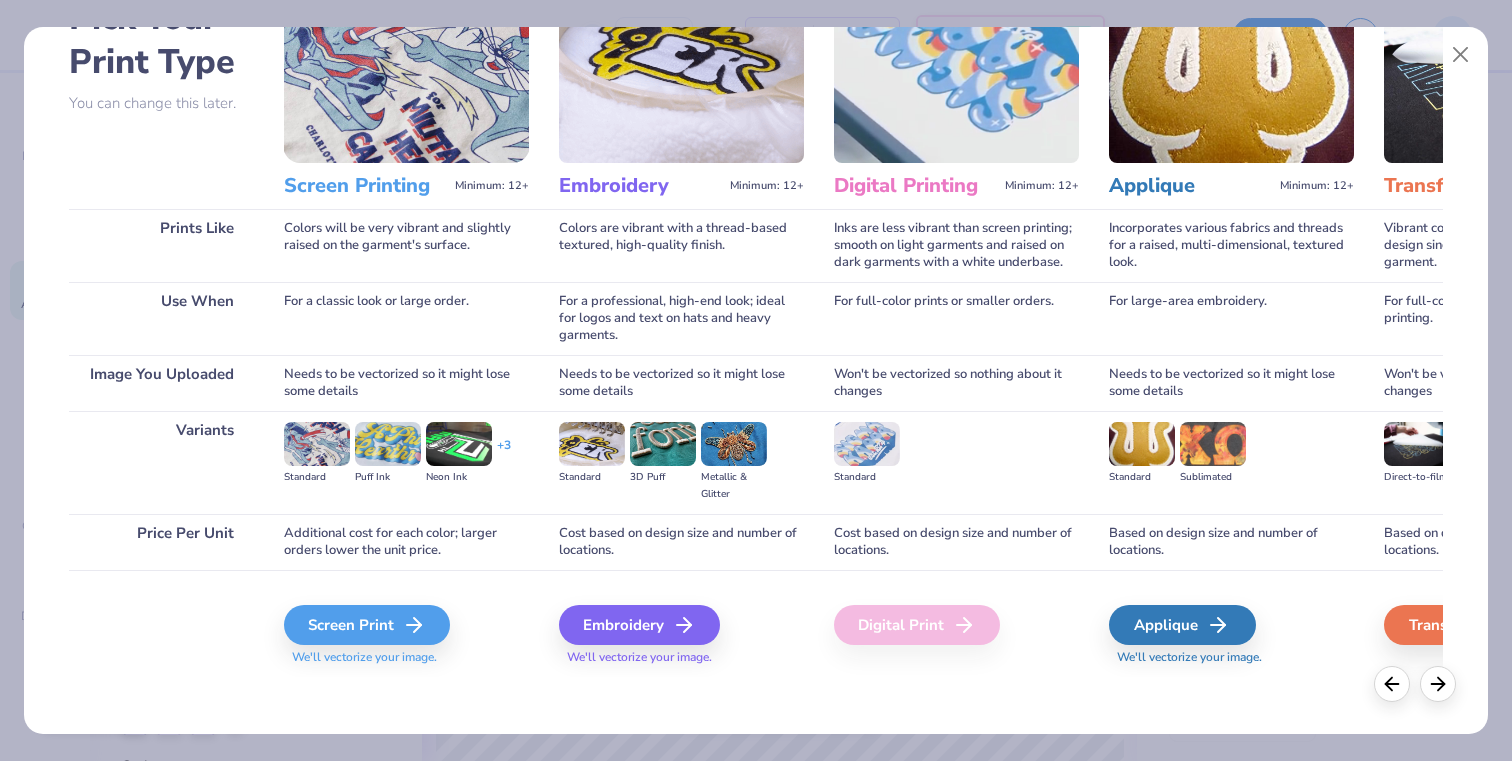 scroll, scrollTop: 136, scrollLeft: 0, axis: vertical 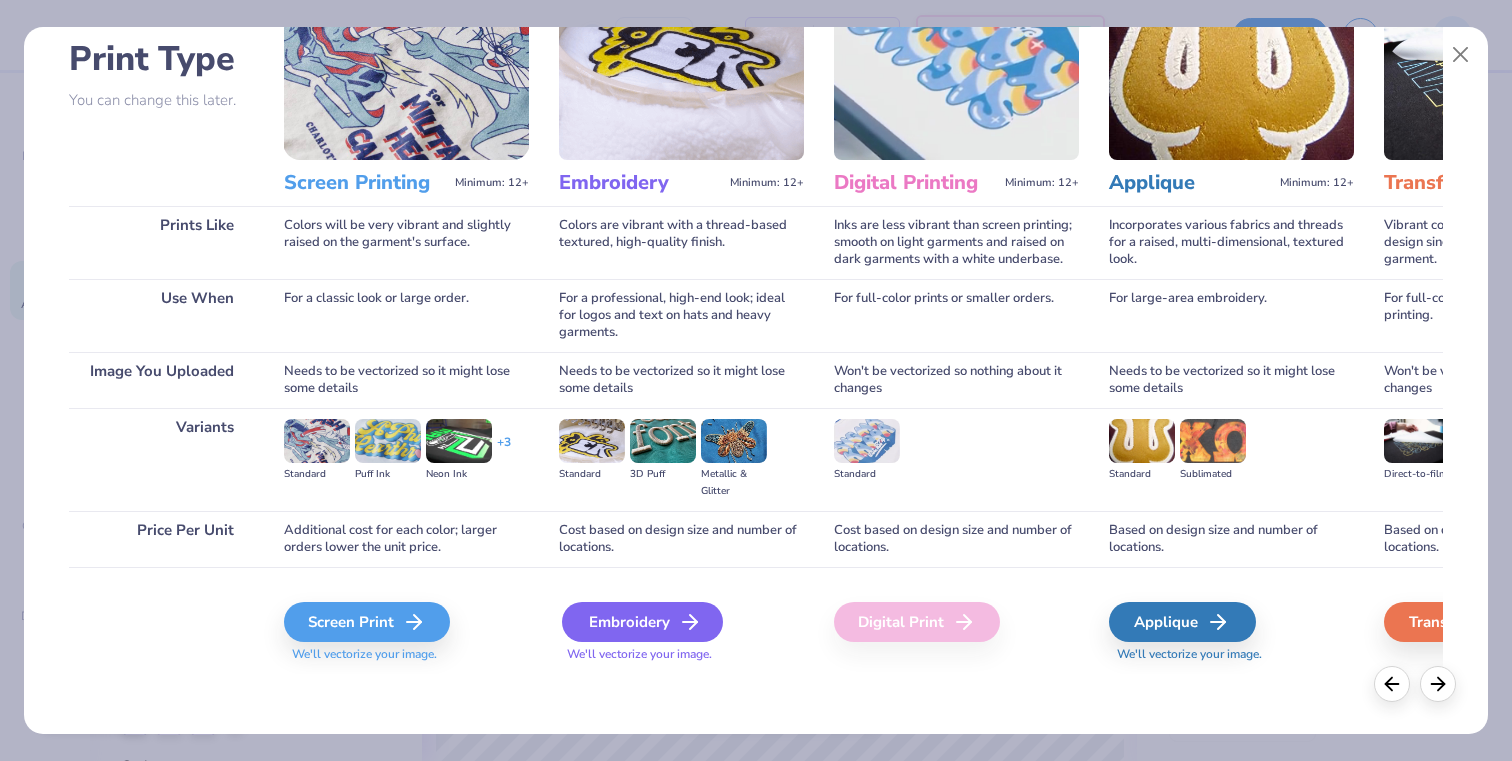 click on "Embroidery" at bounding box center (642, 622) 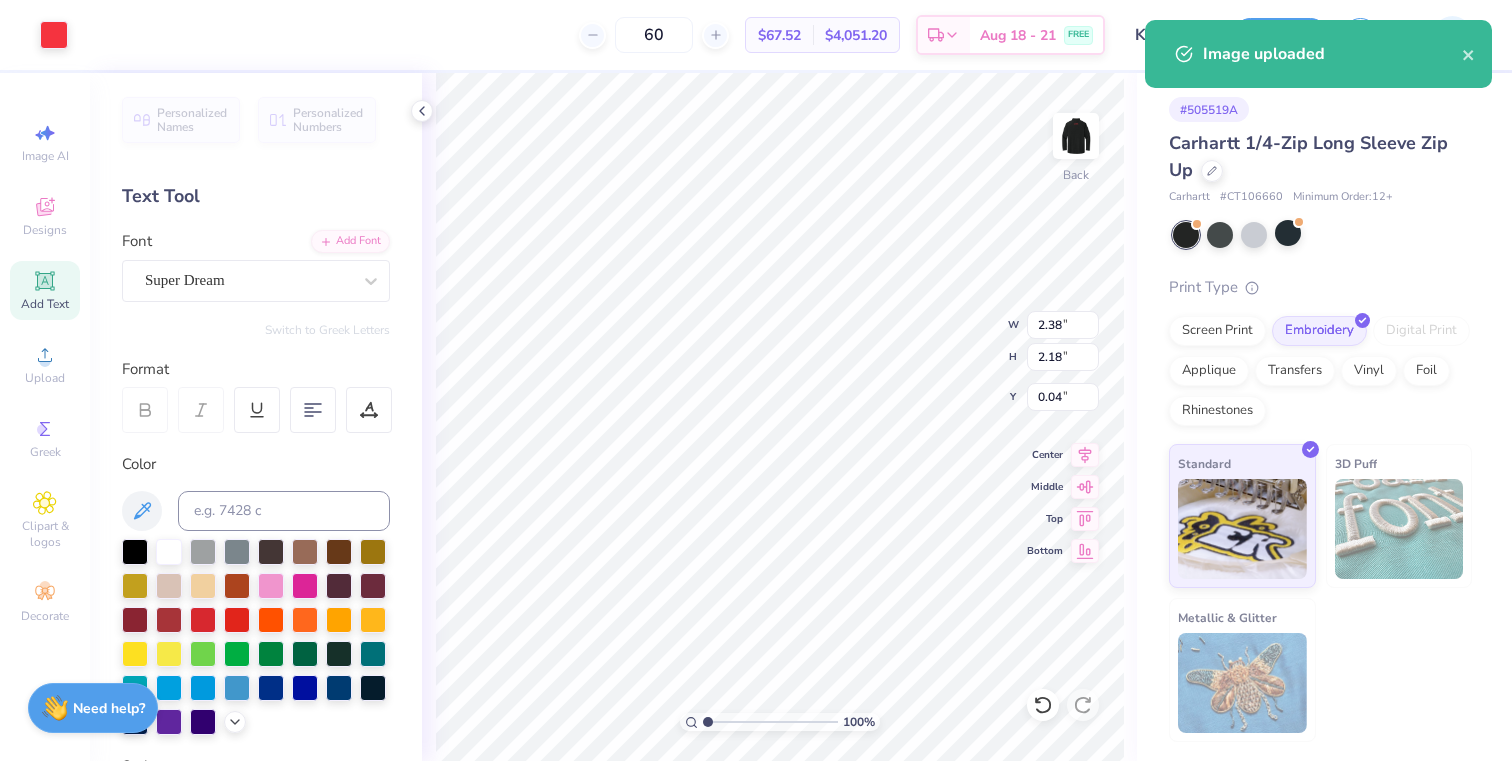 type on "1.76" 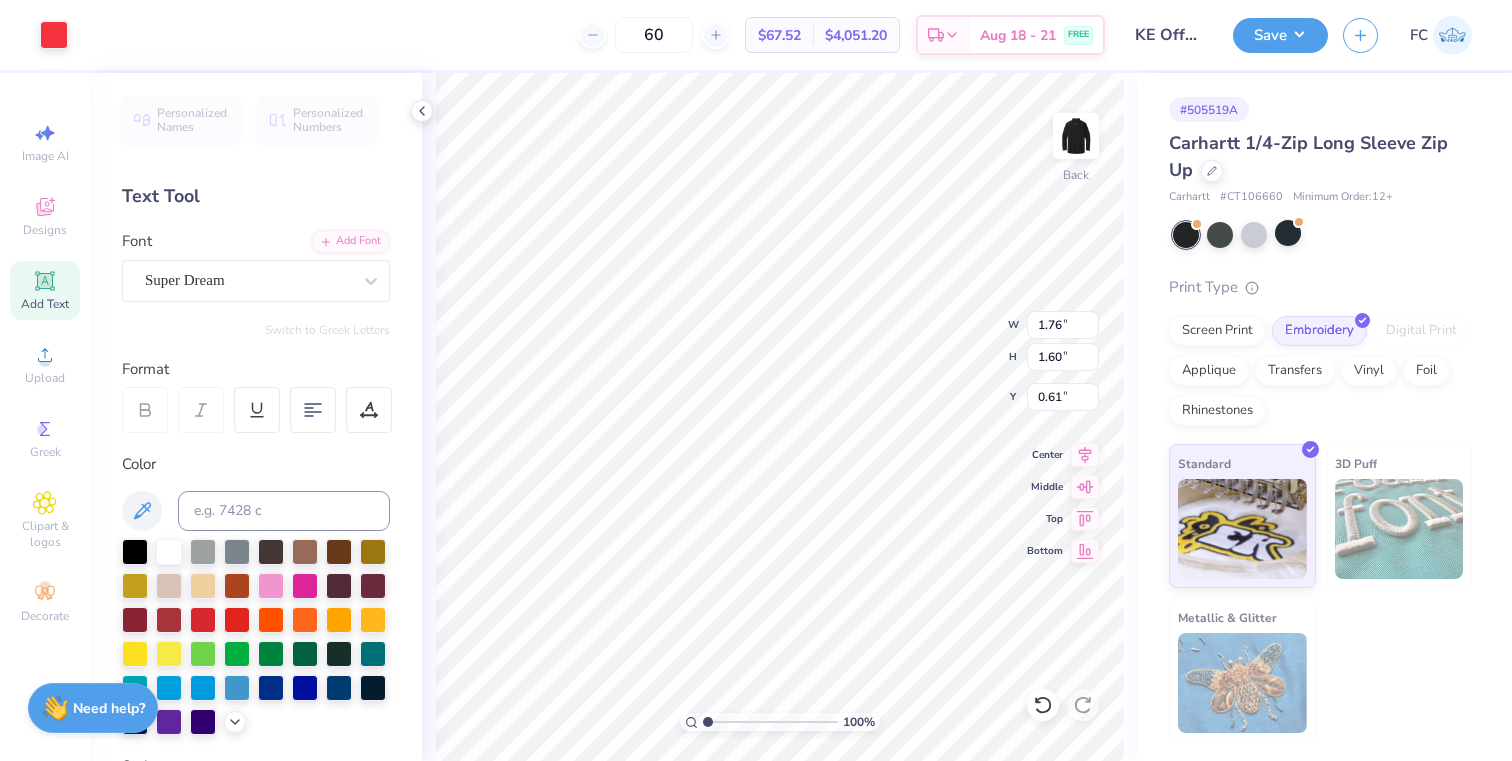 type on "0.32" 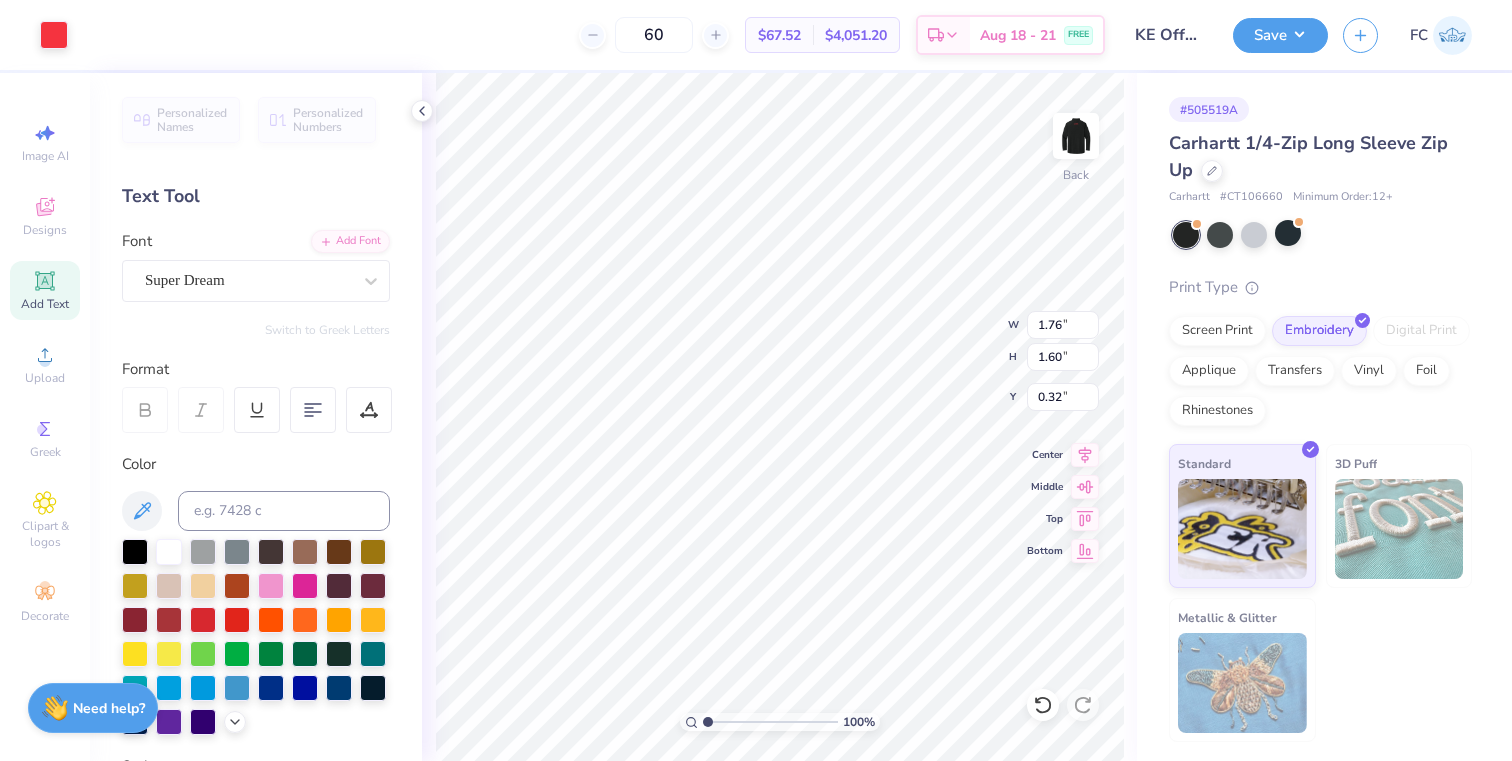 type on "1.42" 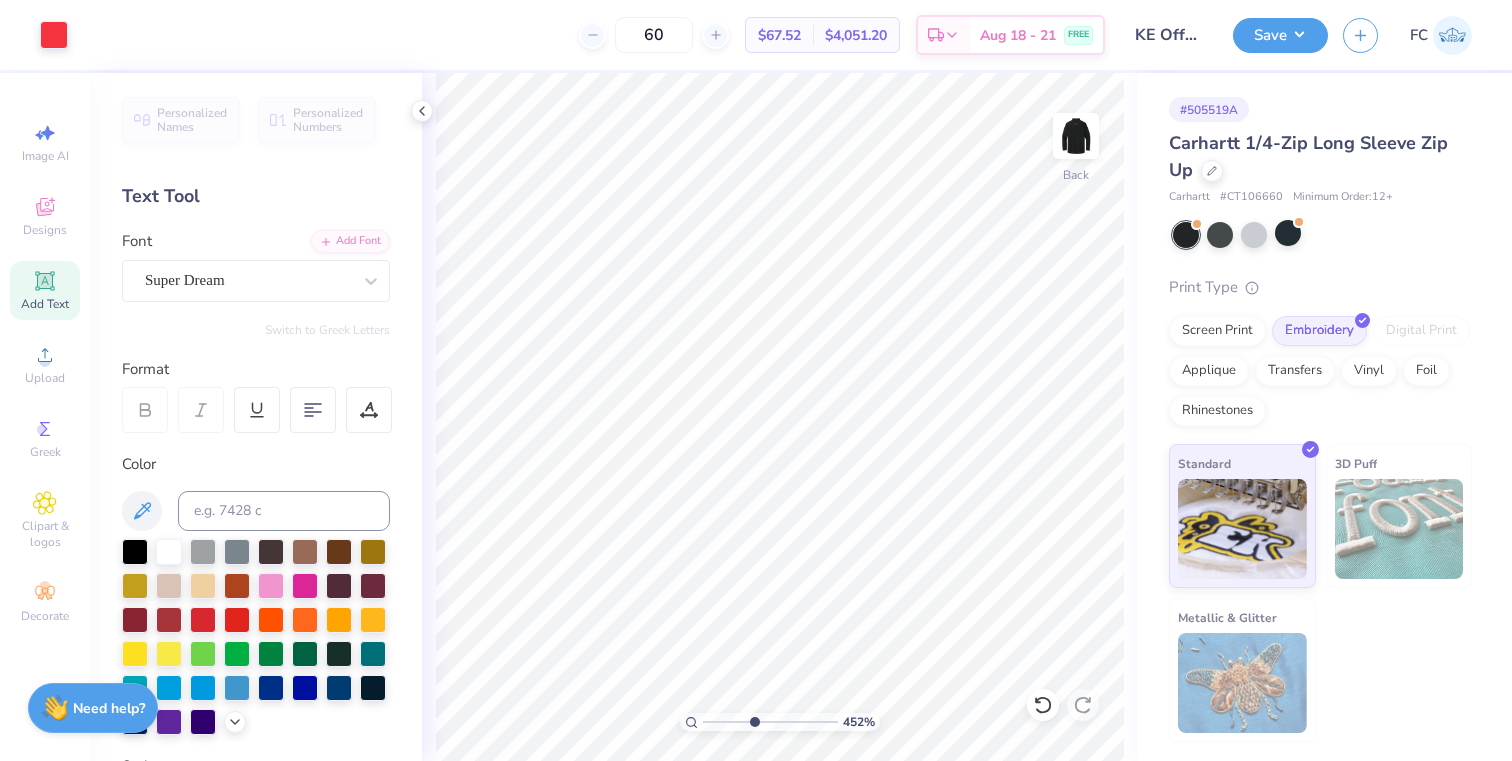 drag, startPoint x: 705, startPoint y: 725, endPoint x: 753, endPoint y: 723, distance: 48.04165 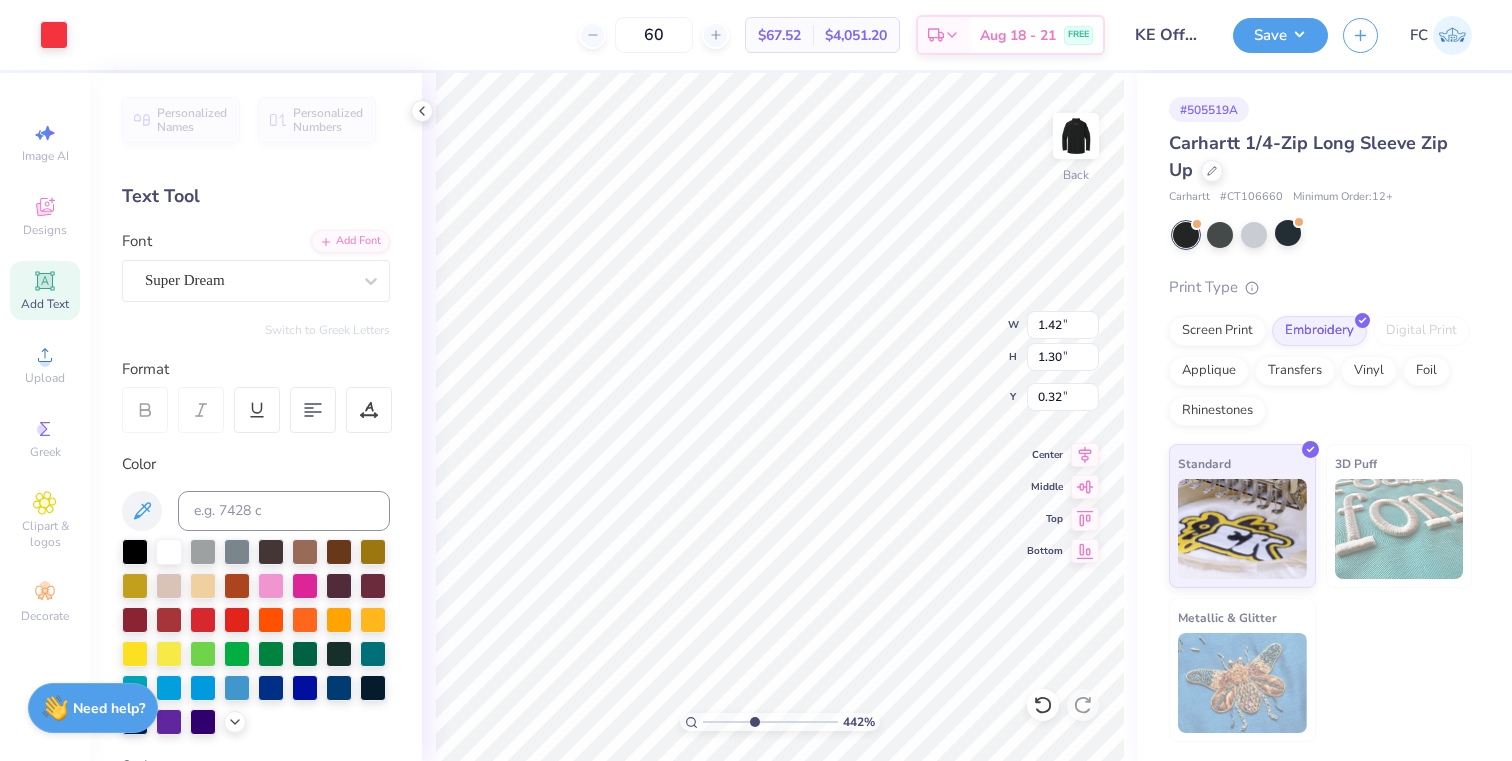 type on "0.00" 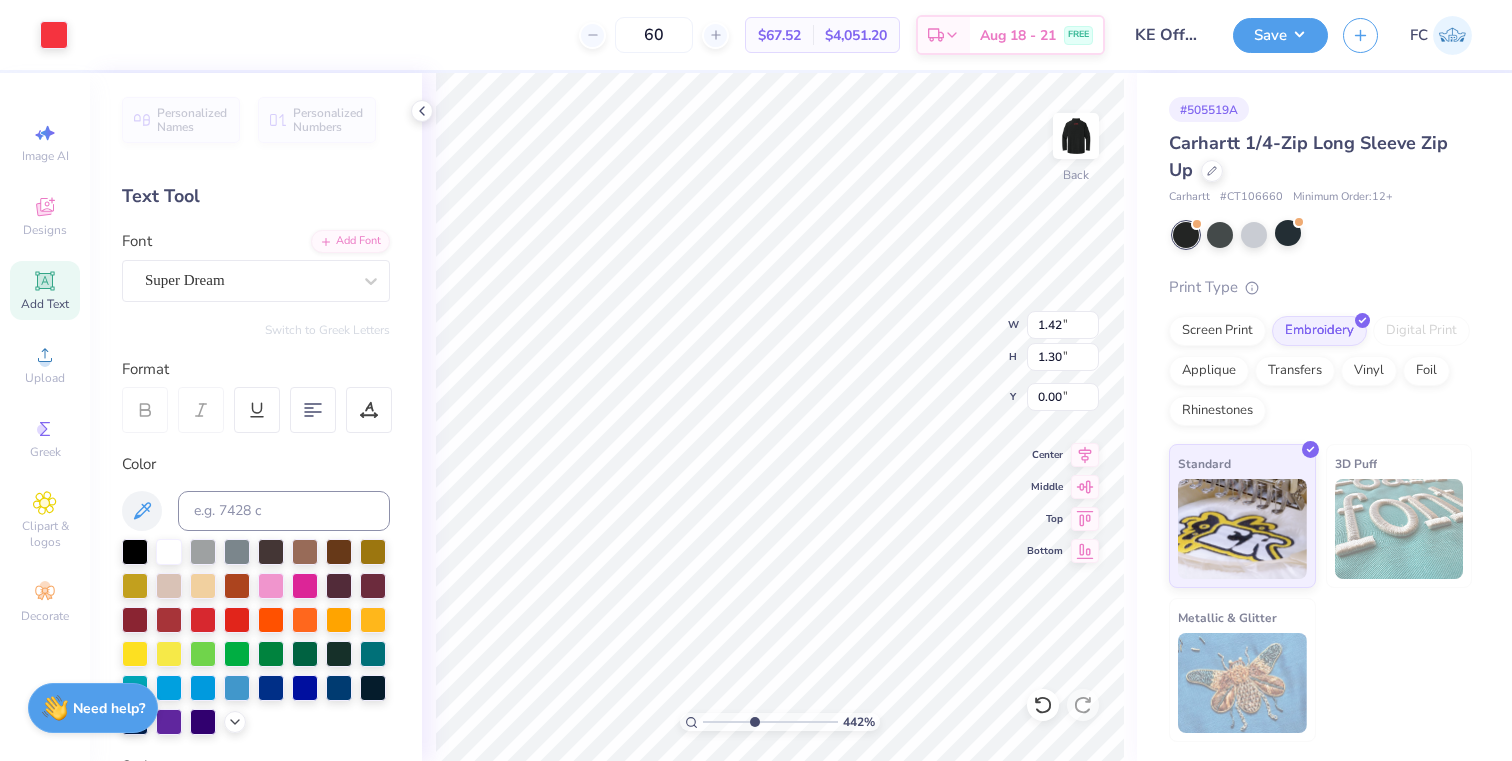 type on "0.19" 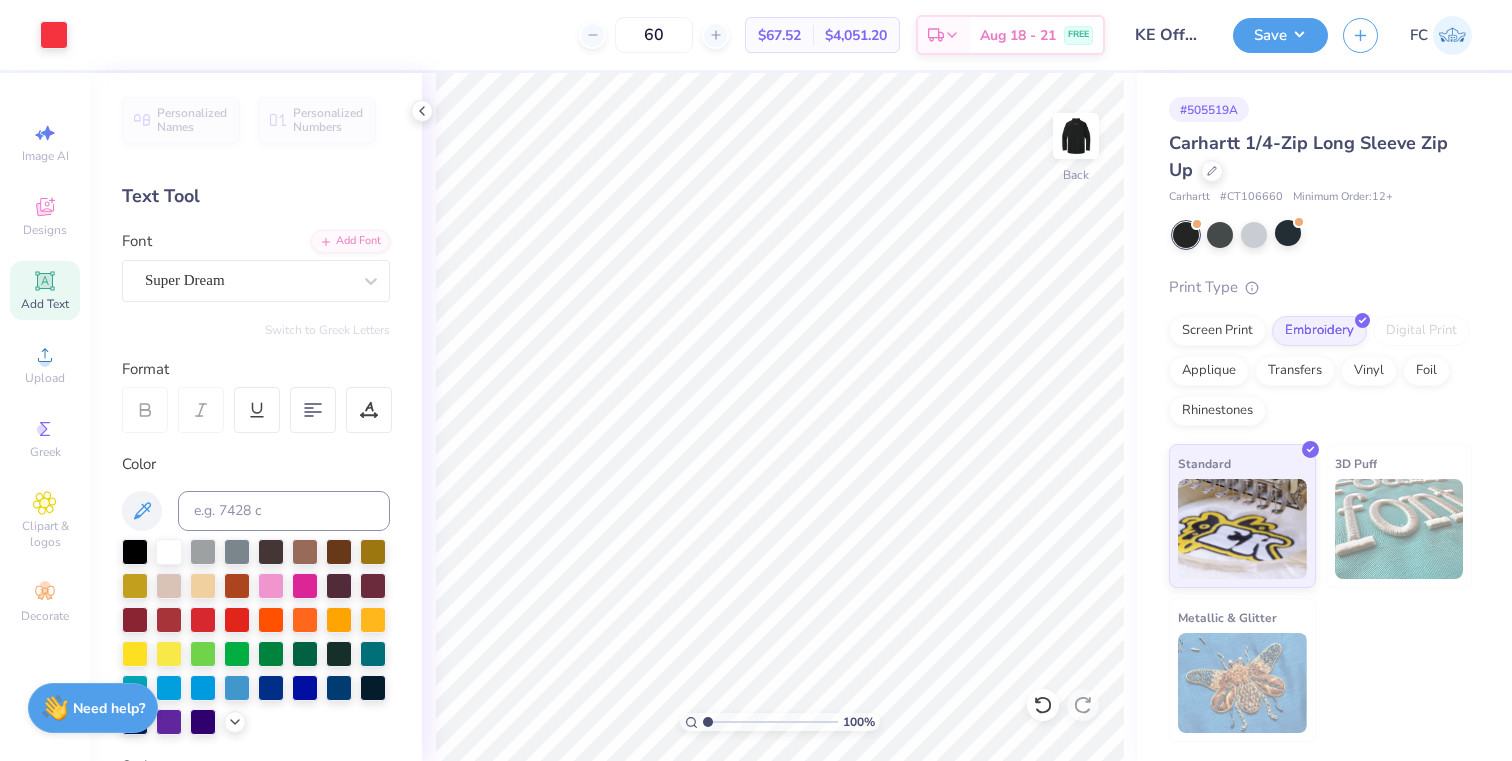drag, startPoint x: 756, startPoint y: 725, endPoint x: 699, endPoint y: 715, distance: 57.870544 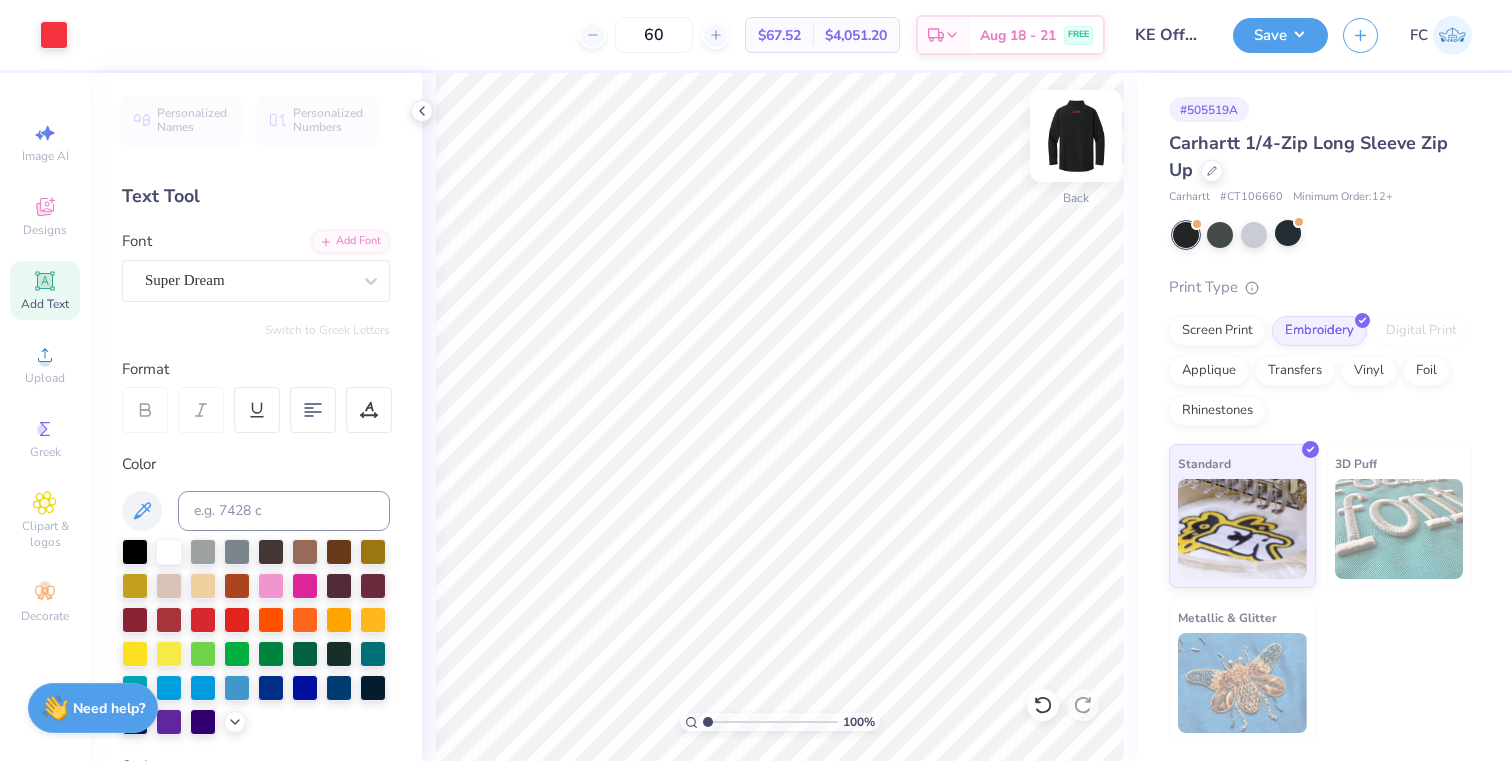click at bounding box center [1076, 136] 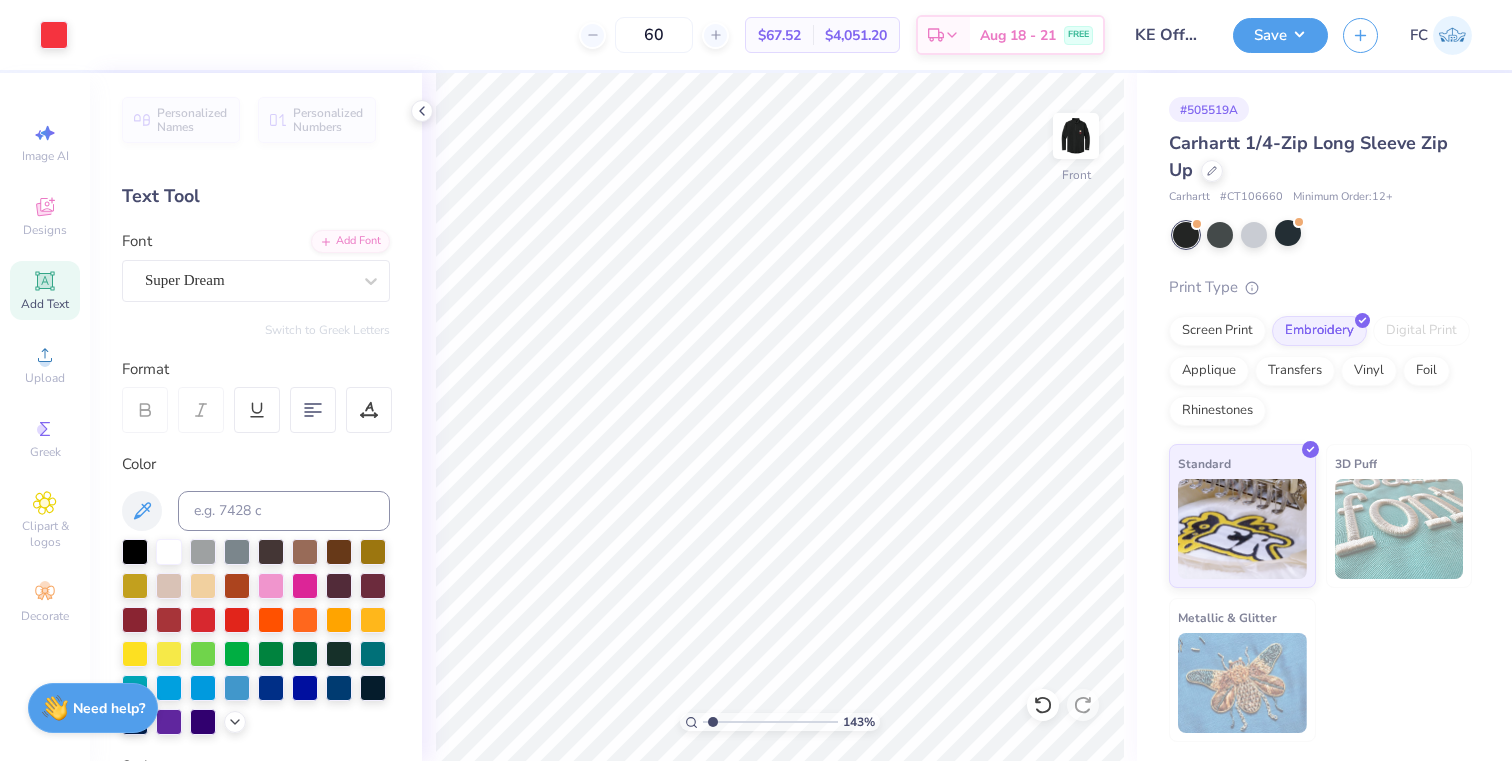 type on "1.43" 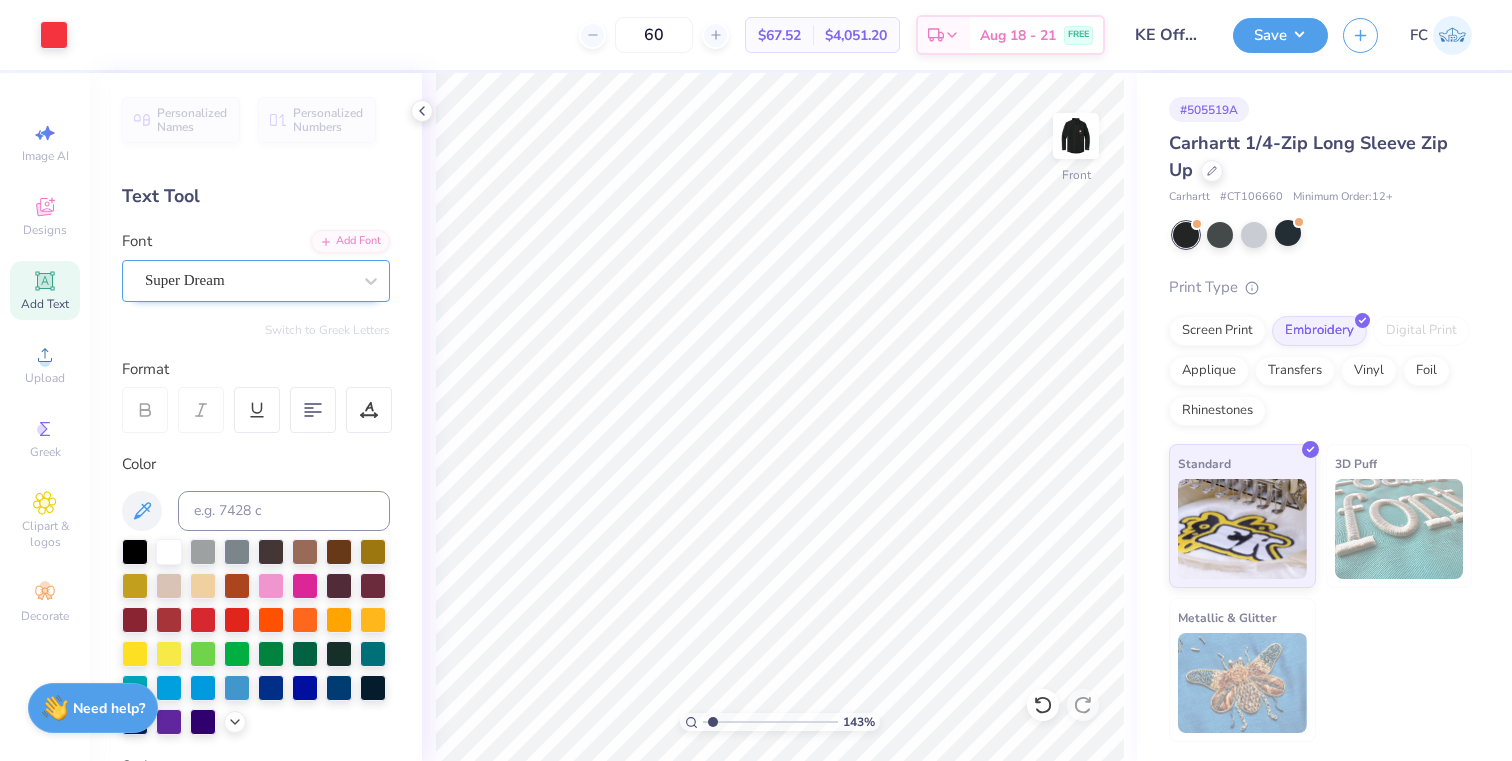 click on "Super Dream" at bounding box center [248, 280] 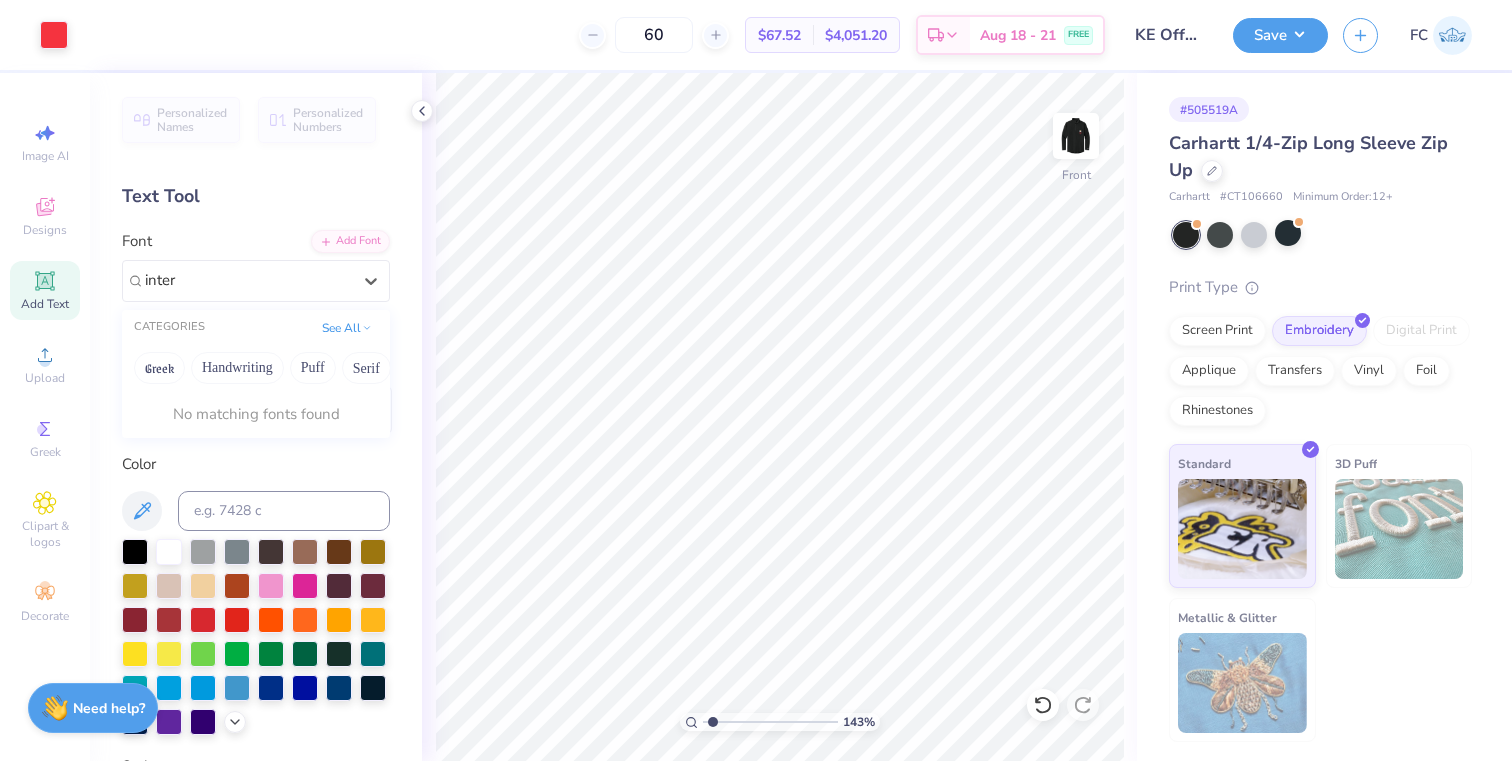 type on "inter" 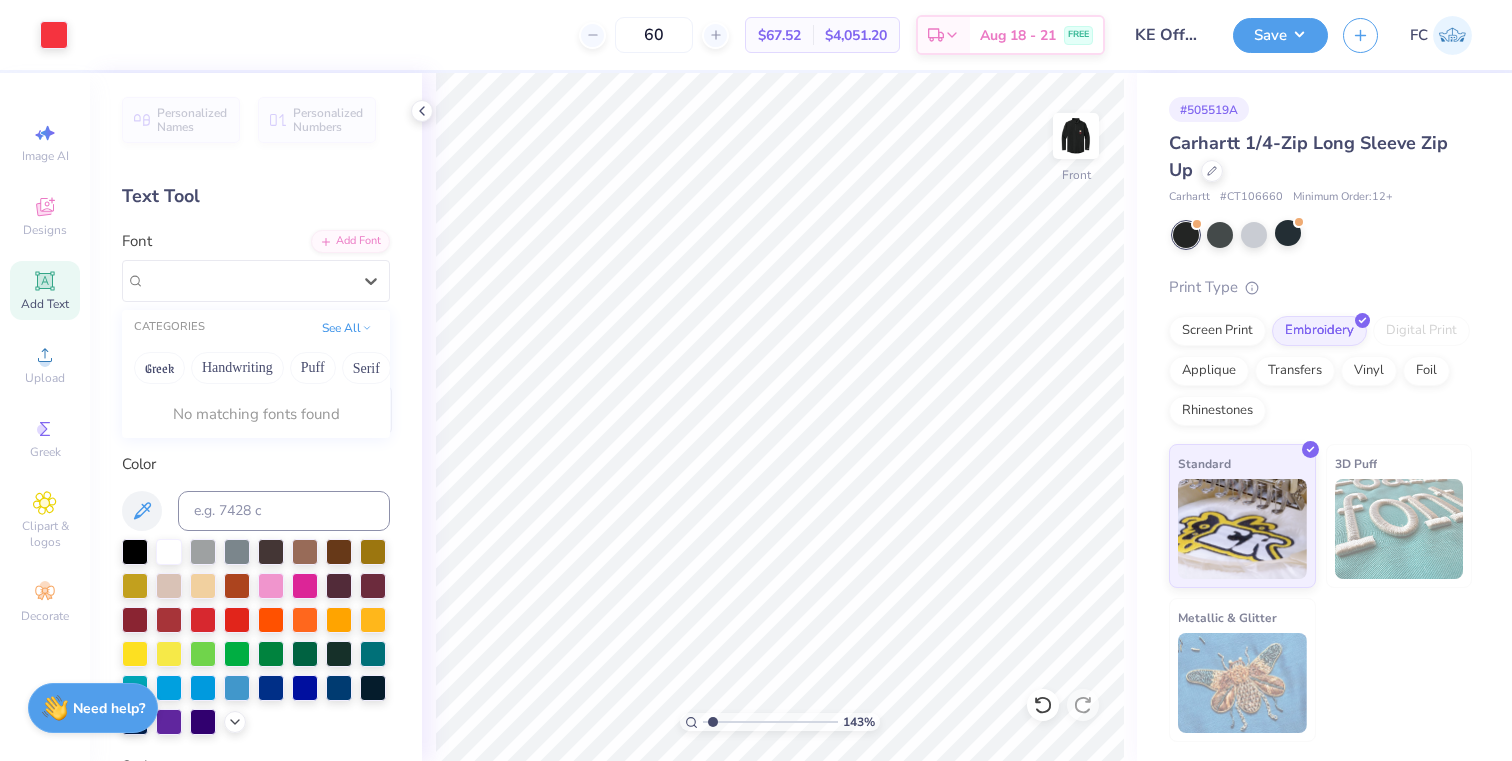 click on "Add Text" at bounding box center (45, 304) 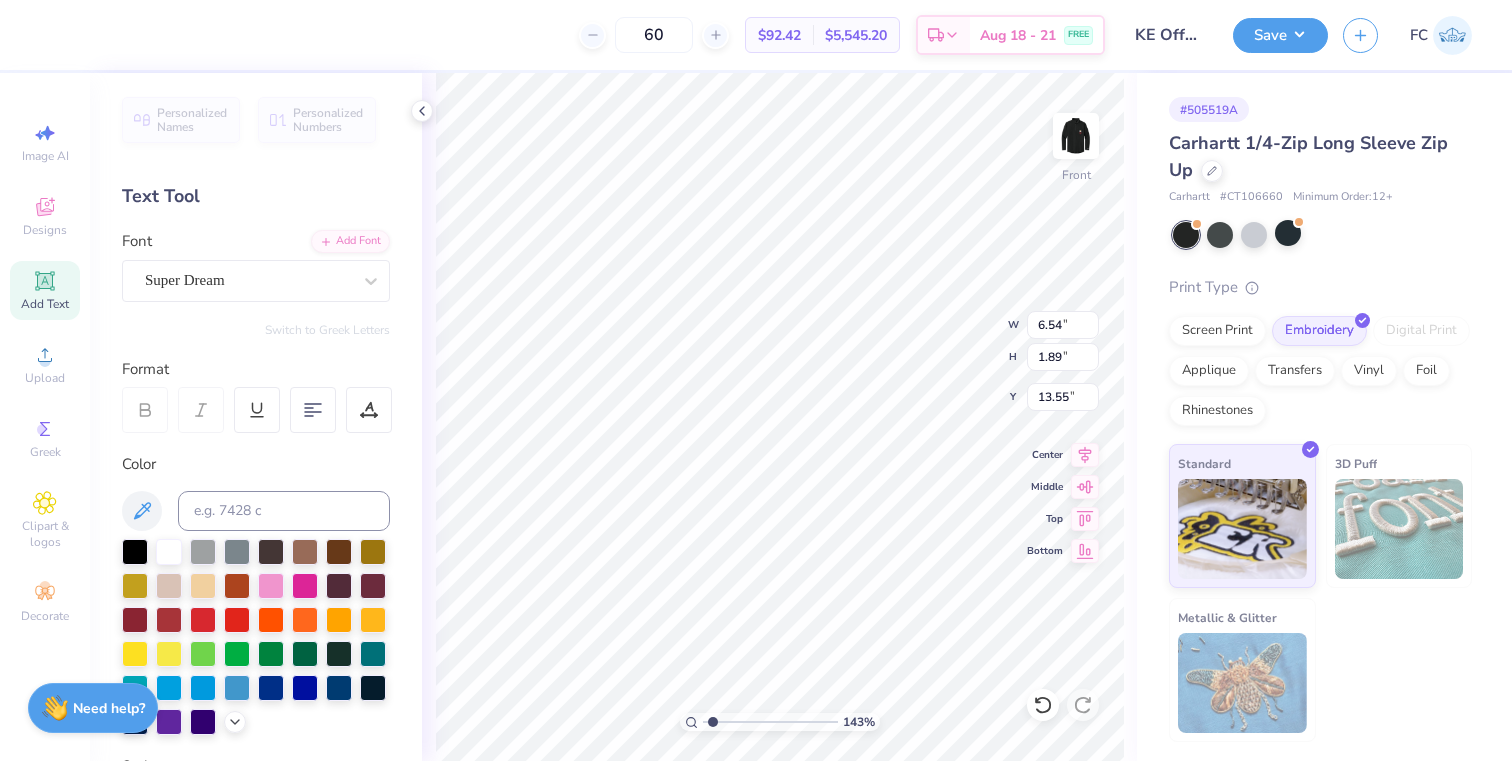 type on "TWENTY TWENTY FIVE" 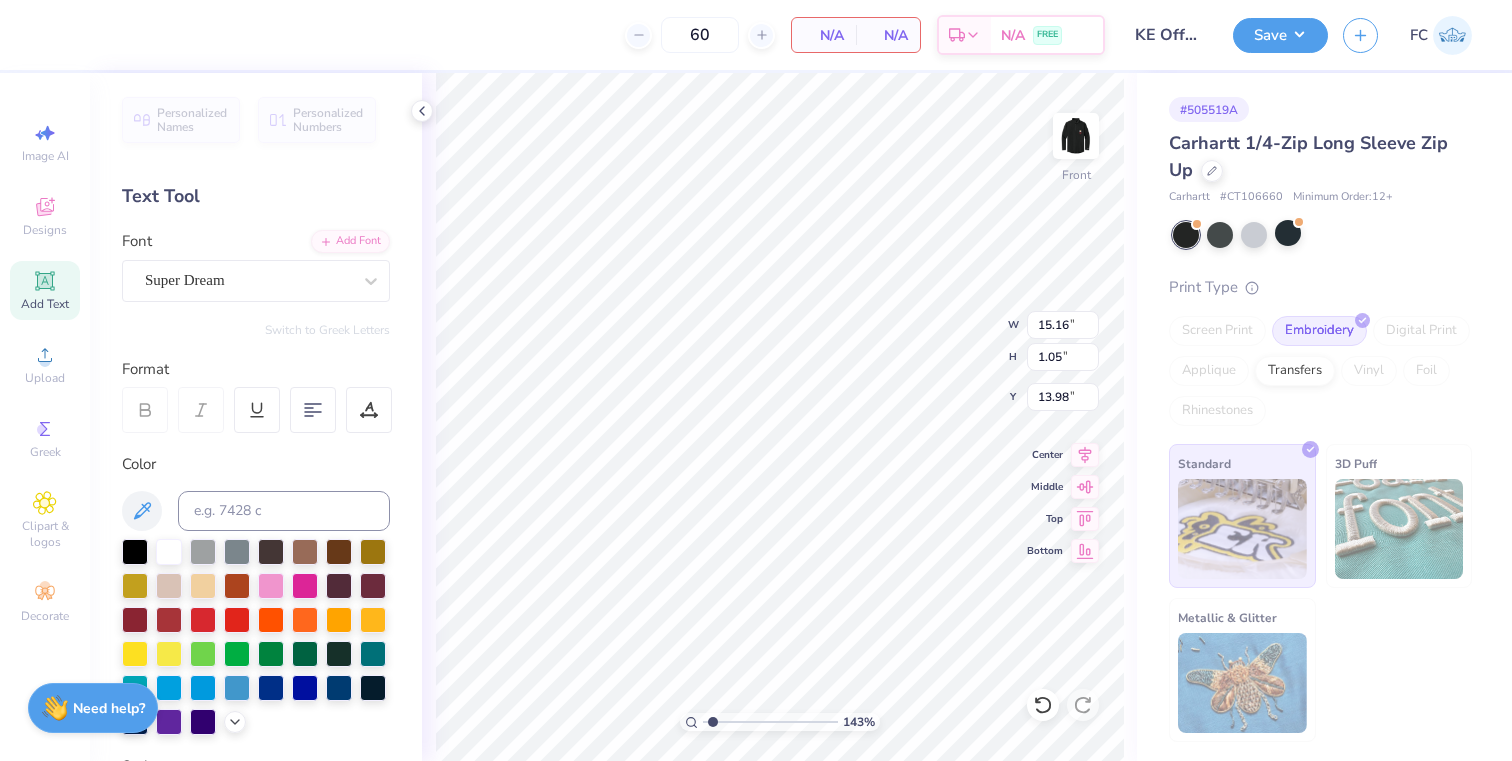 type on "6.57" 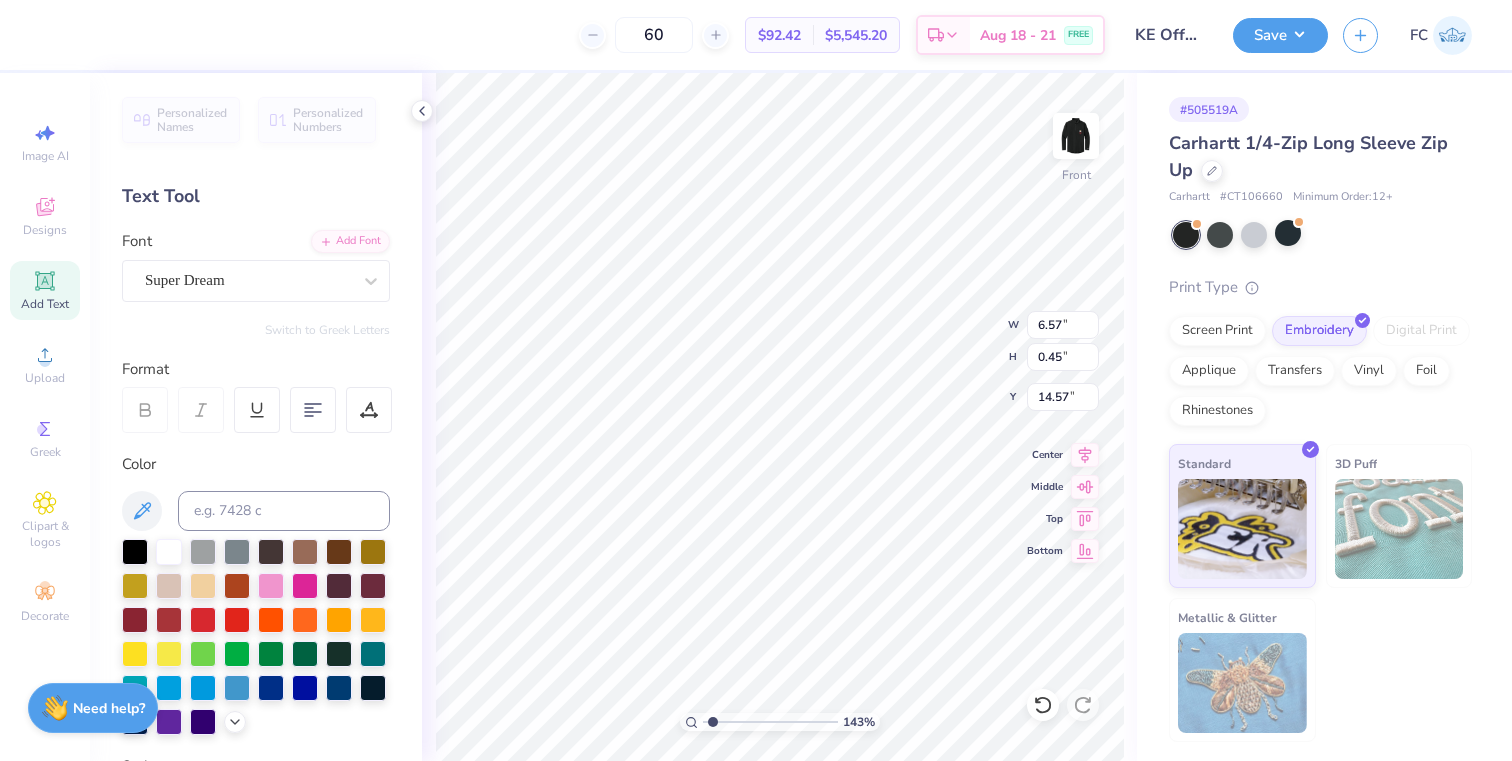 type on "3.49" 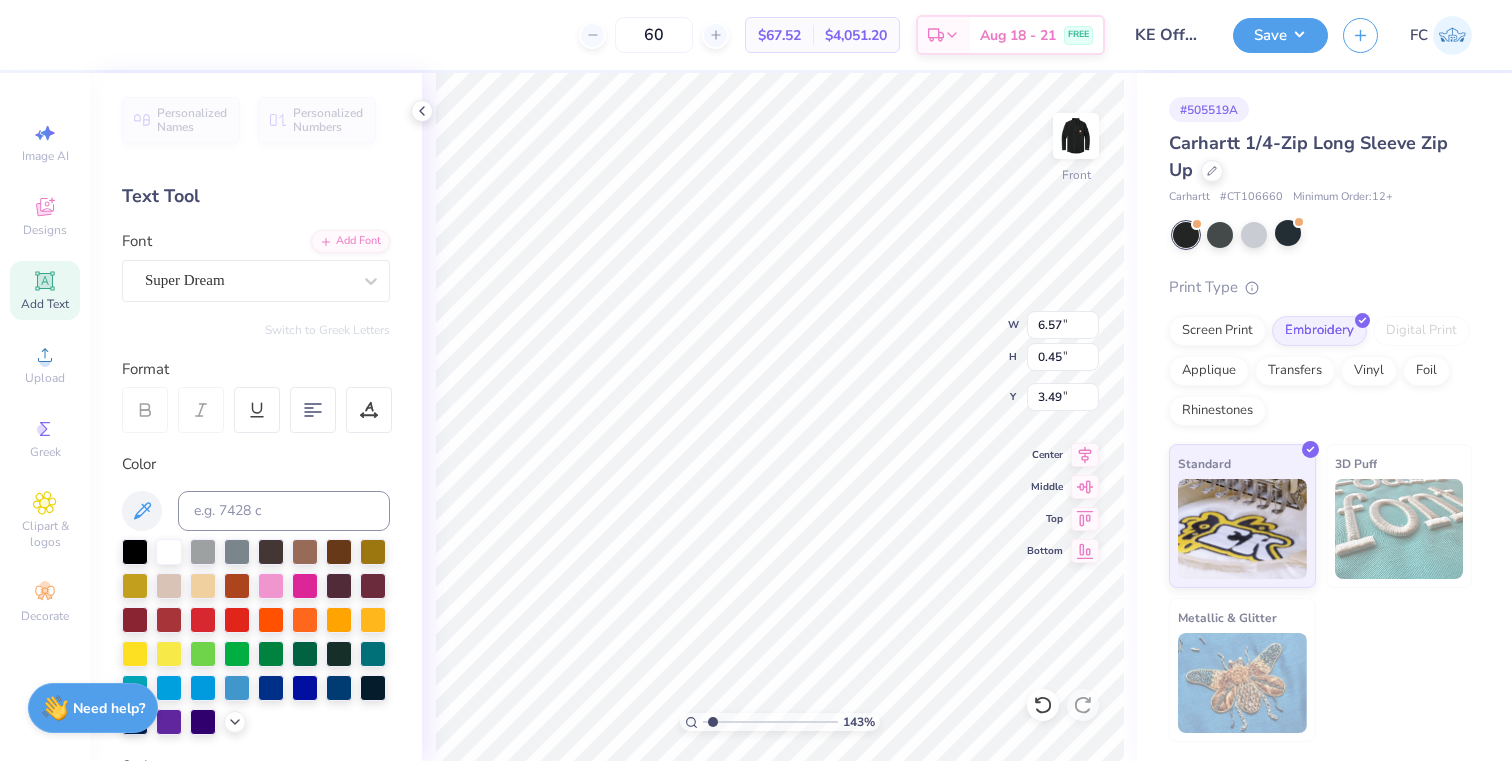 type on "3.49" 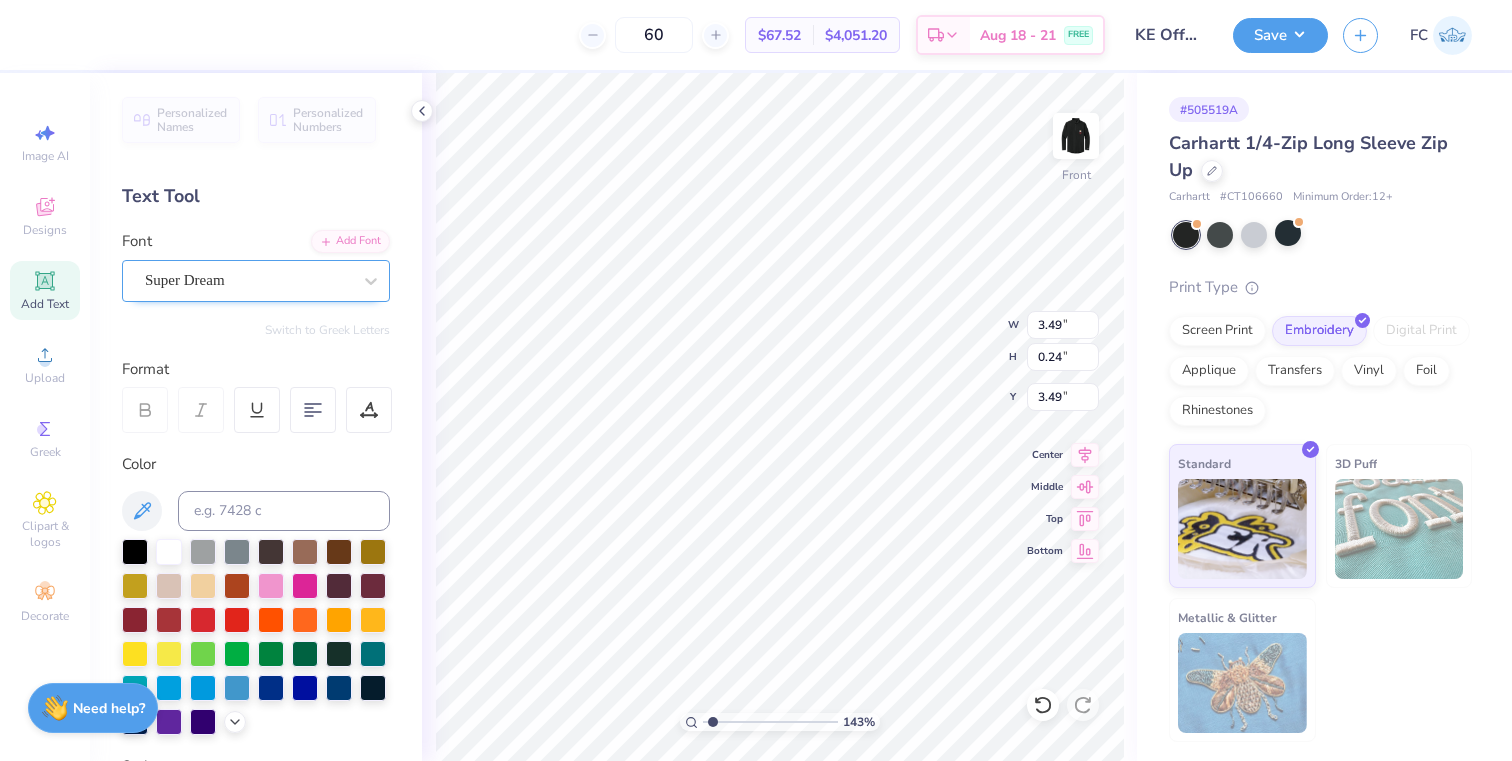 click on "Super Dream" at bounding box center (248, 280) 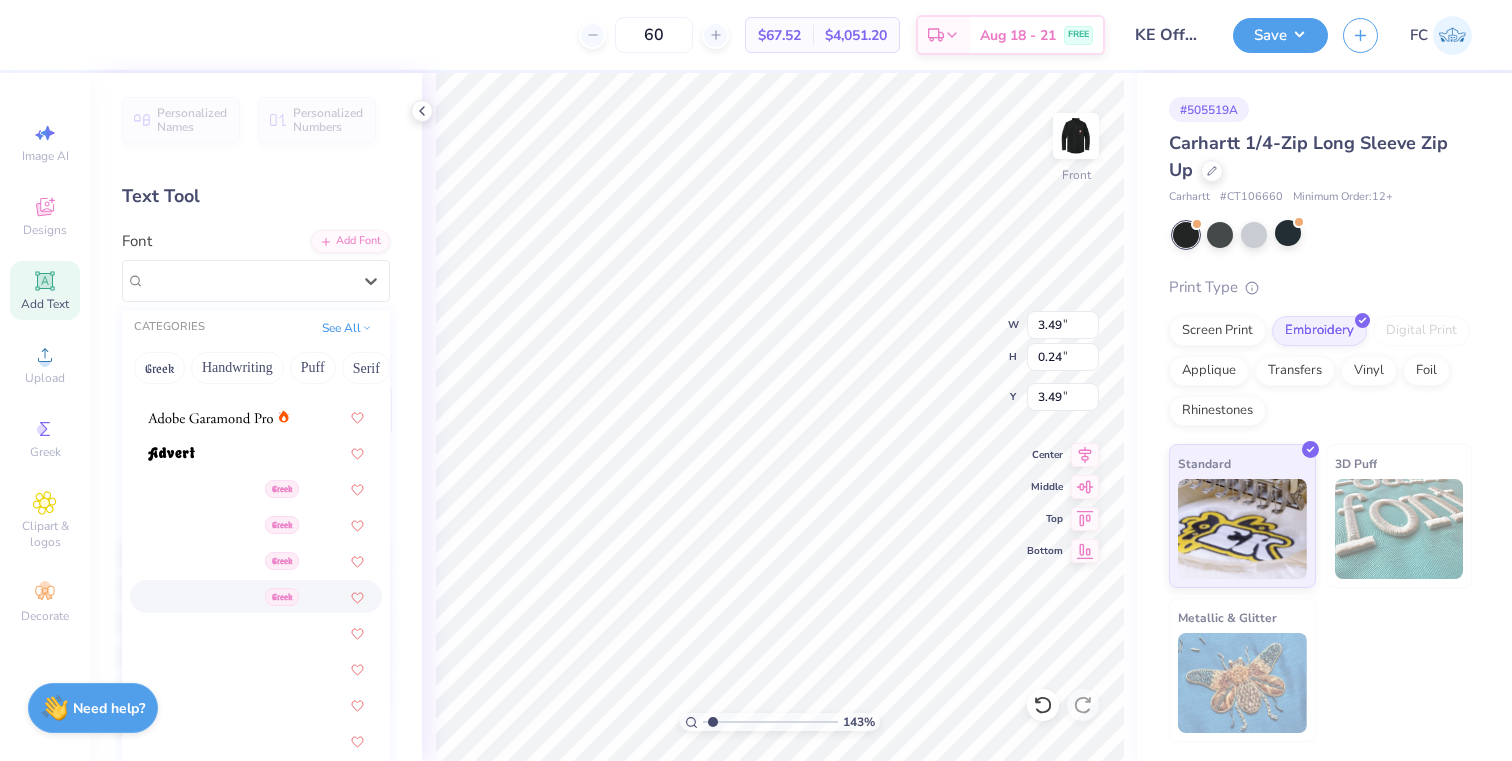 scroll, scrollTop: 255, scrollLeft: 0, axis: vertical 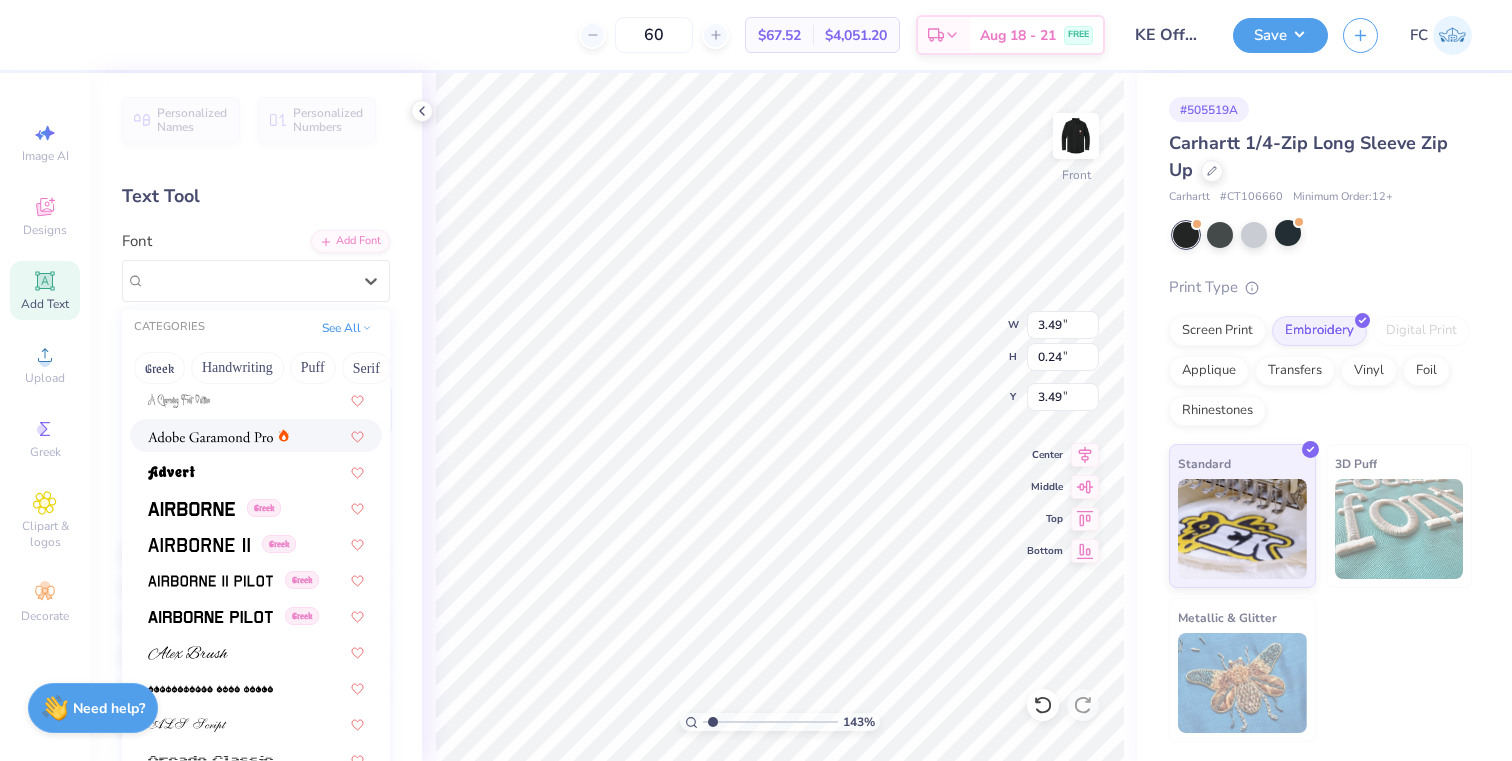 click at bounding box center (256, 435) 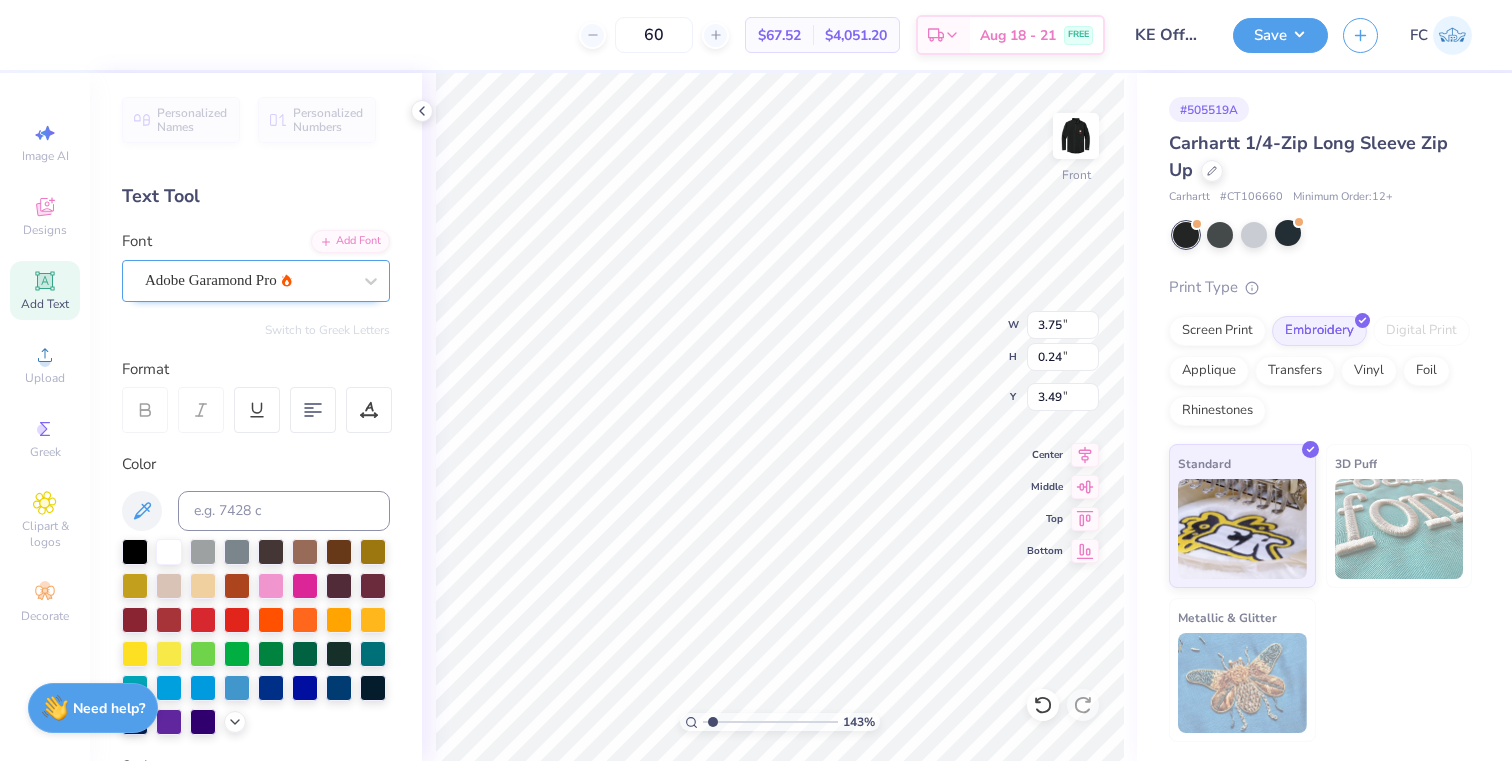 click on "Adobe Garamond Pro" at bounding box center [248, 280] 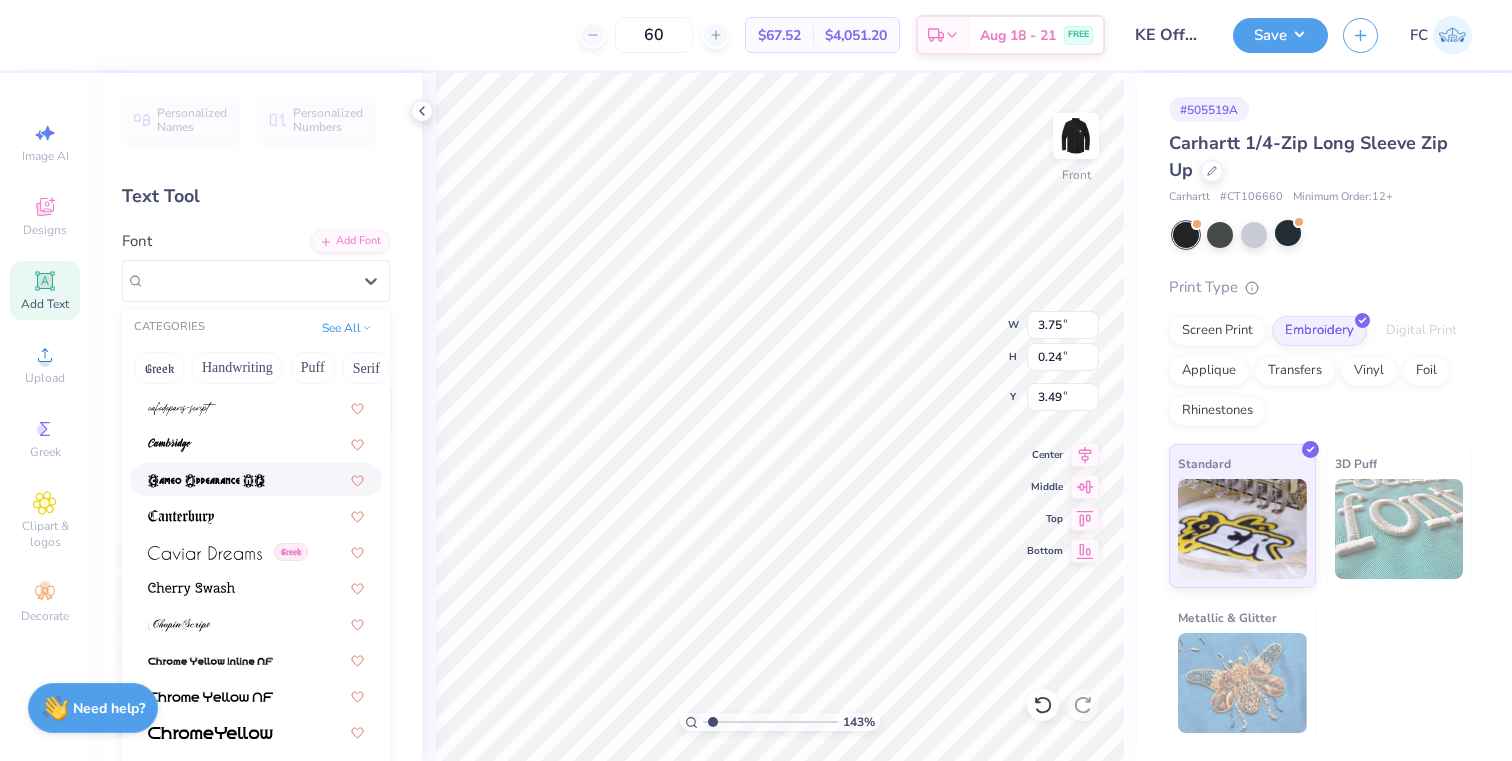 scroll, scrollTop: 2085, scrollLeft: 0, axis: vertical 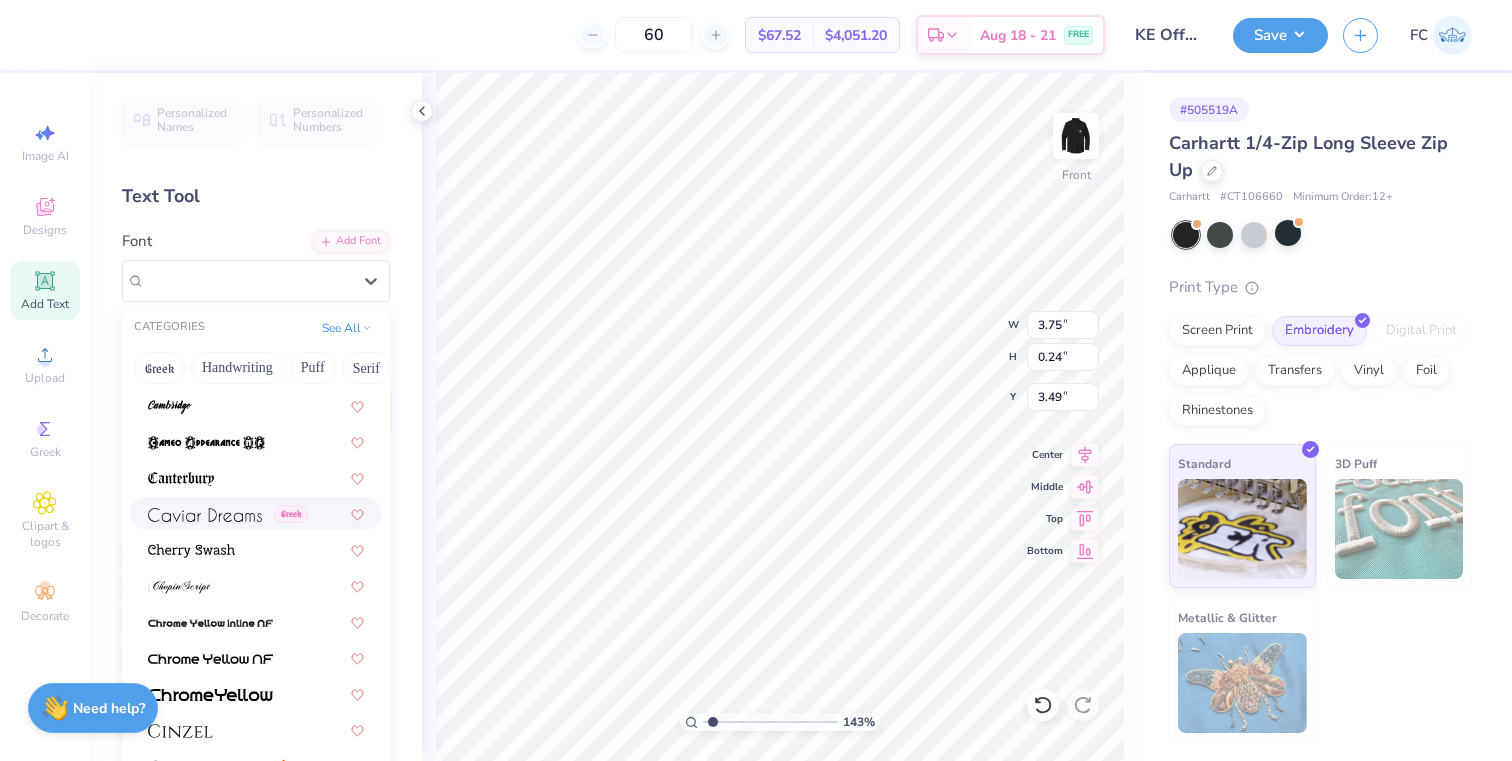 click at bounding box center [205, 515] 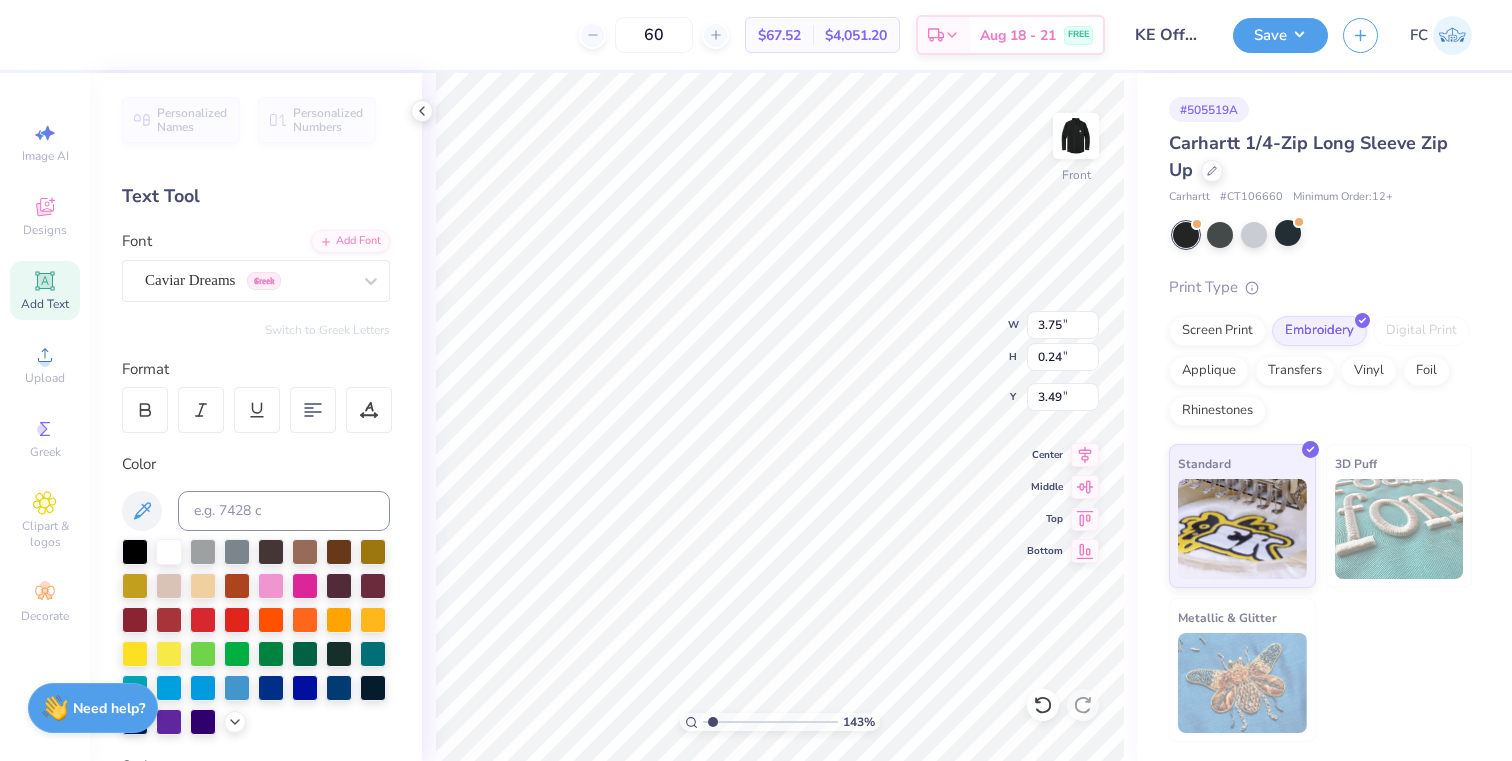 type on "3.26" 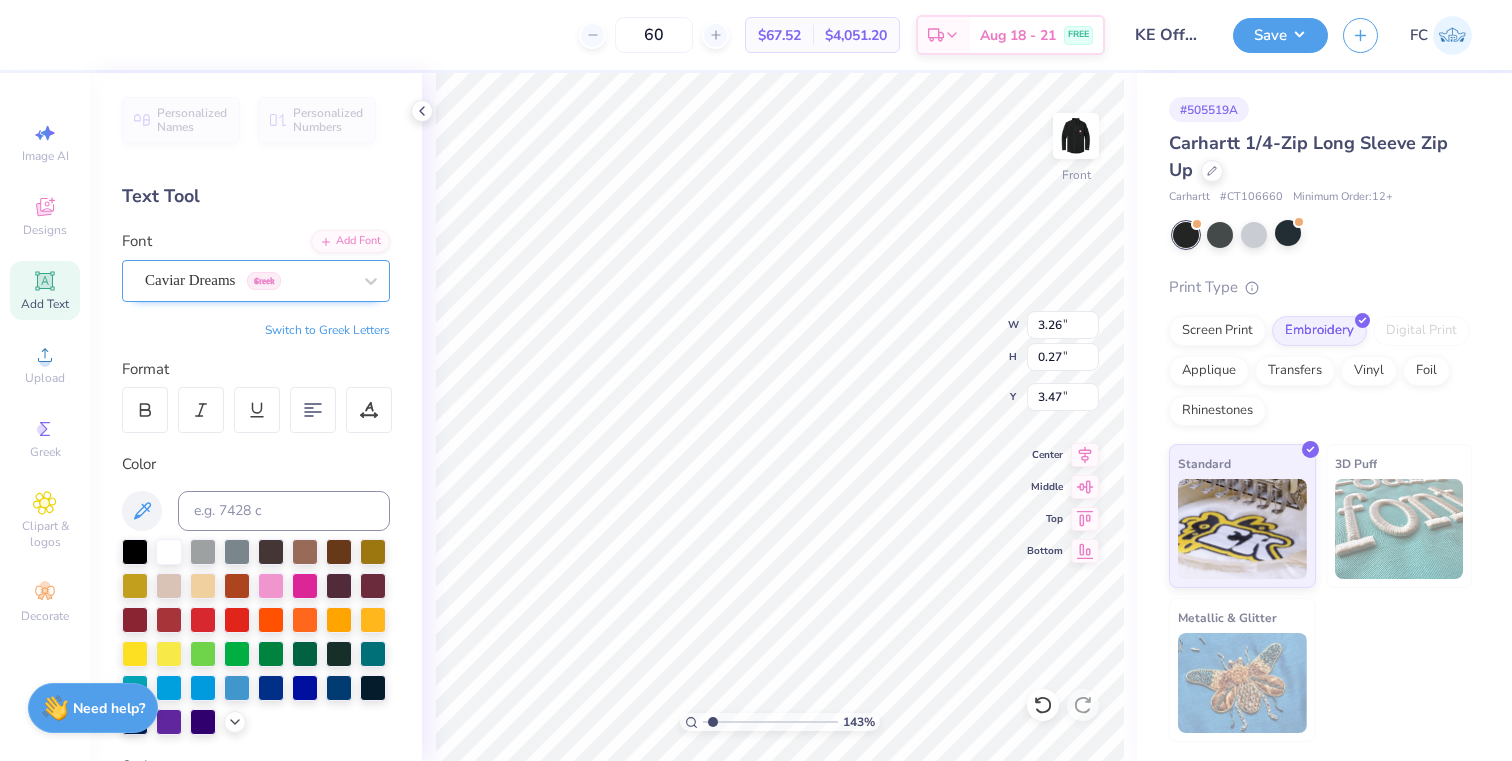 click on "Caviar Dreams Greek" at bounding box center (248, 280) 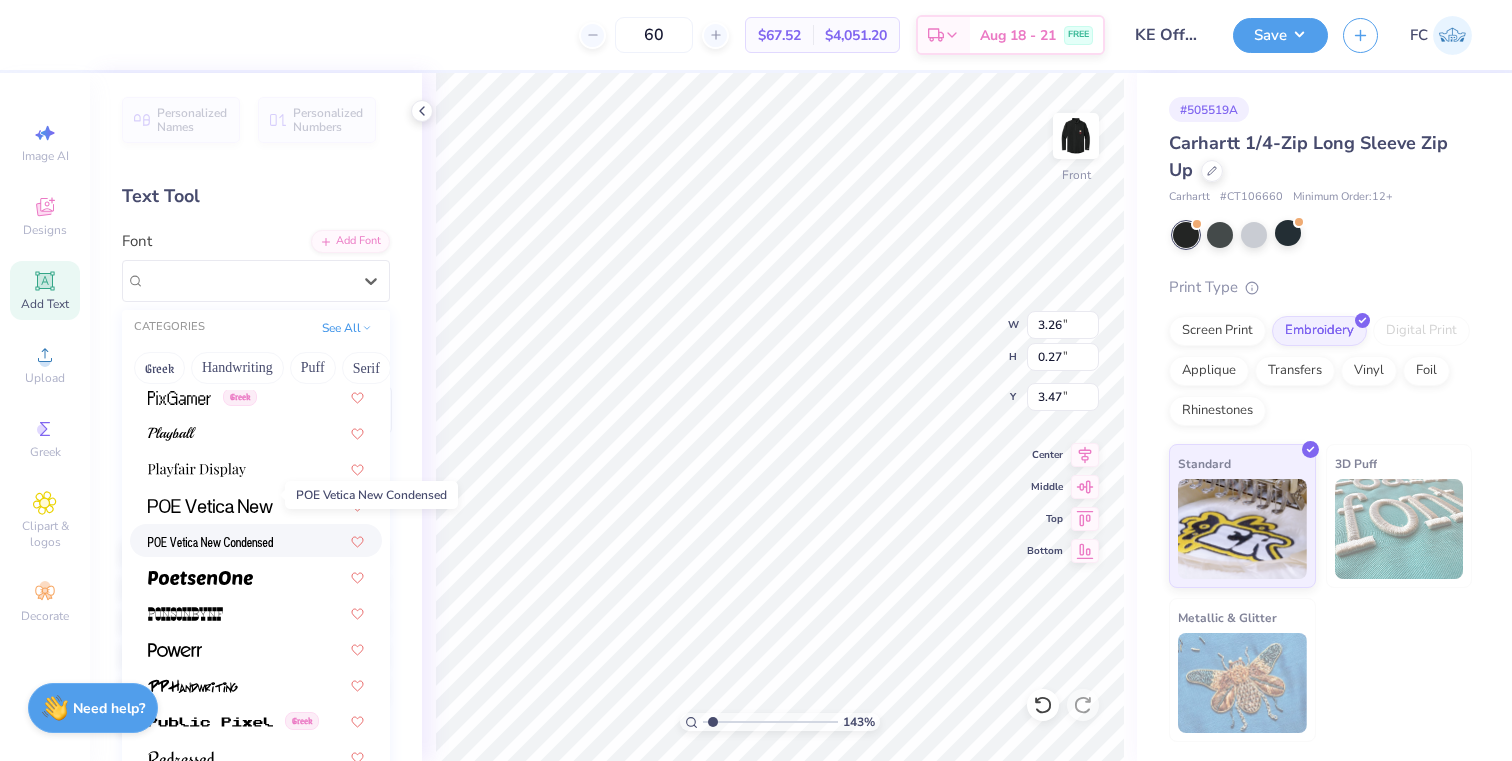 scroll, scrollTop: 8539, scrollLeft: 0, axis: vertical 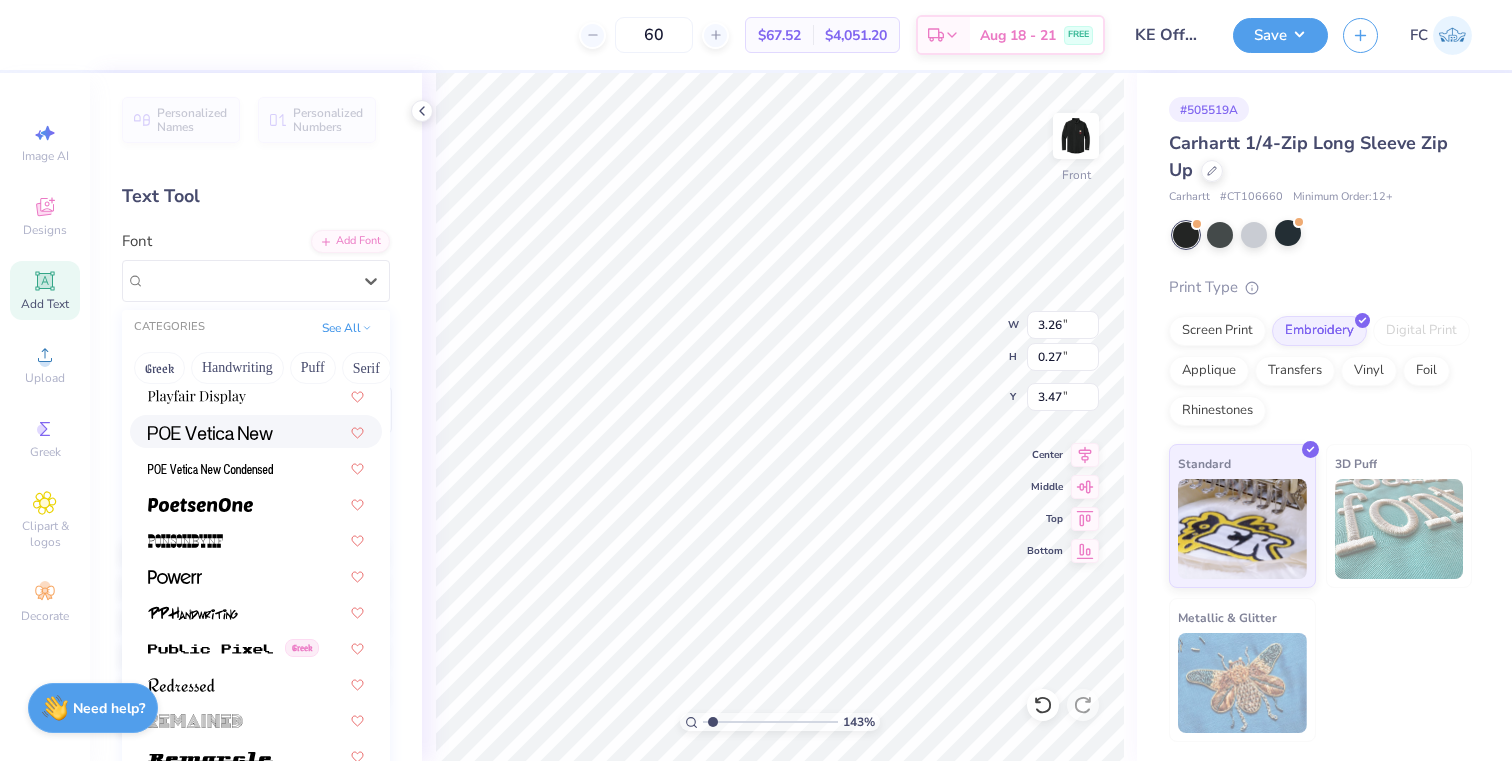 click at bounding box center [256, 431] 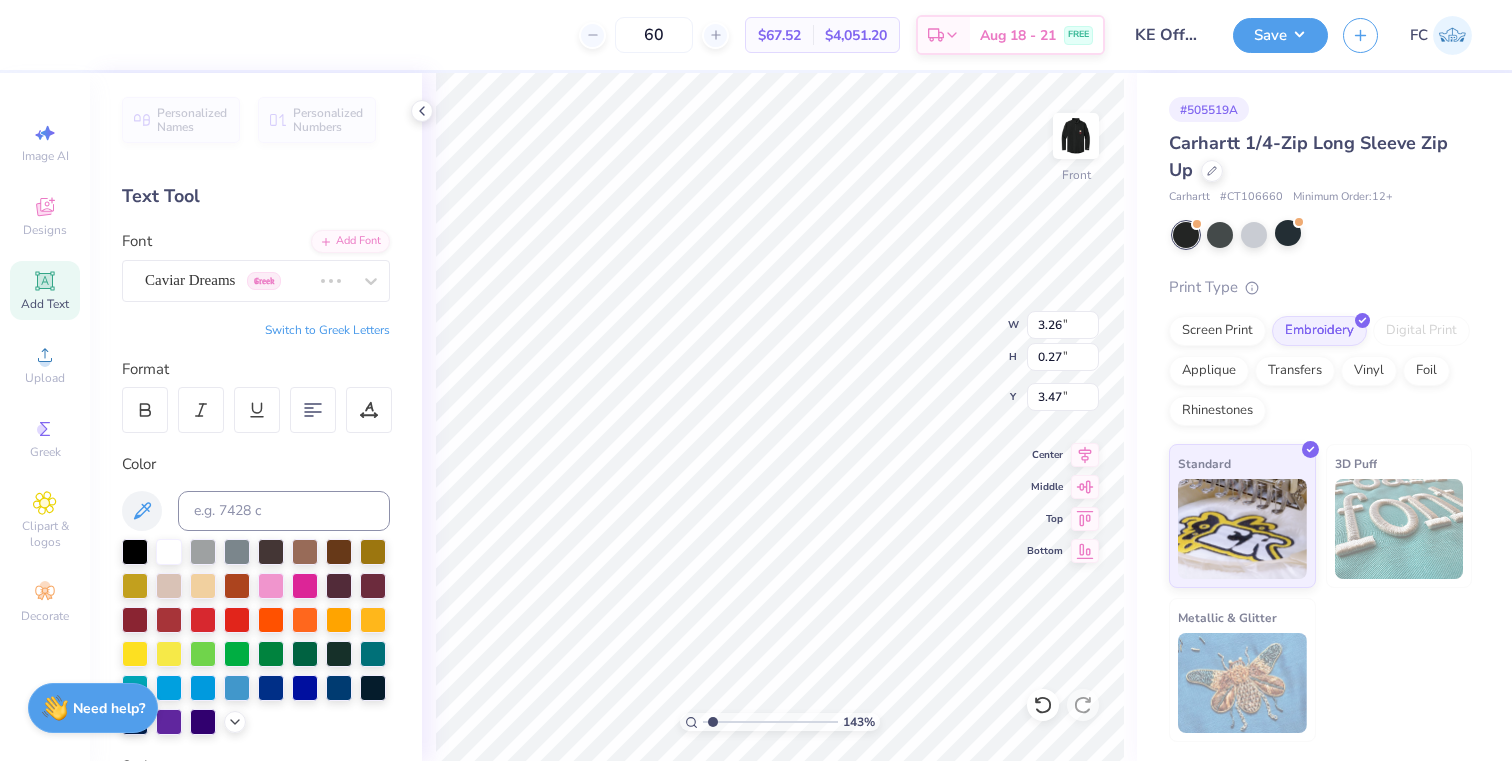 type on "3.15" 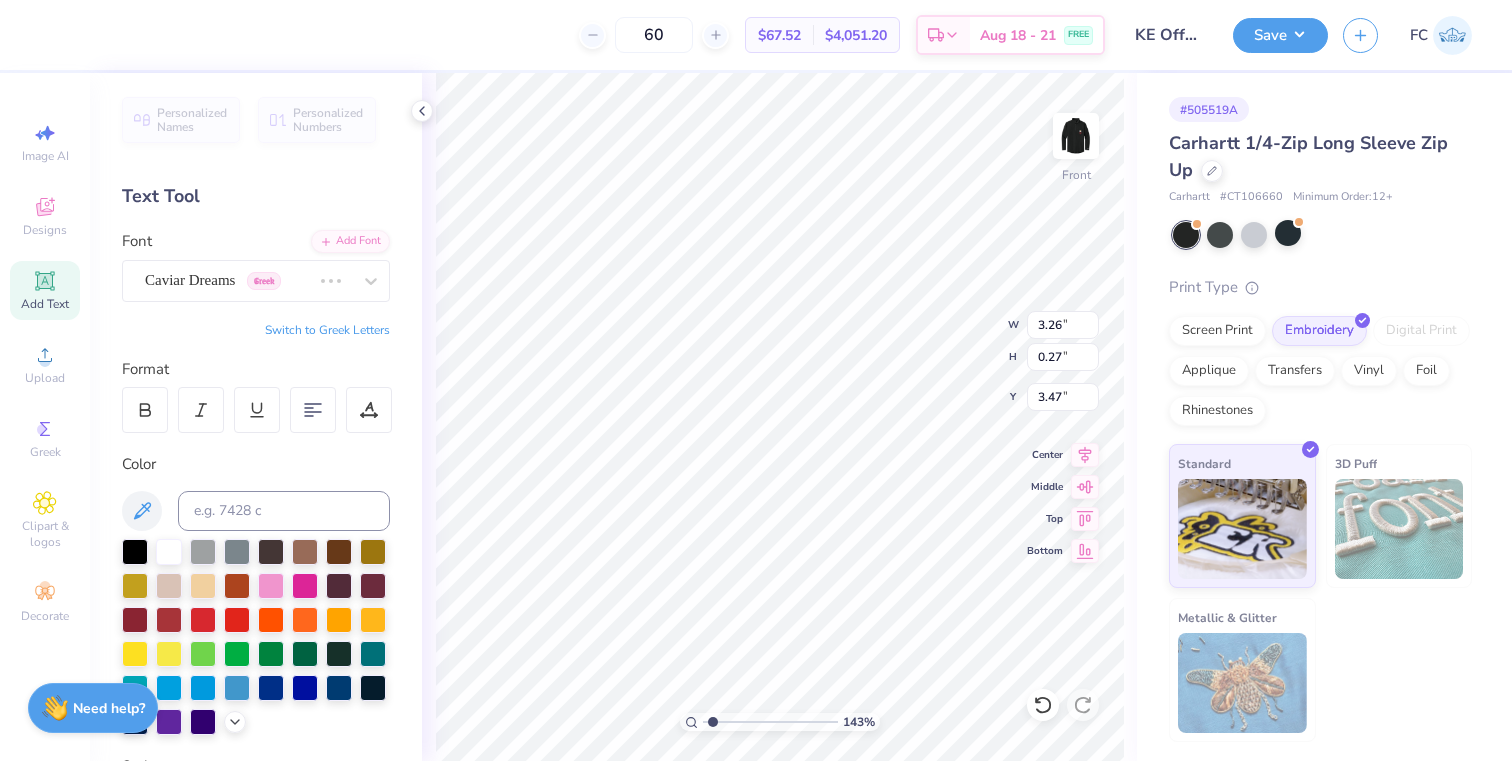 type on "0.24" 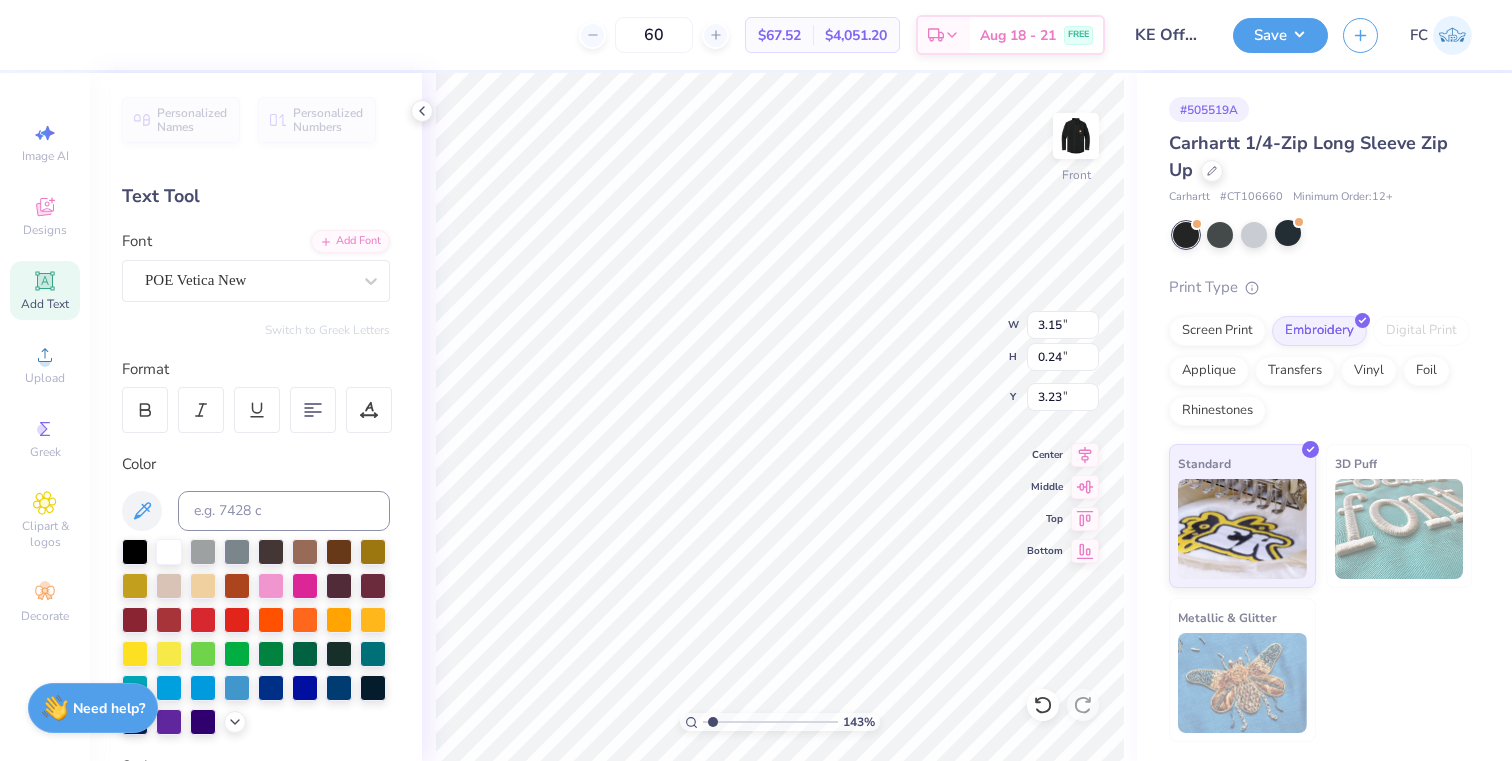 type on "3.23" 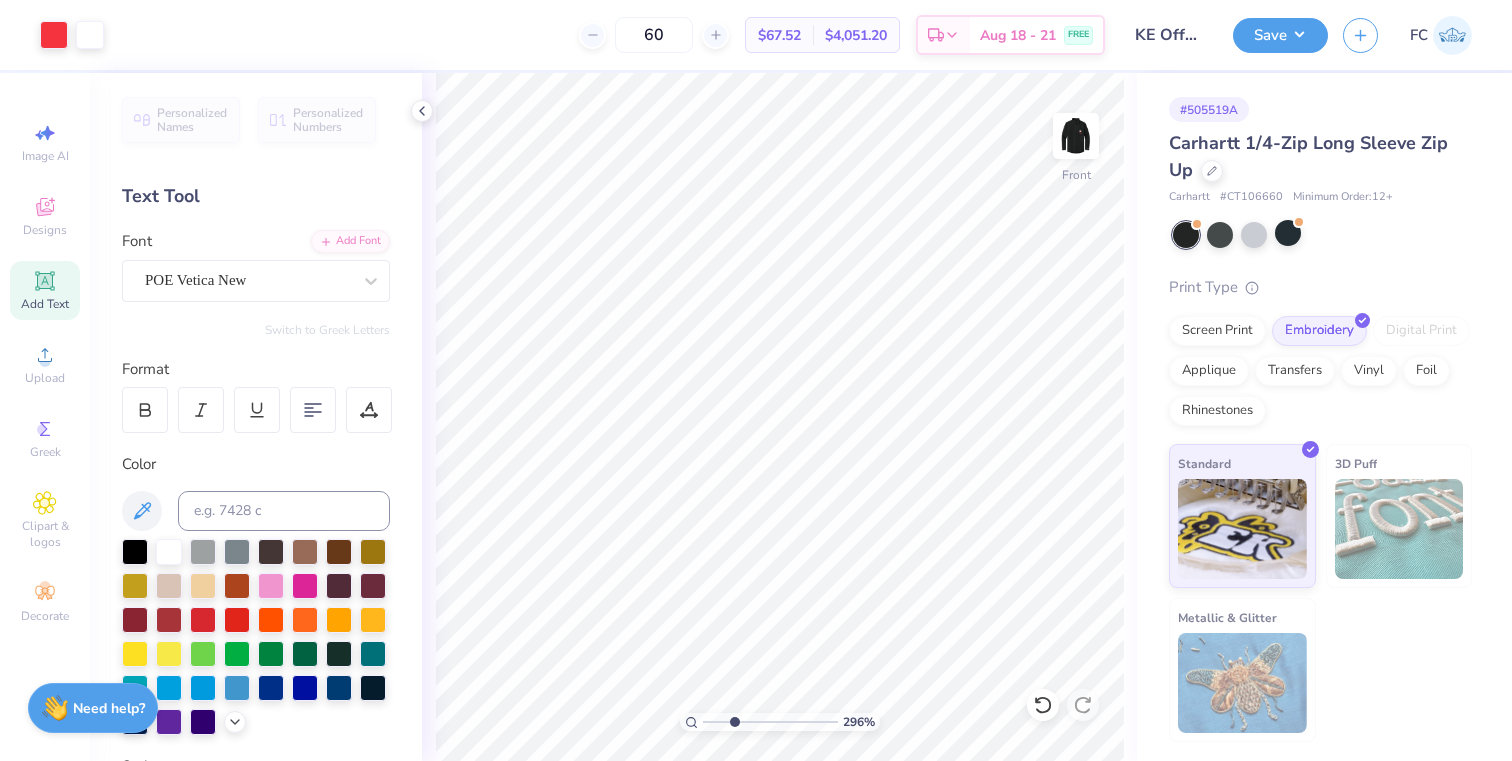 drag, startPoint x: 714, startPoint y: 719, endPoint x: 734, endPoint y: 712, distance: 21.189621 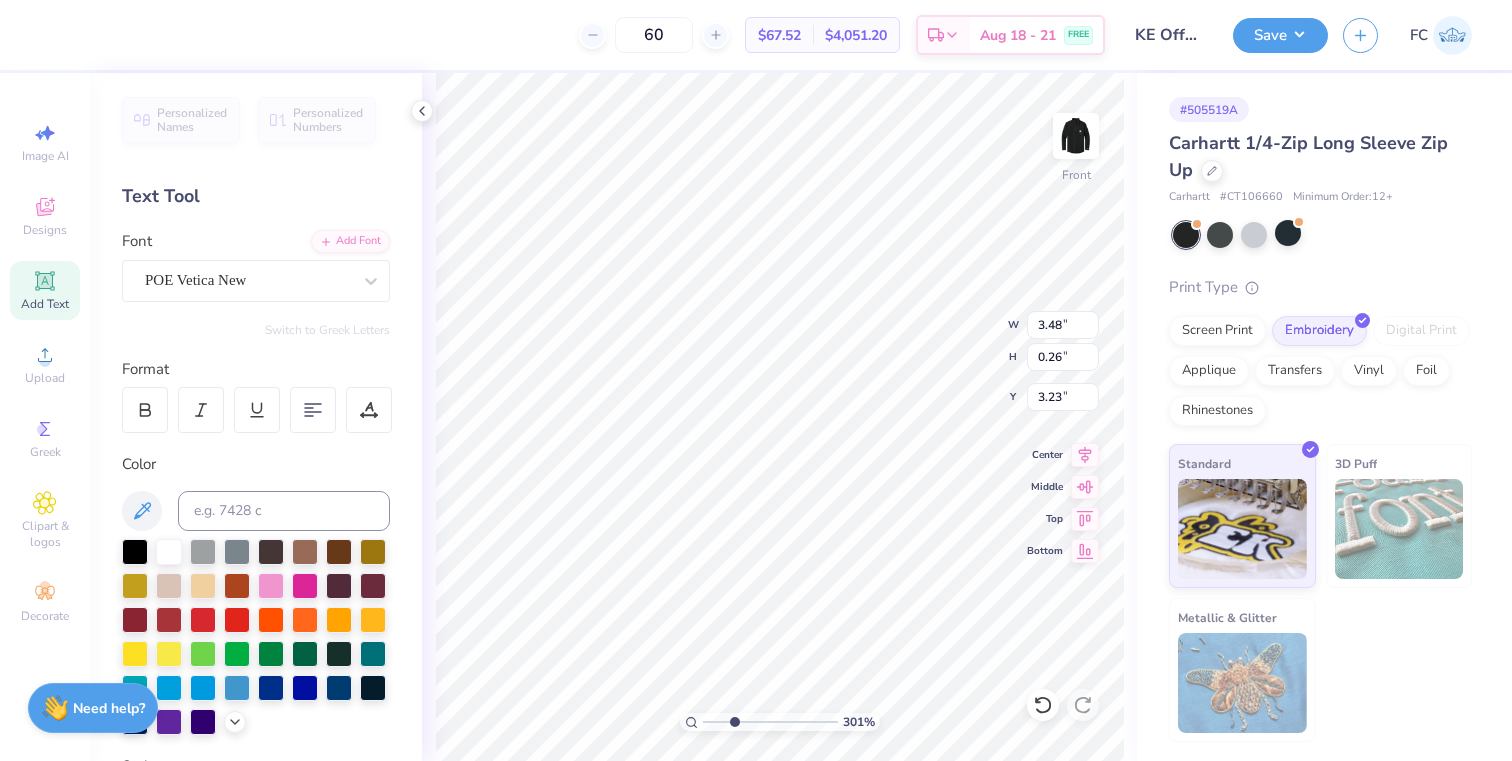 type on "3.60" 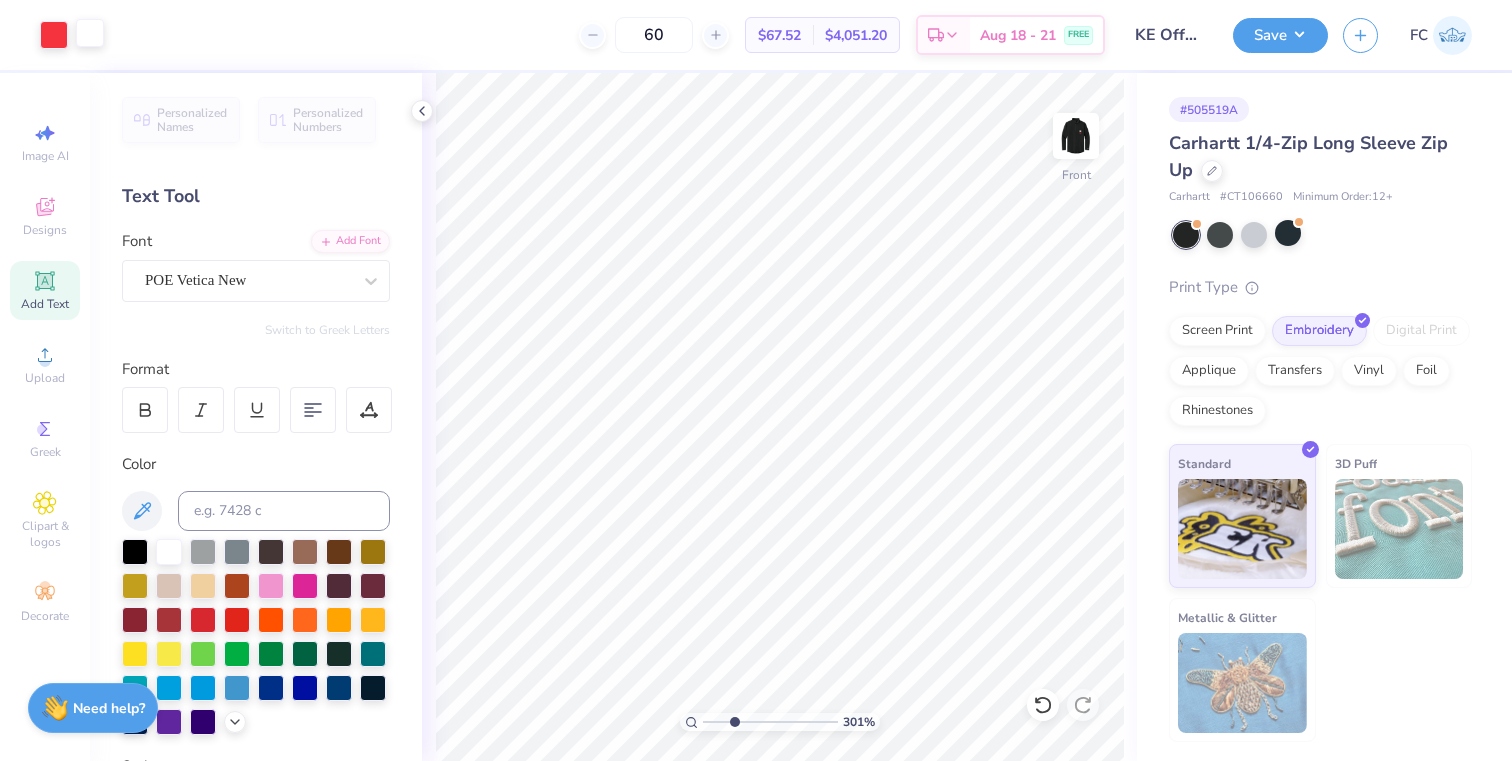 click at bounding box center [90, 33] 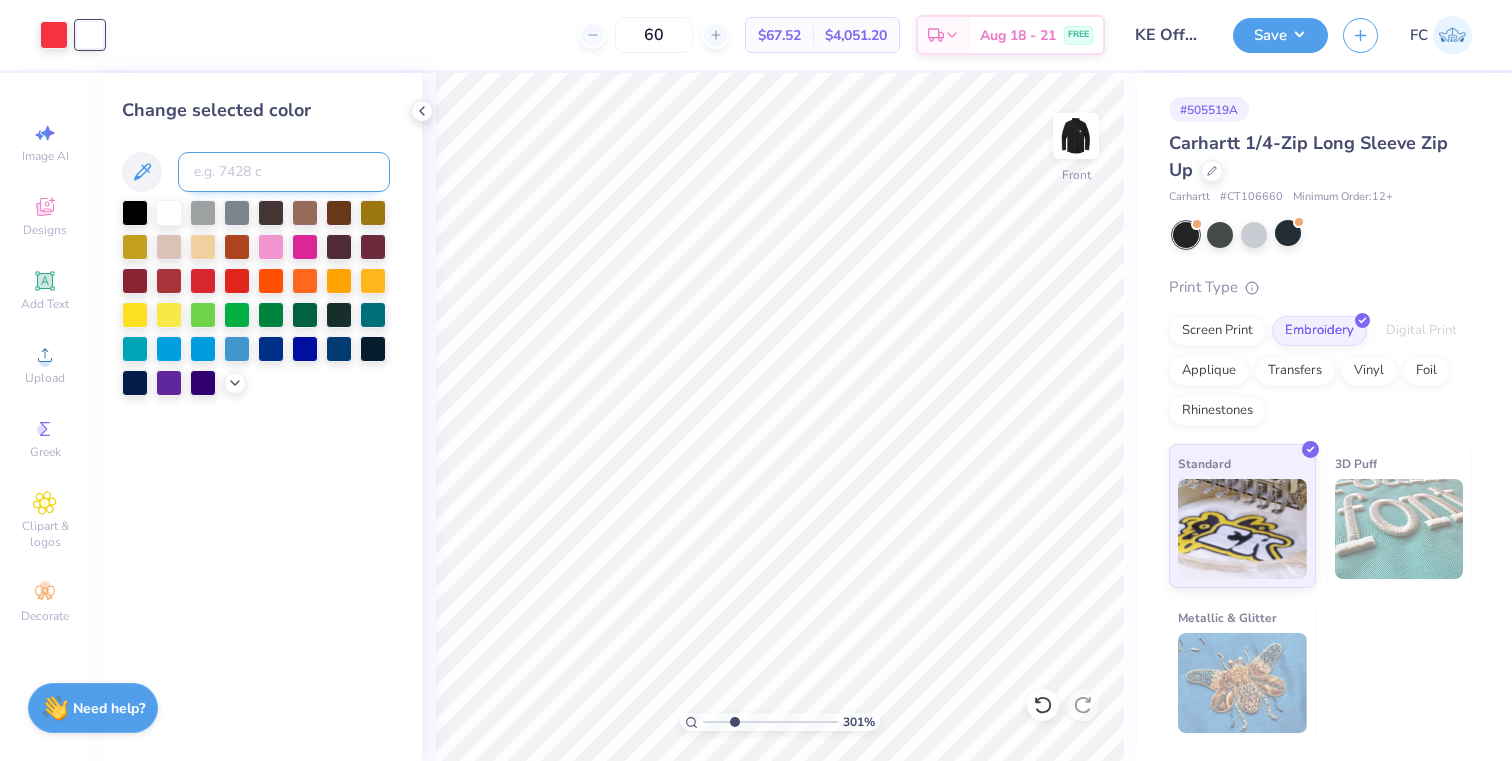 click at bounding box center (284, 172) 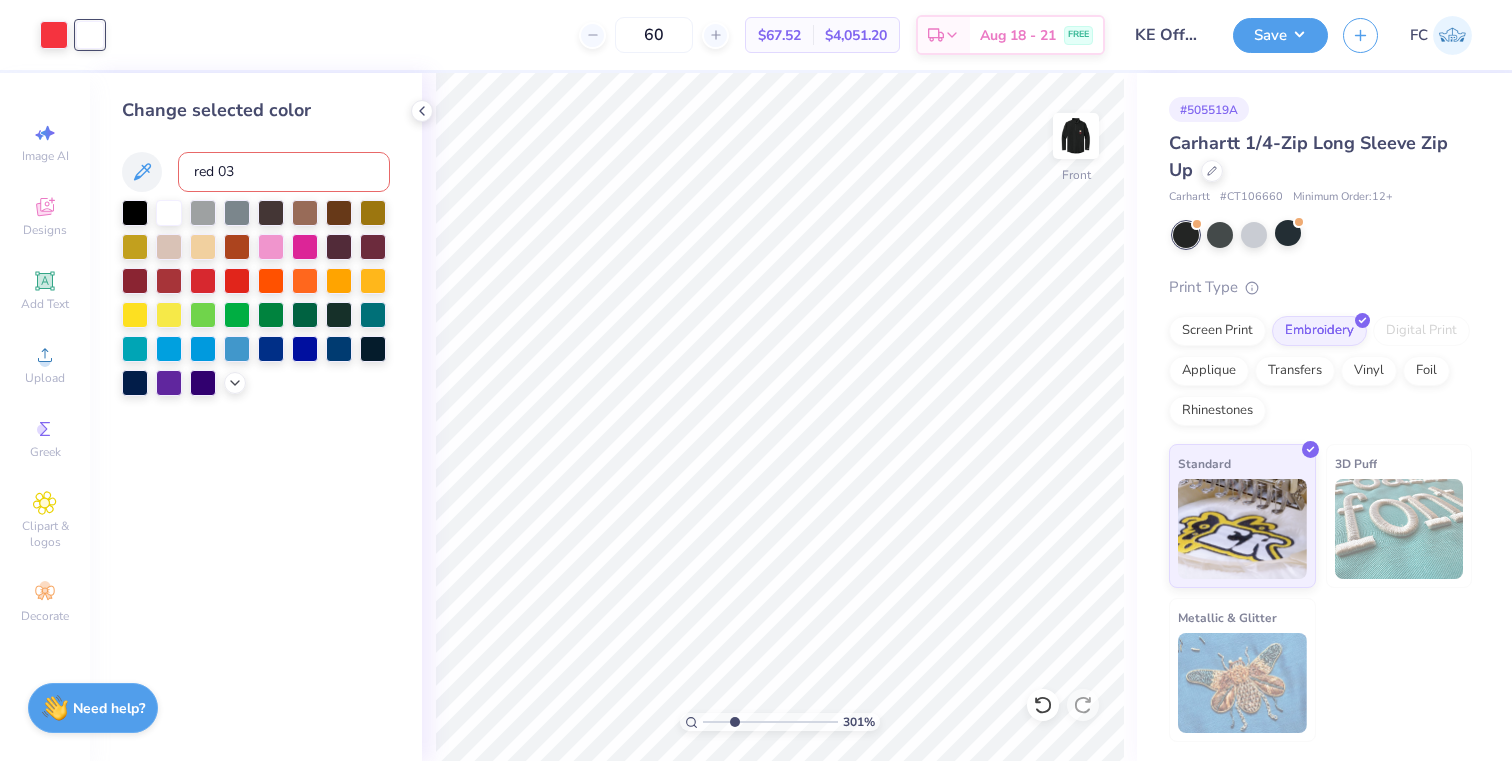 type on "red 032" 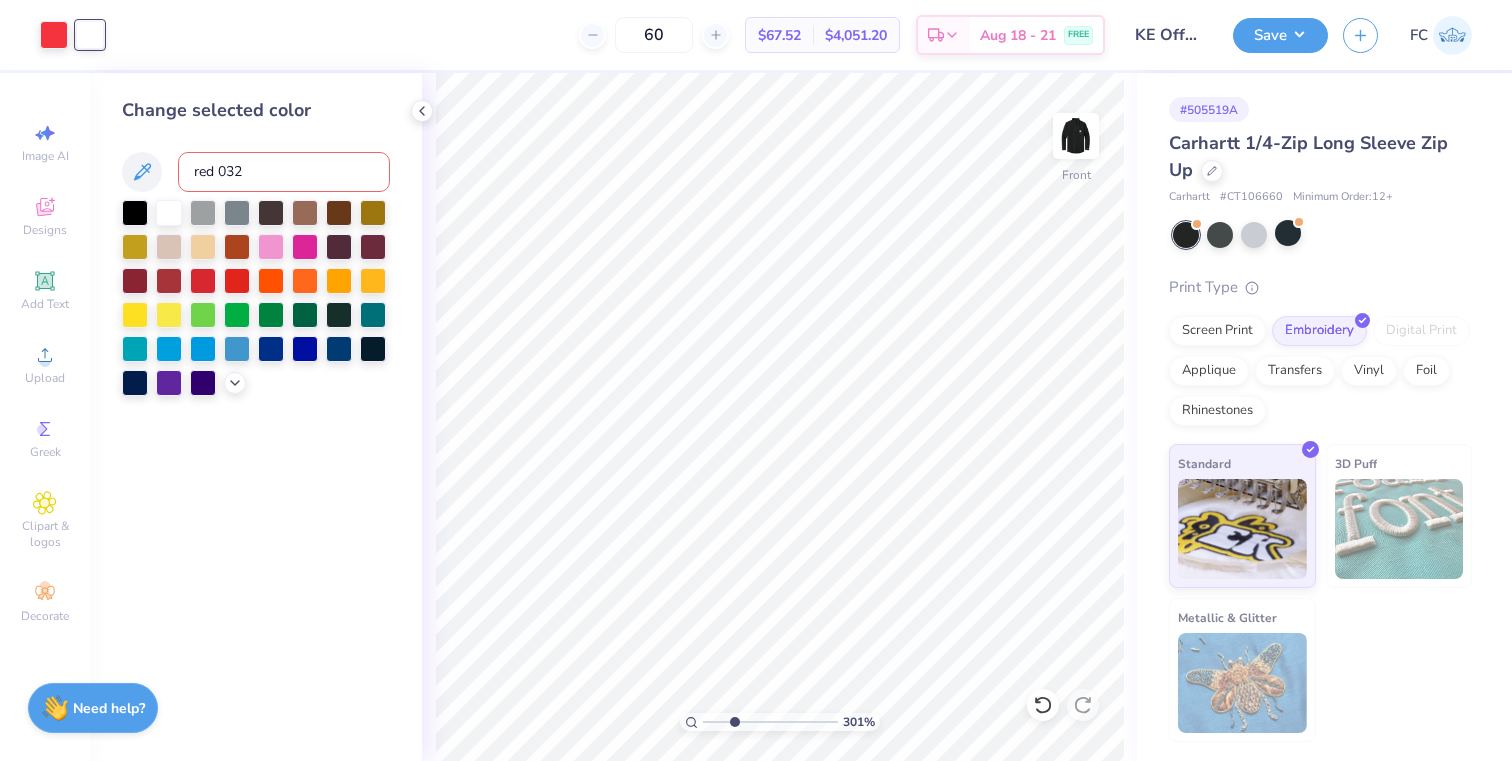 type 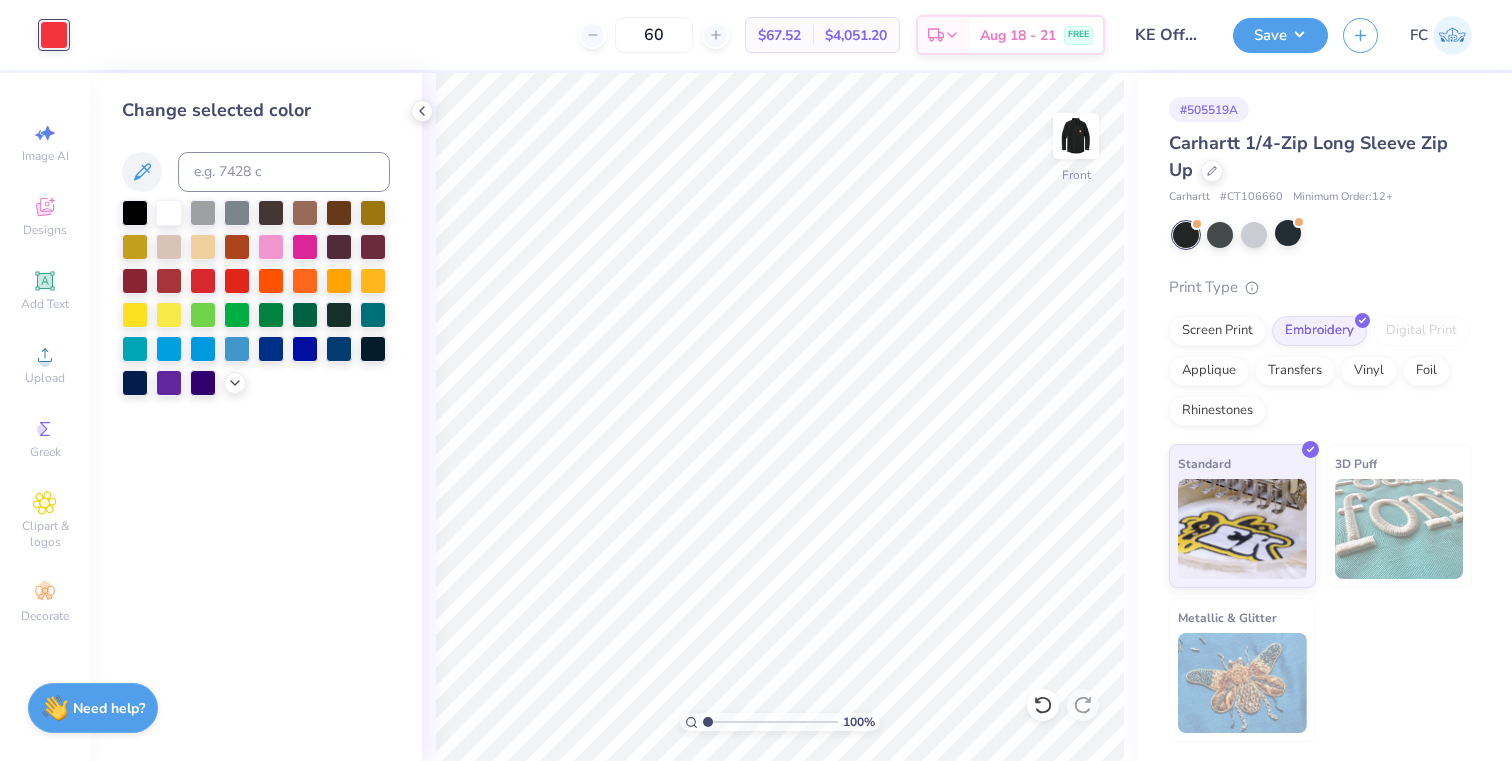 drag, startPoint x: 734, startPoint y: 718, endPoint x: 701, endPoint y: 714, distance: 33.24154 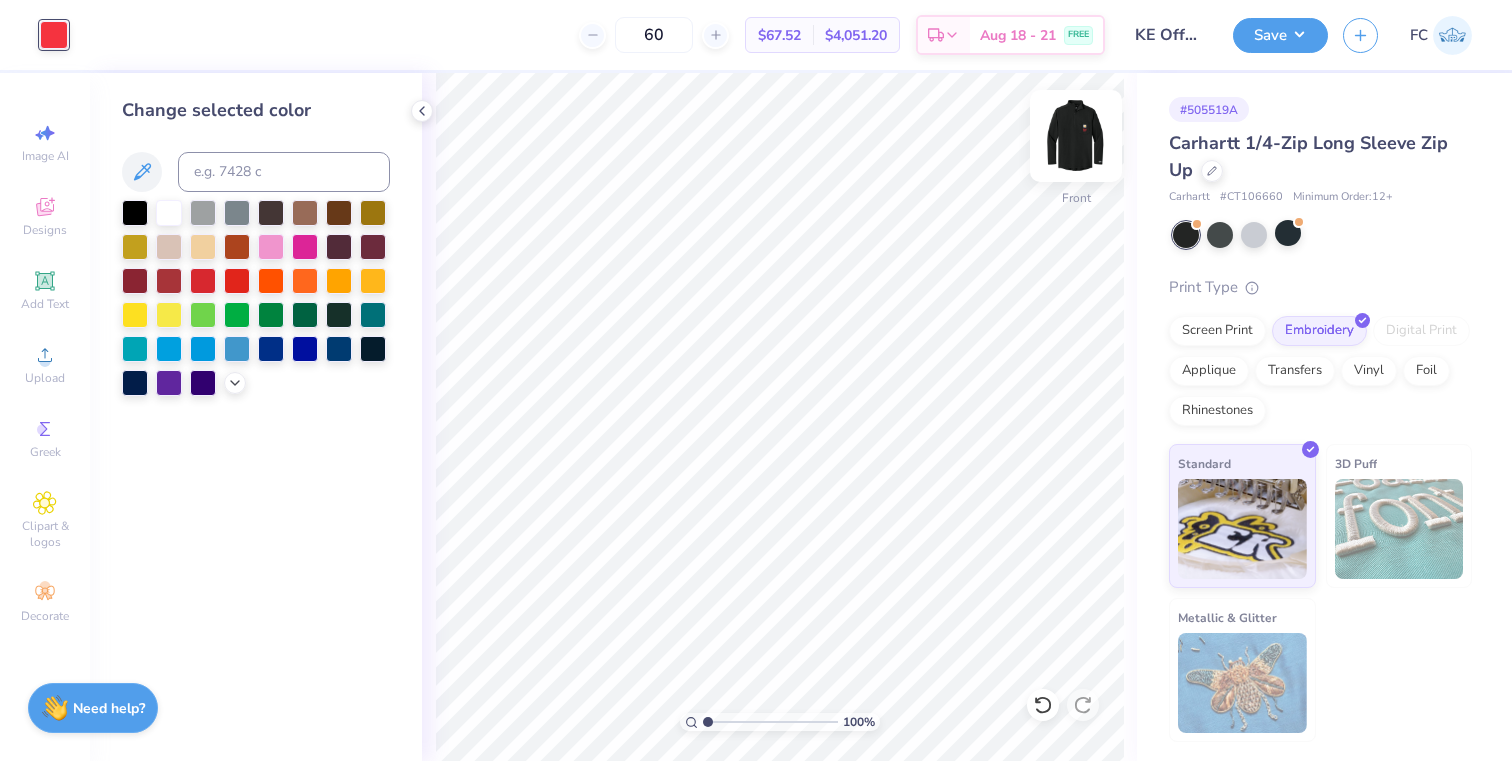 click at bounding box center (1076, 136) 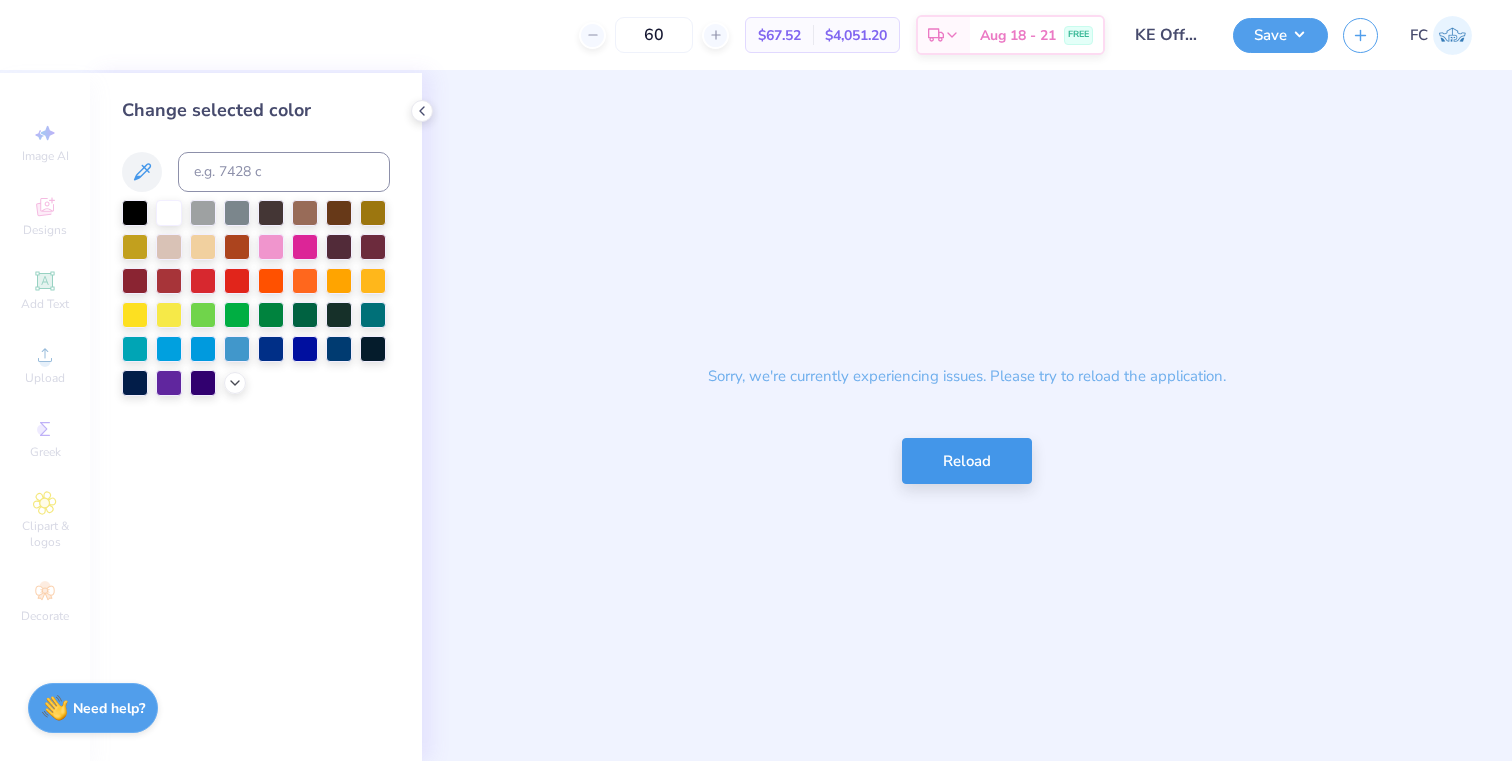 click on "Reload" at bounding box center [967, 461] 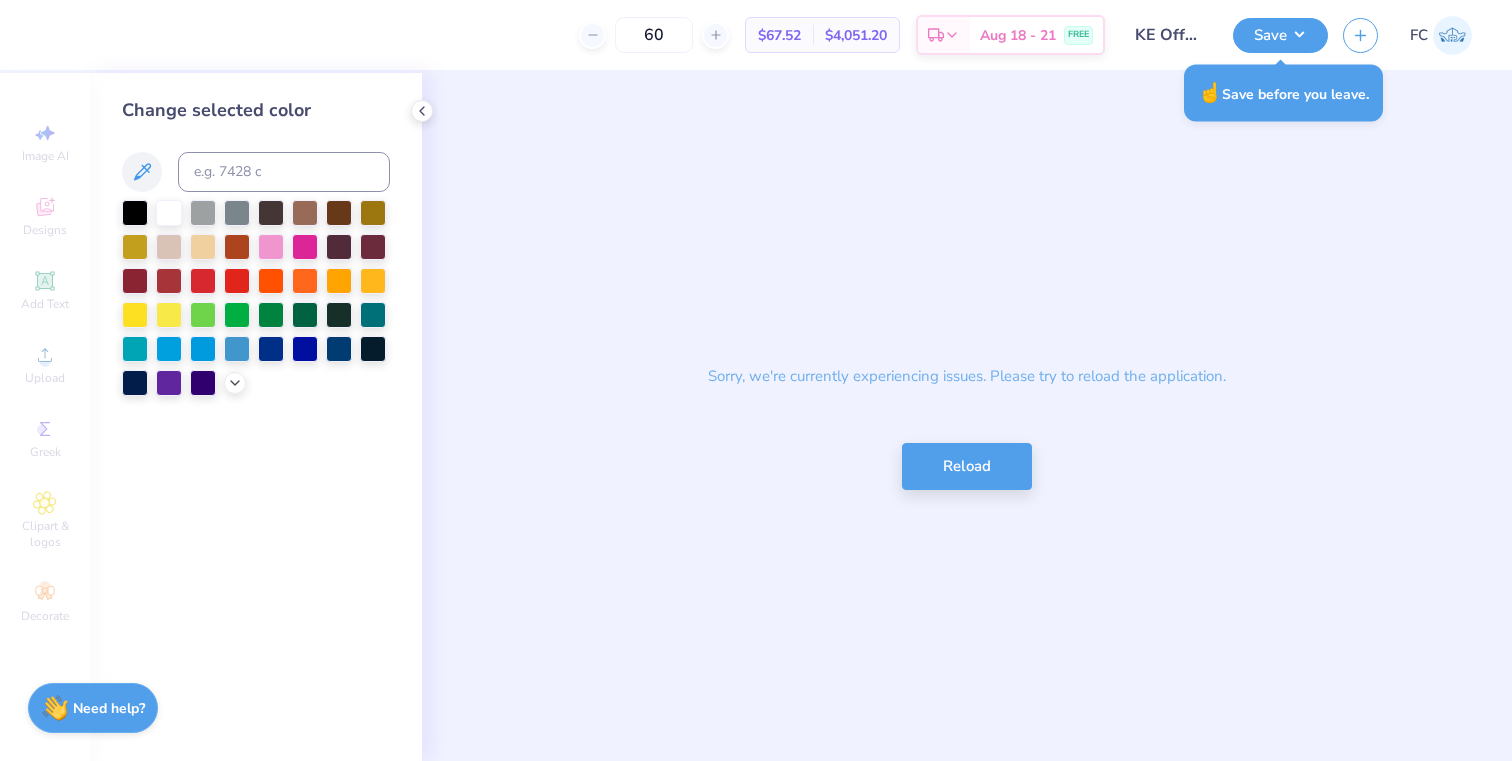 click on "Sorry, we're currently experiencing issues. Please try to reload the application. Reload" at bounding box center (967, 417) 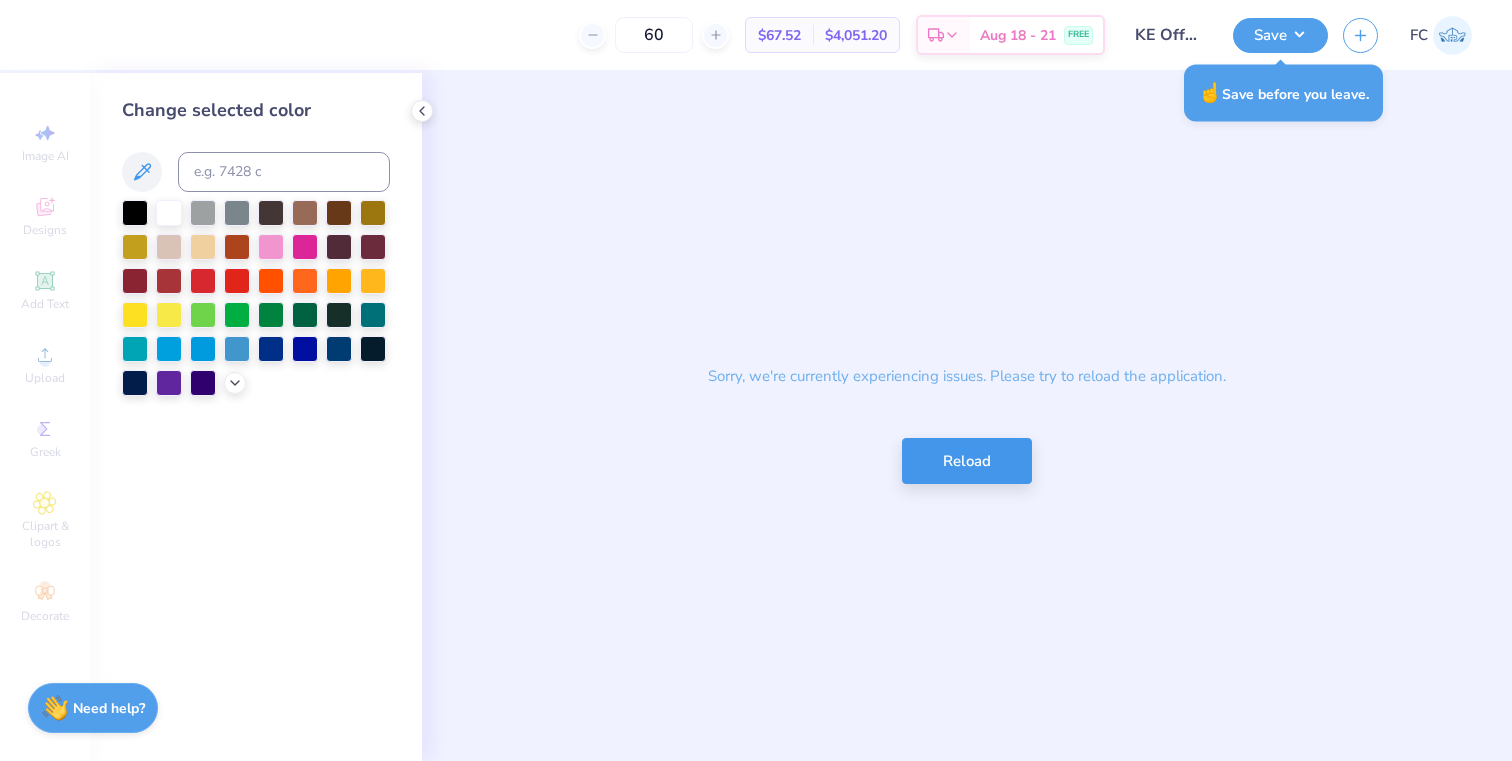 click on "Reload" at bounding box center [967, 461] 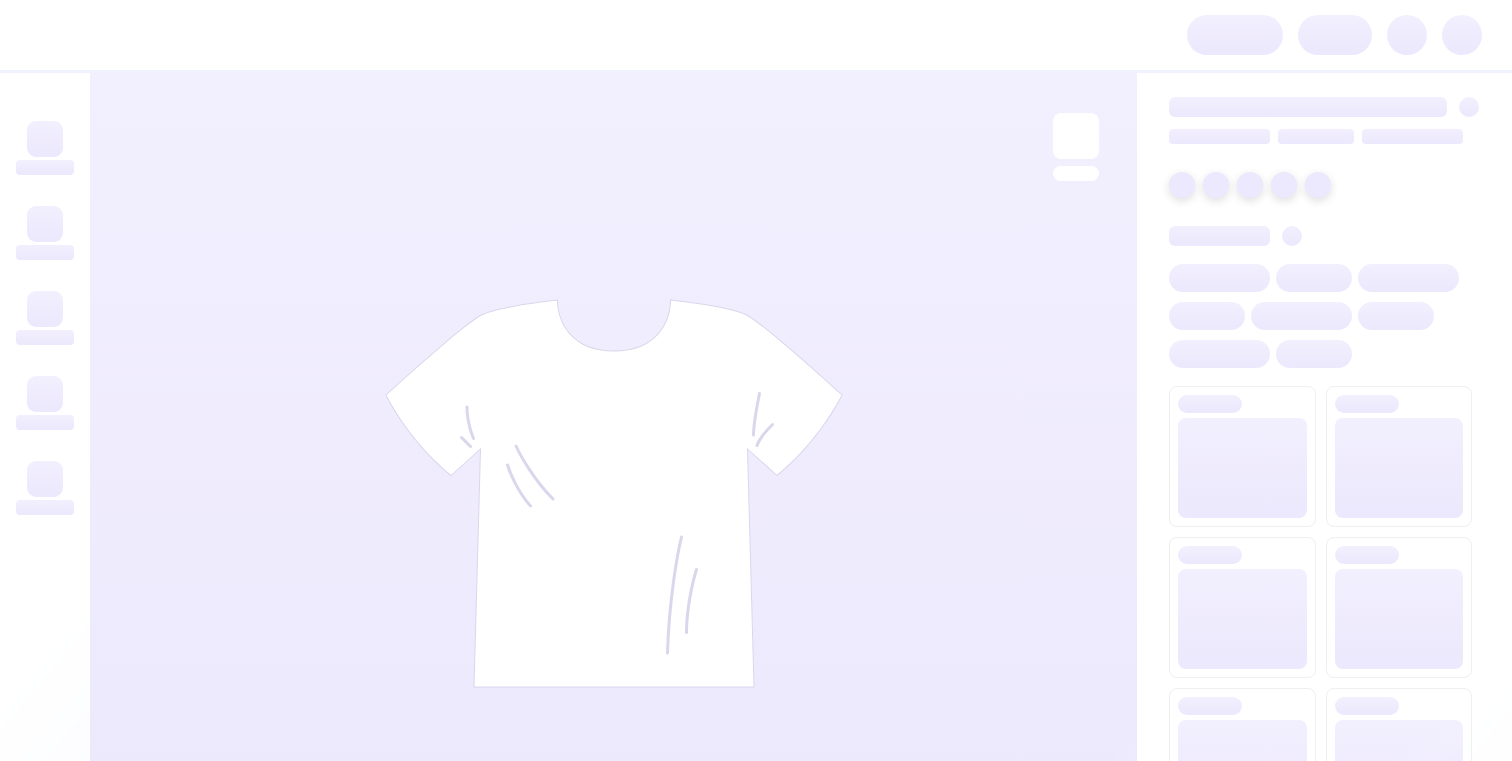 scroll, scrollTop: 0, scrollLeft: 0, axis: both 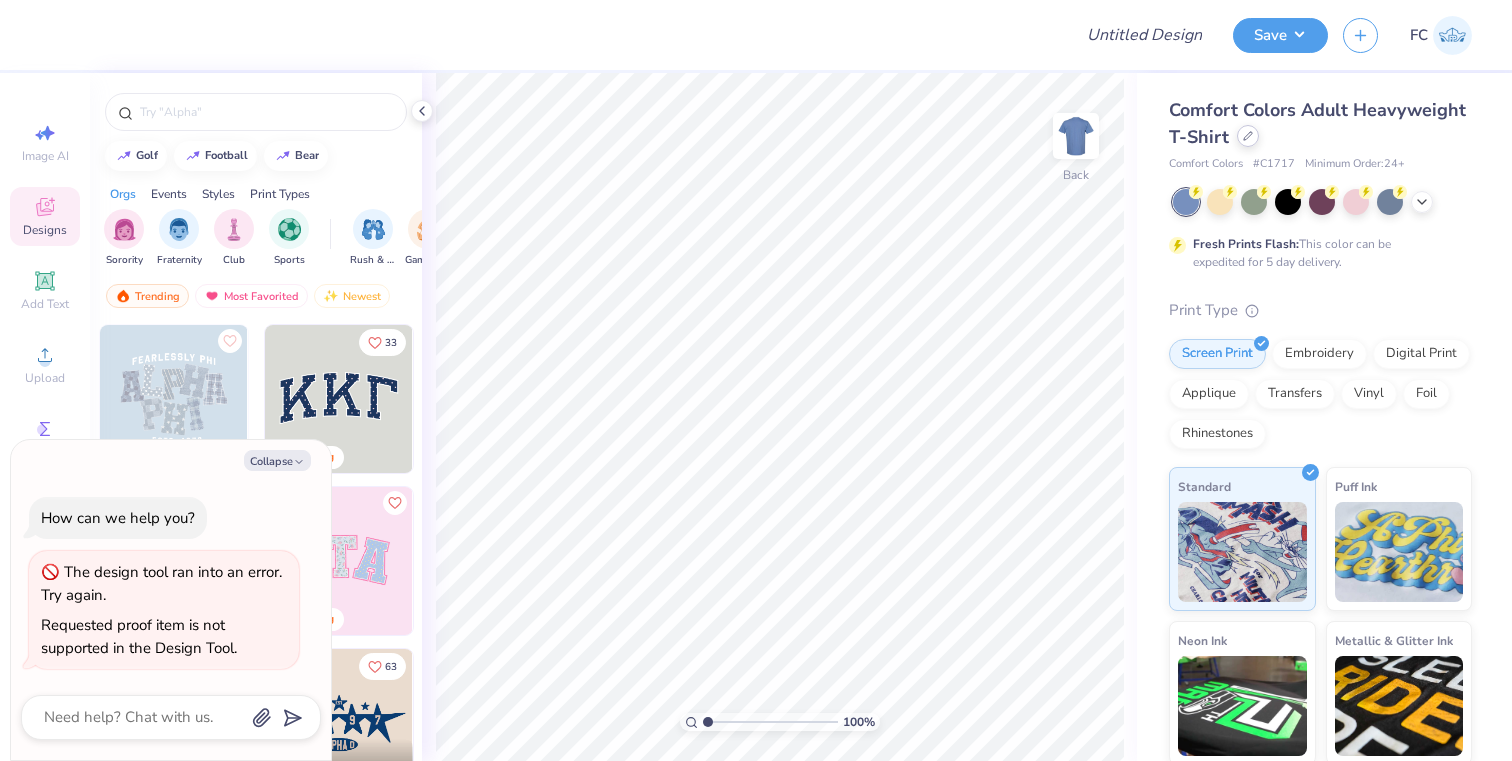 click at bounding box center (1248, 136) 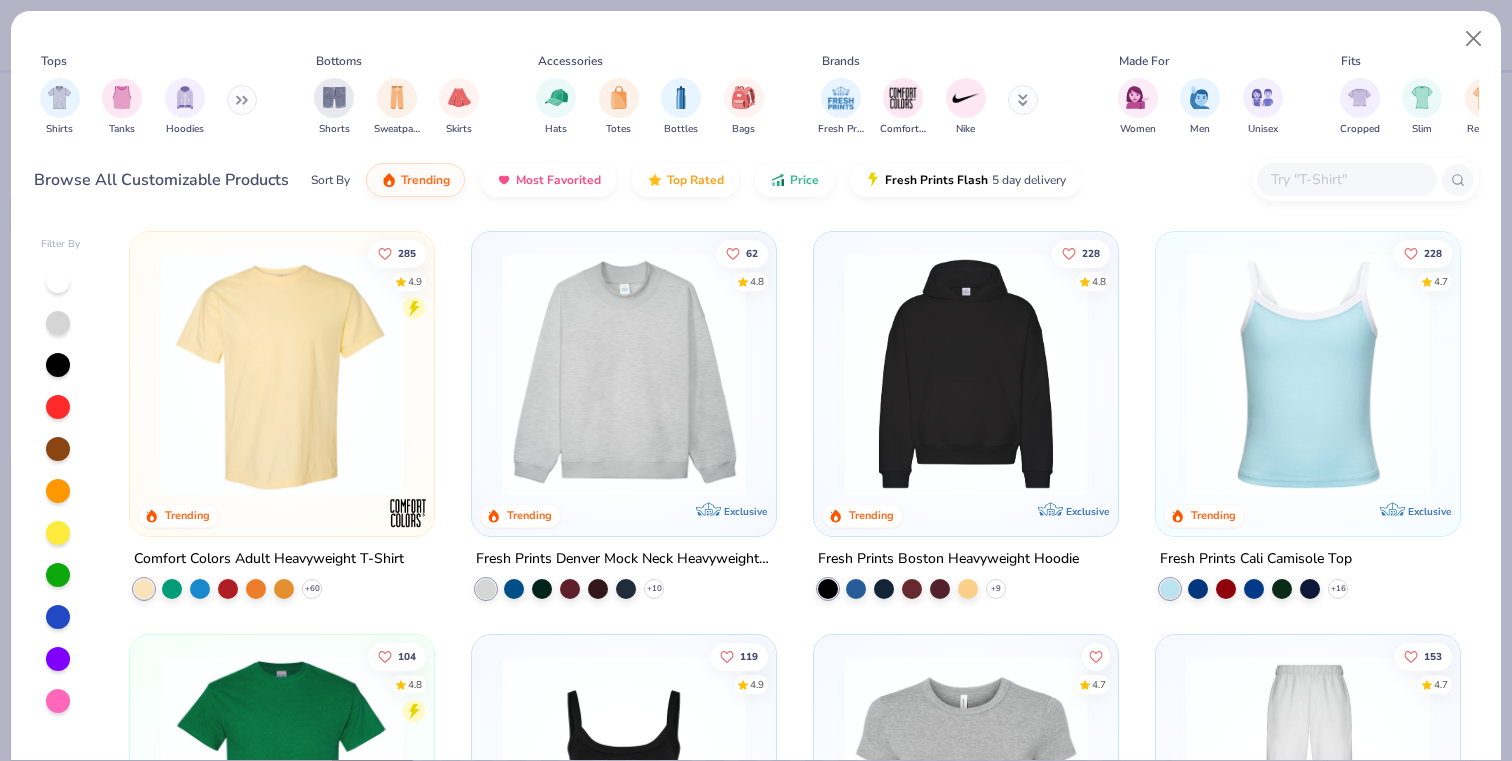 type on "x" 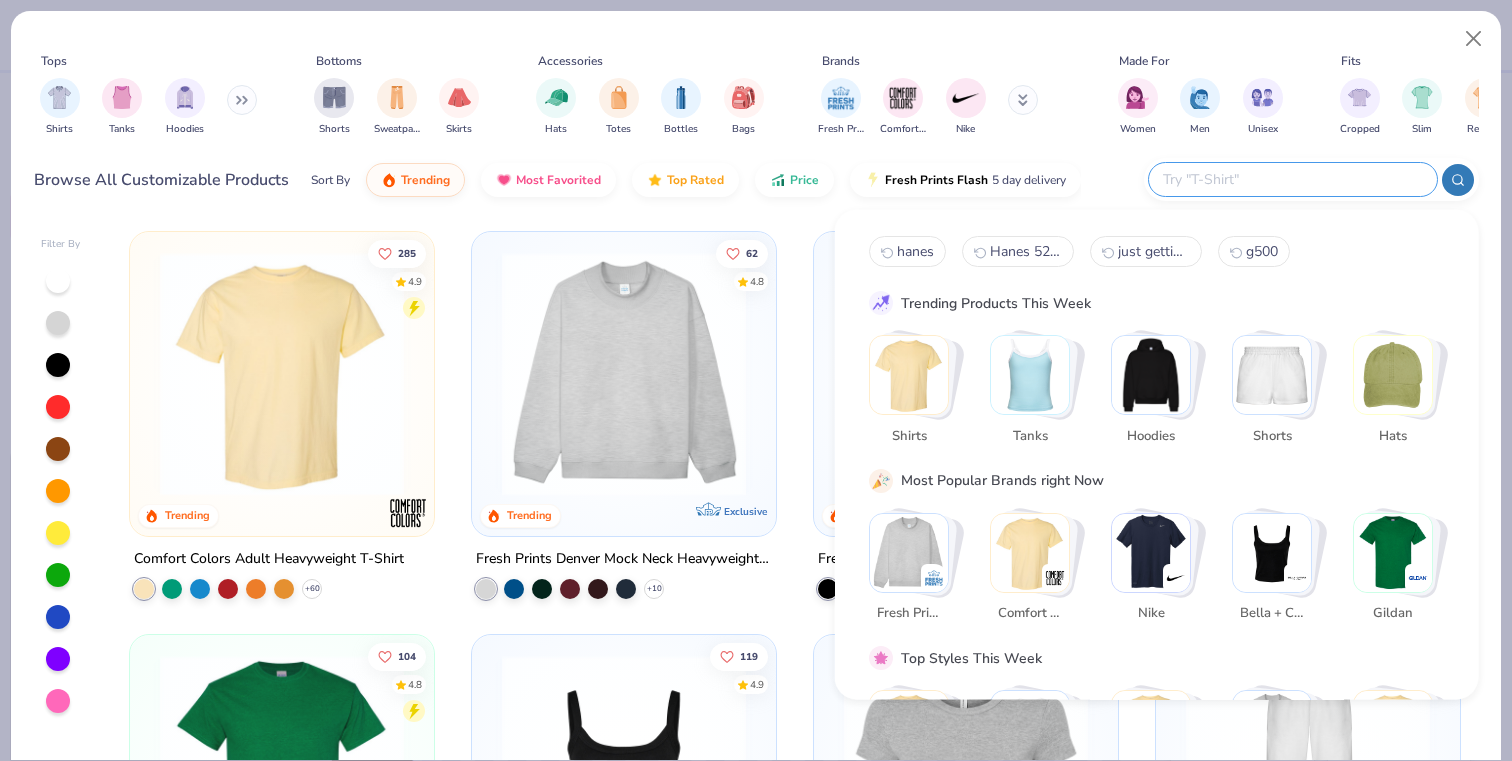 click at bounding box center [1292, 179] 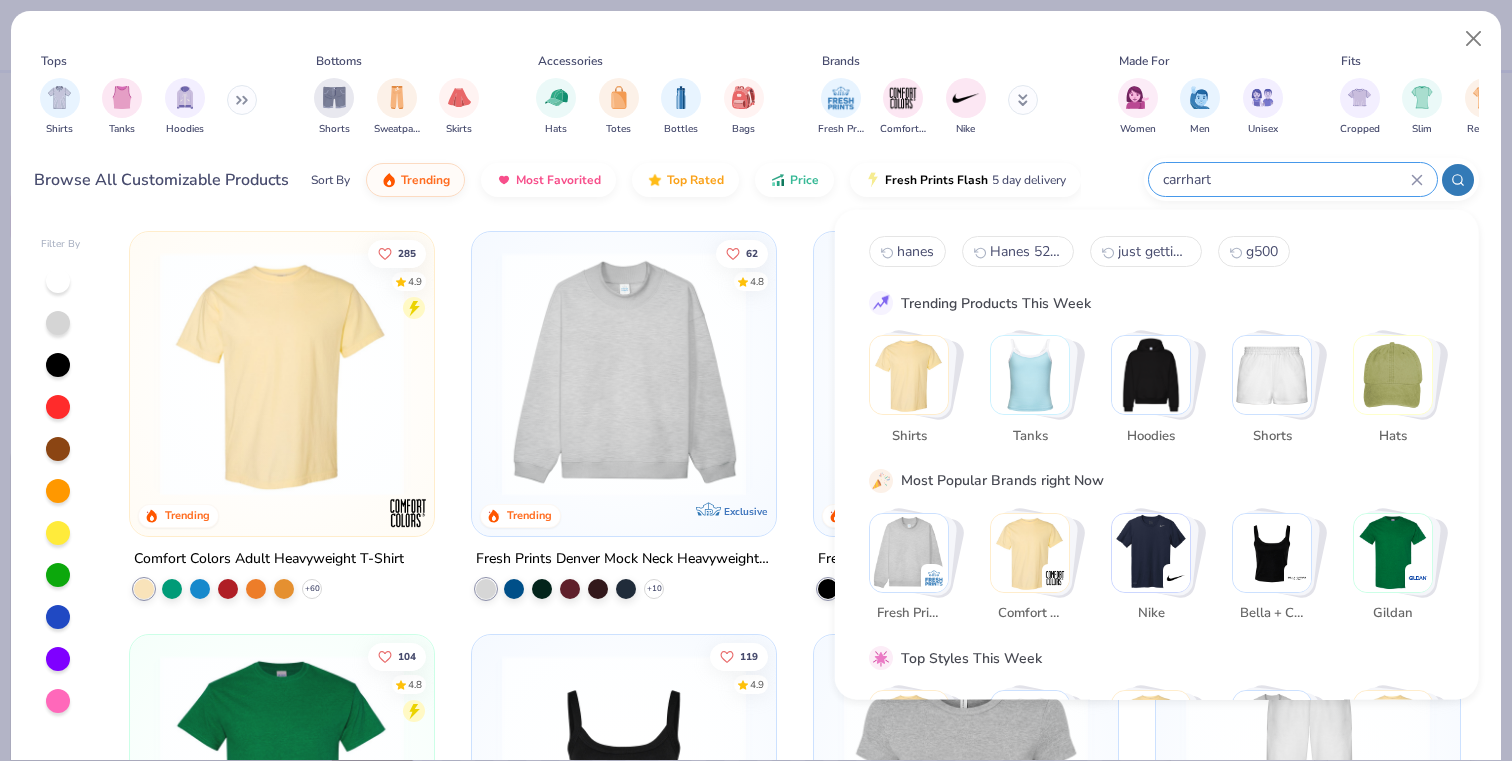 type on "carrhart" 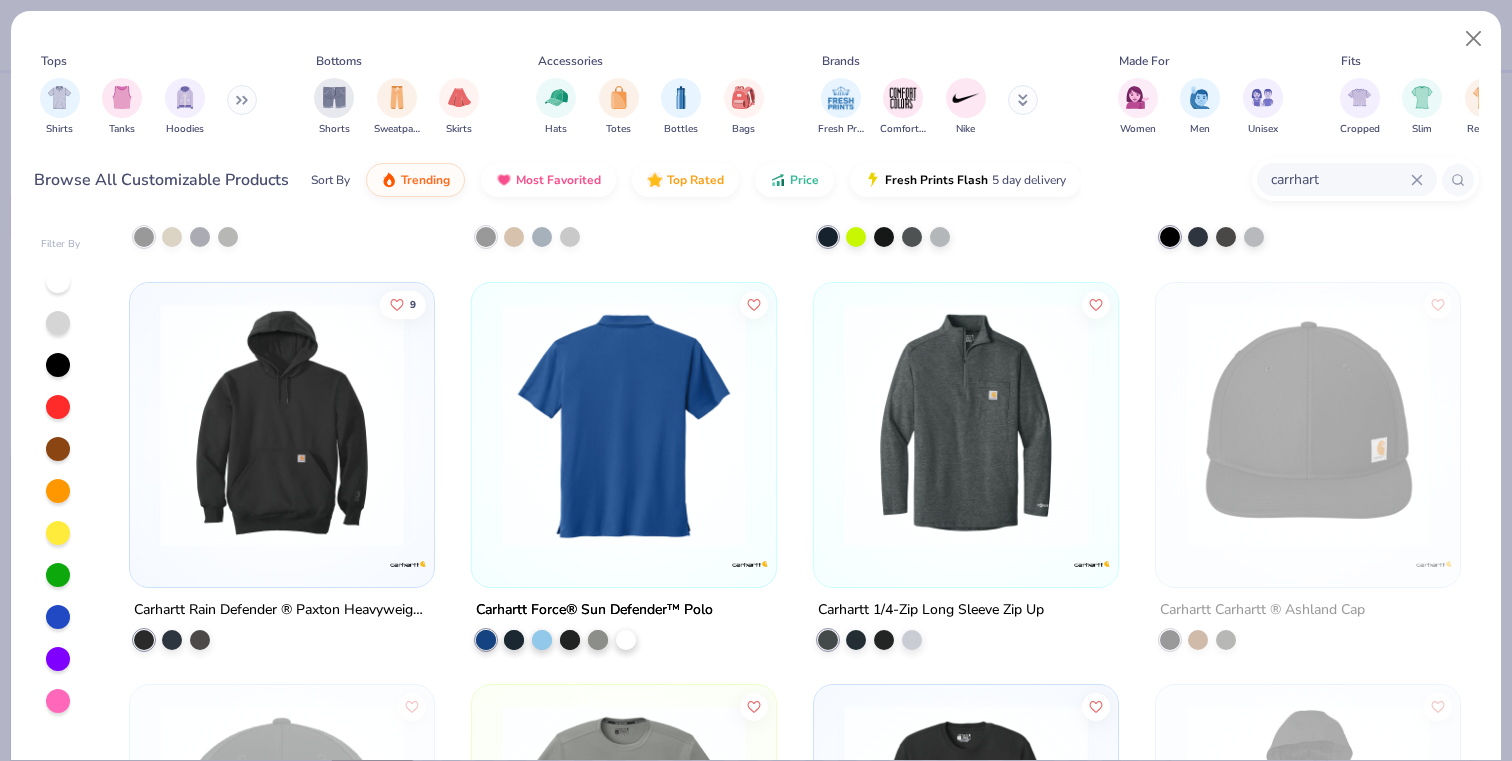 scroll, scrollTop: 828, scrollLeft: 0, axis: vertical 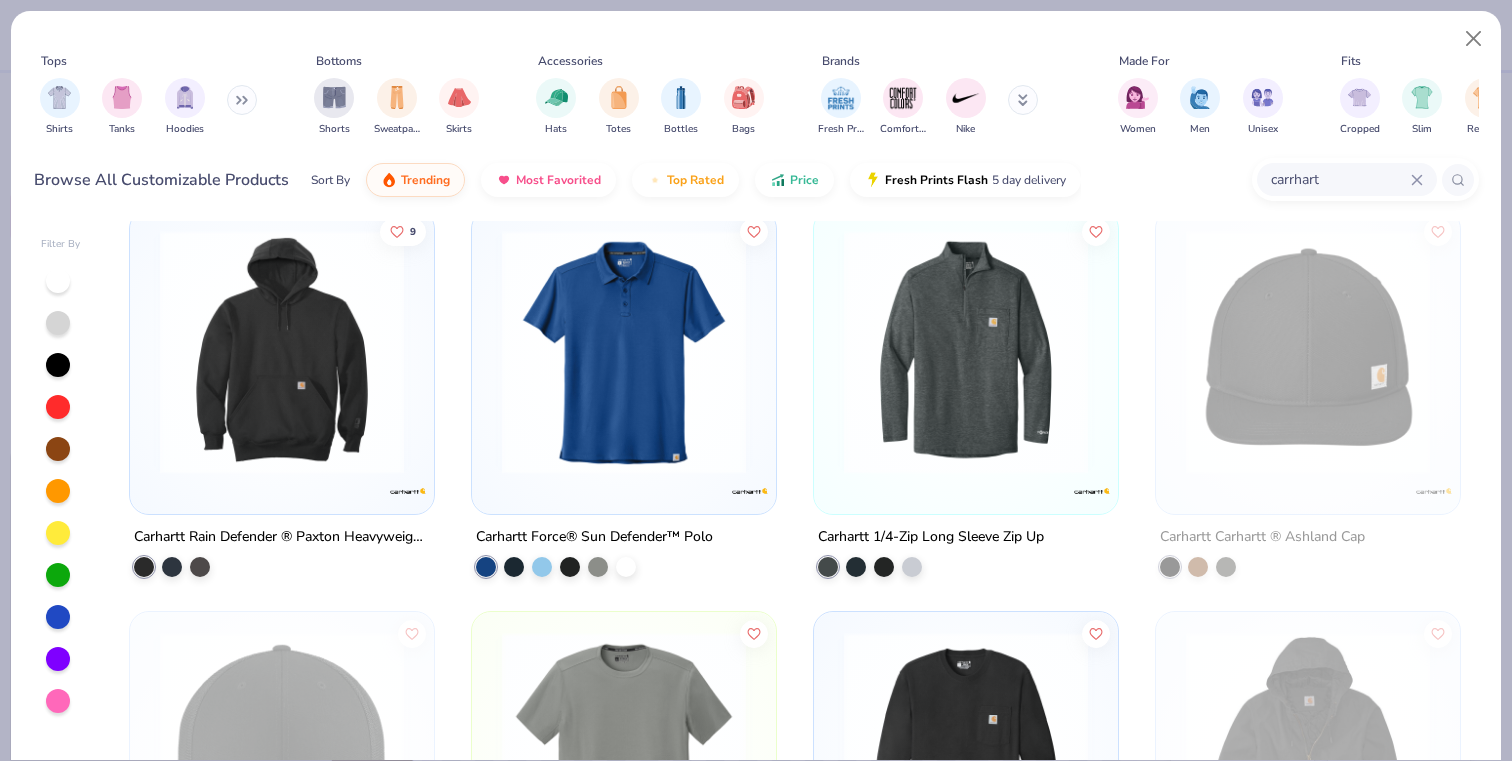 click at bounding box center (966, 351) 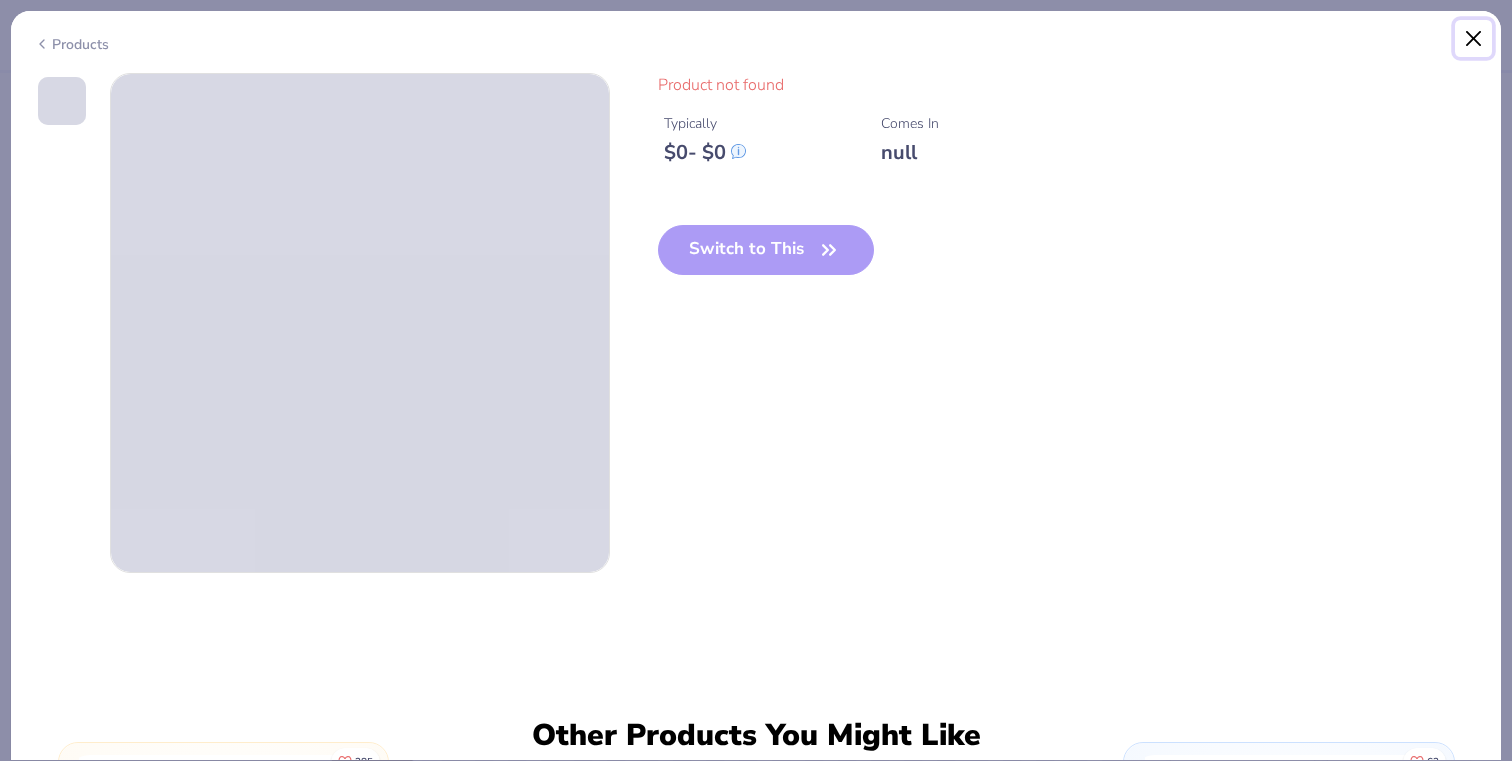 click at bounding box center (1474, 39) 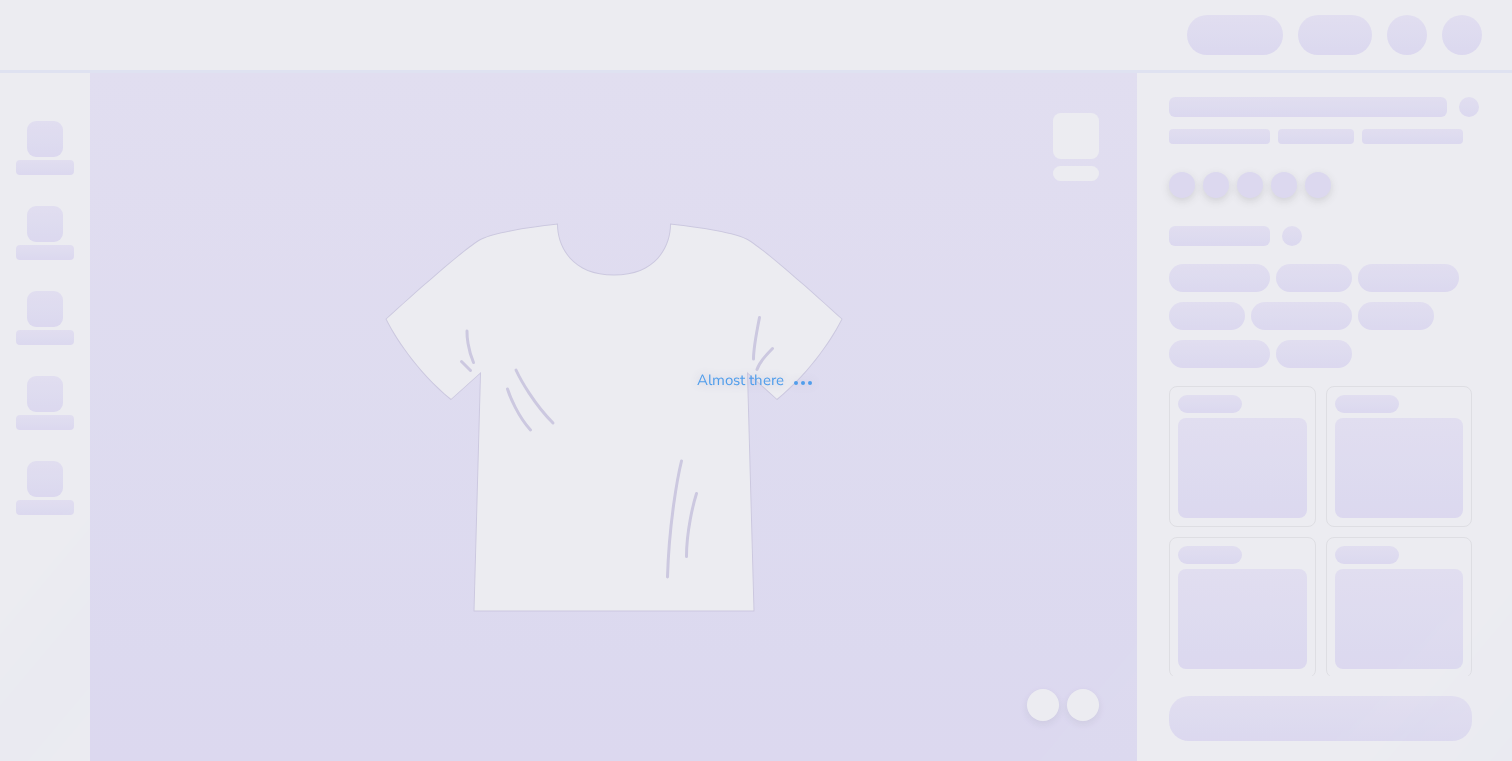scroll, scrollTop: 0, scrollLeft: 0, axis: both 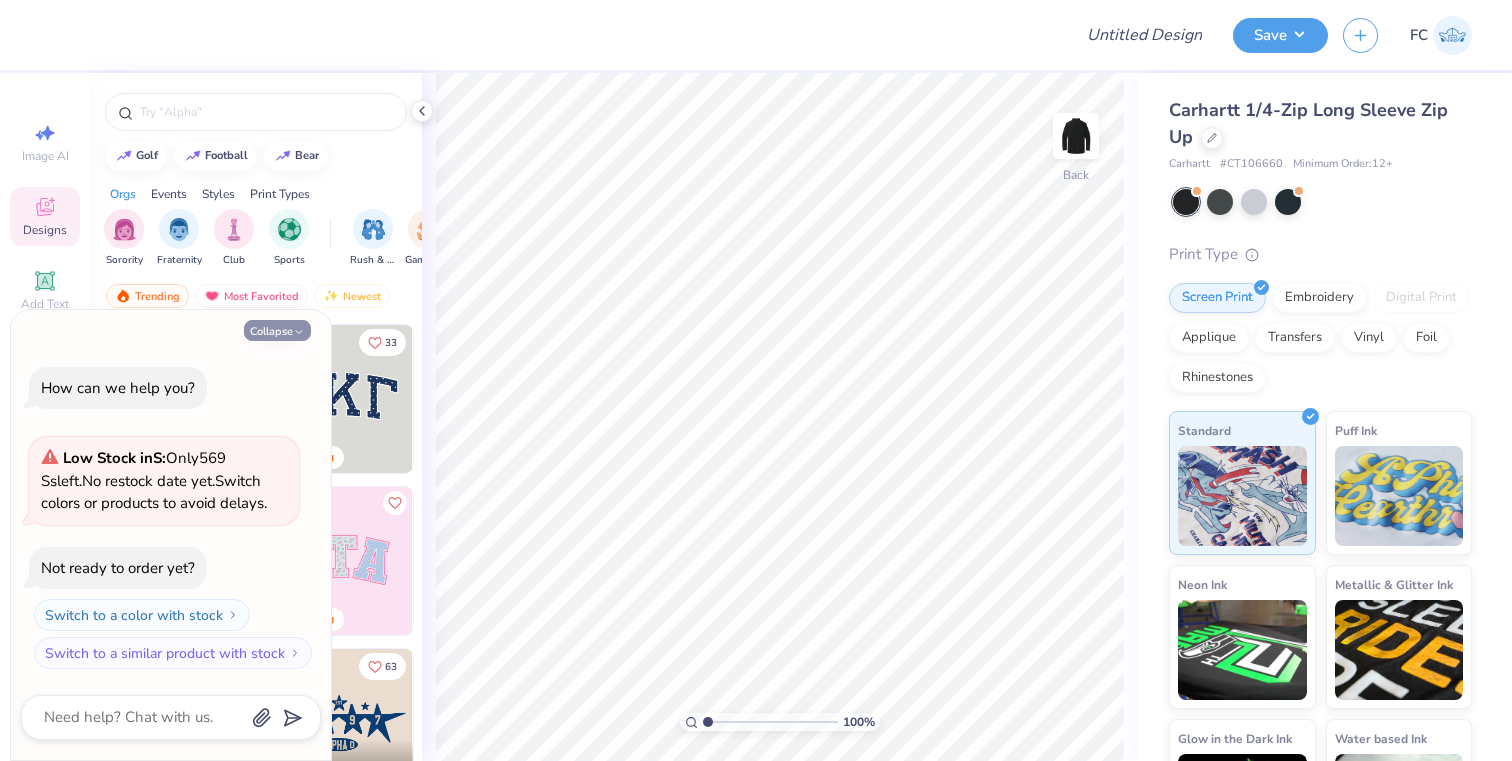 click on "Collapse" at bounding box center (277, 330) 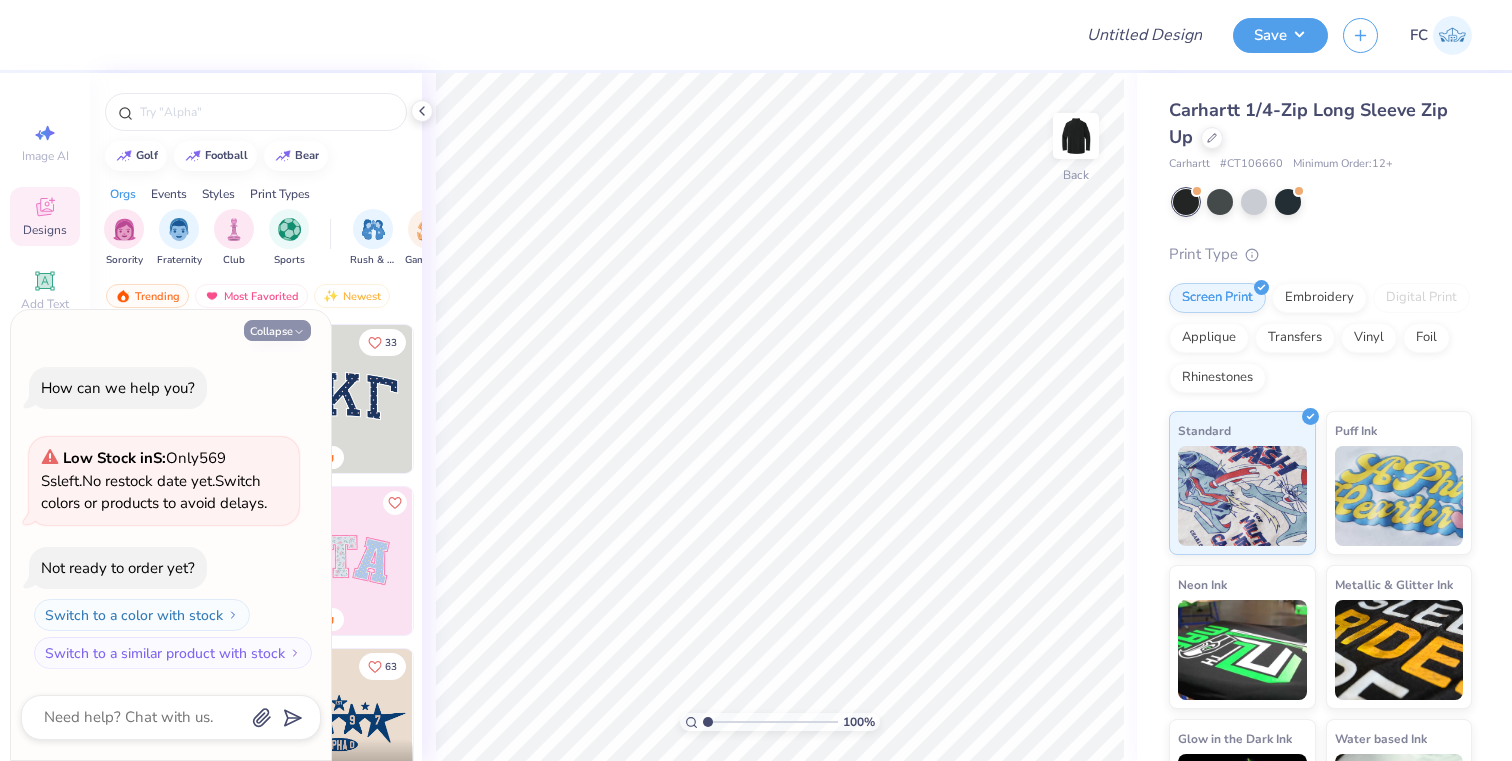 type on "x" 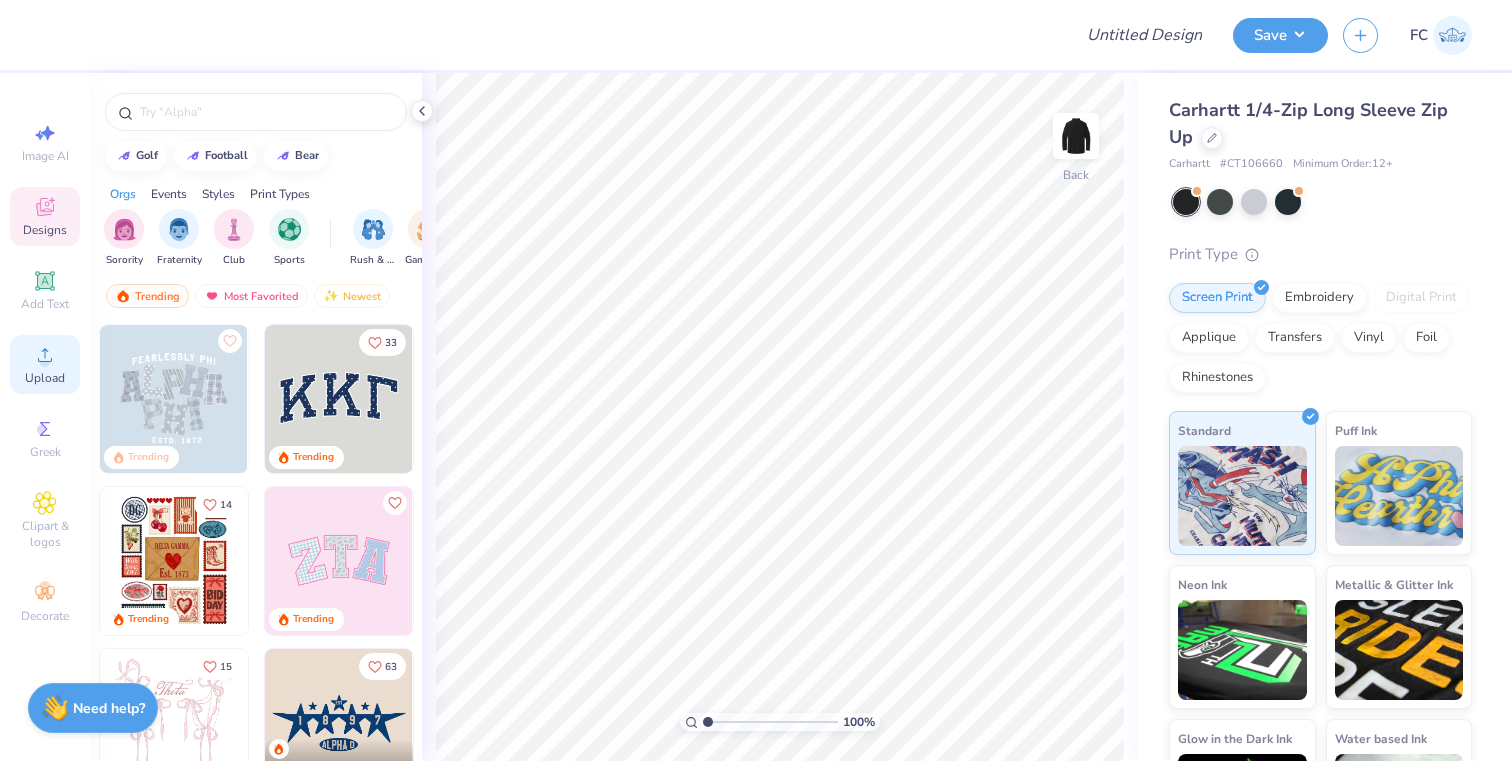 click 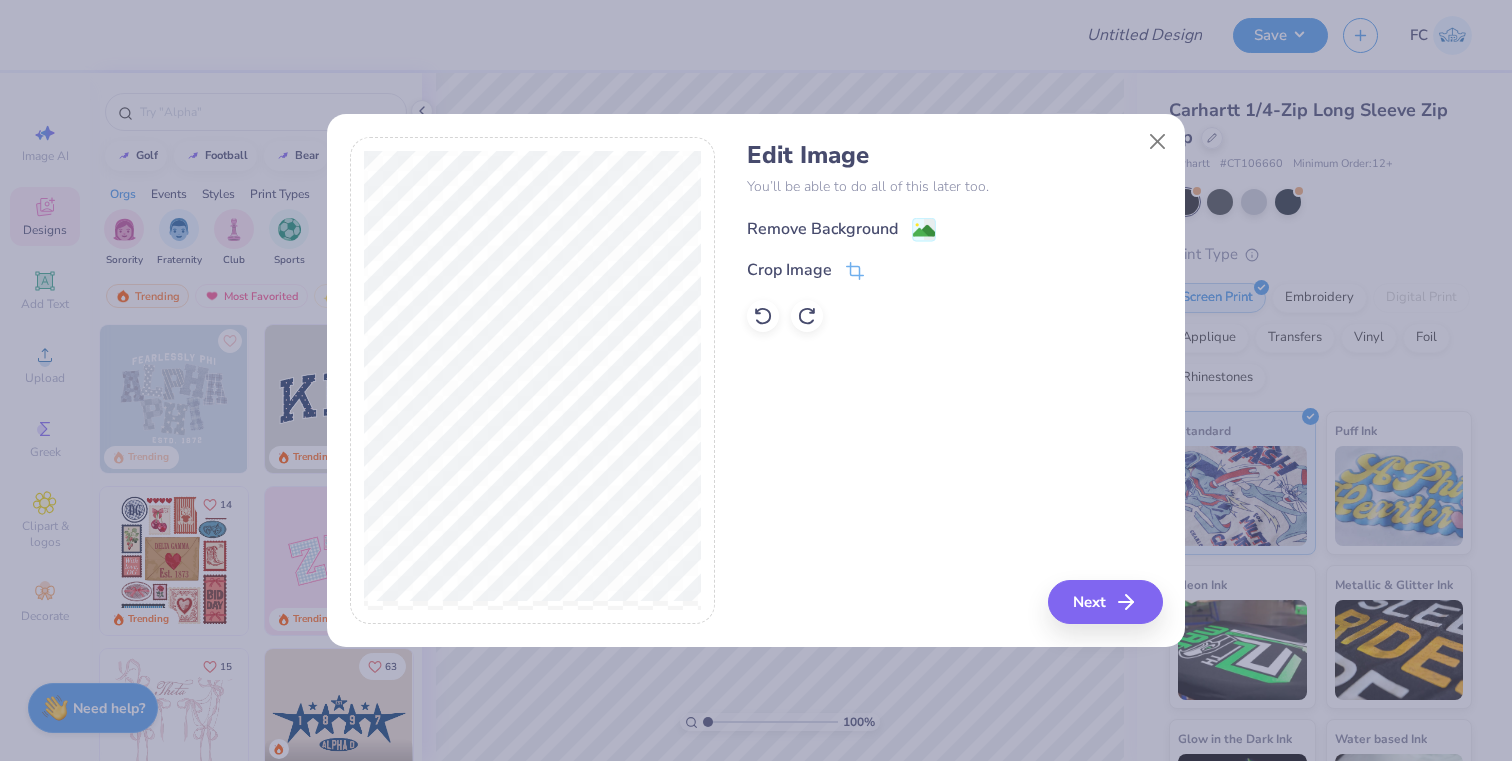 click 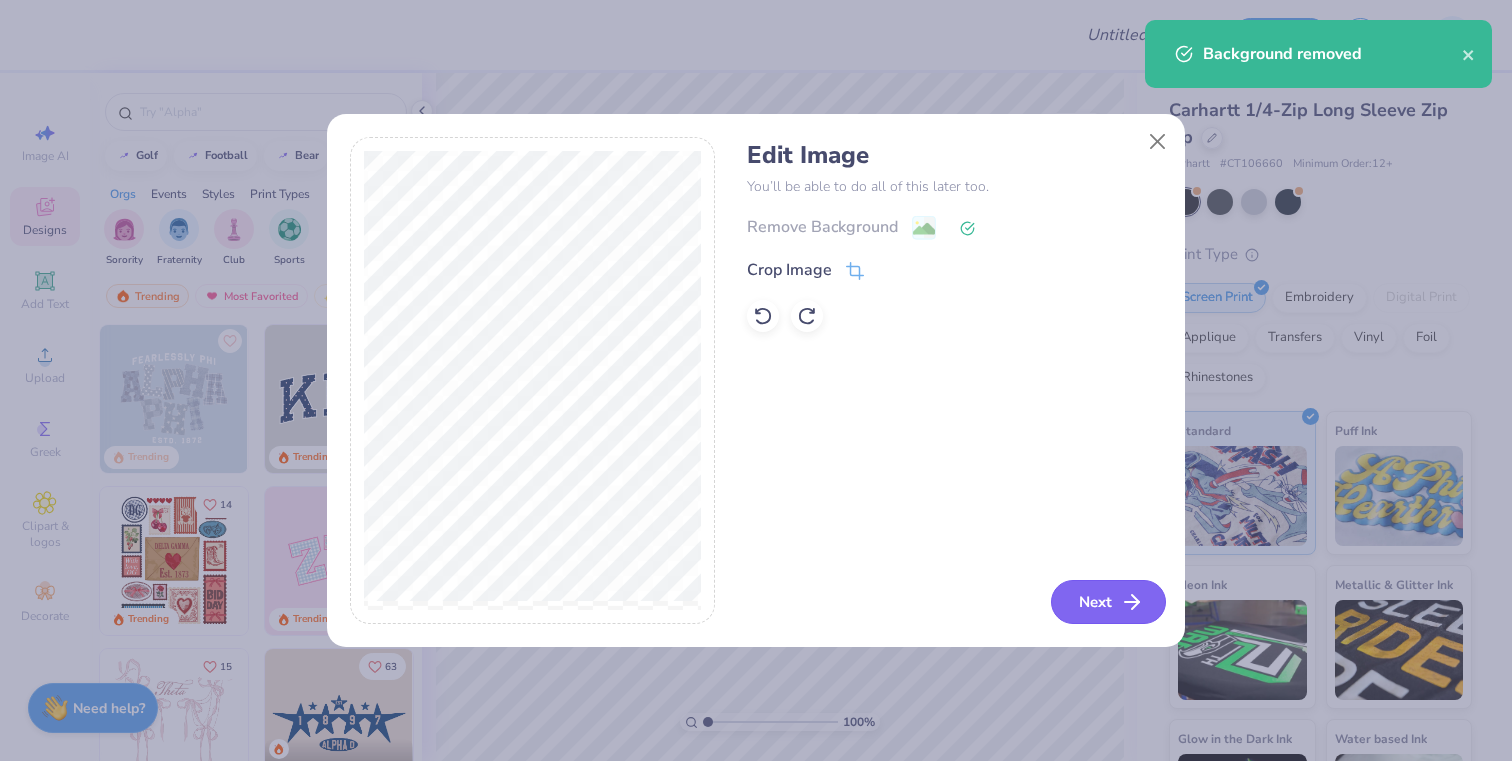 click on "Next" at bounding box center (1108, 602) 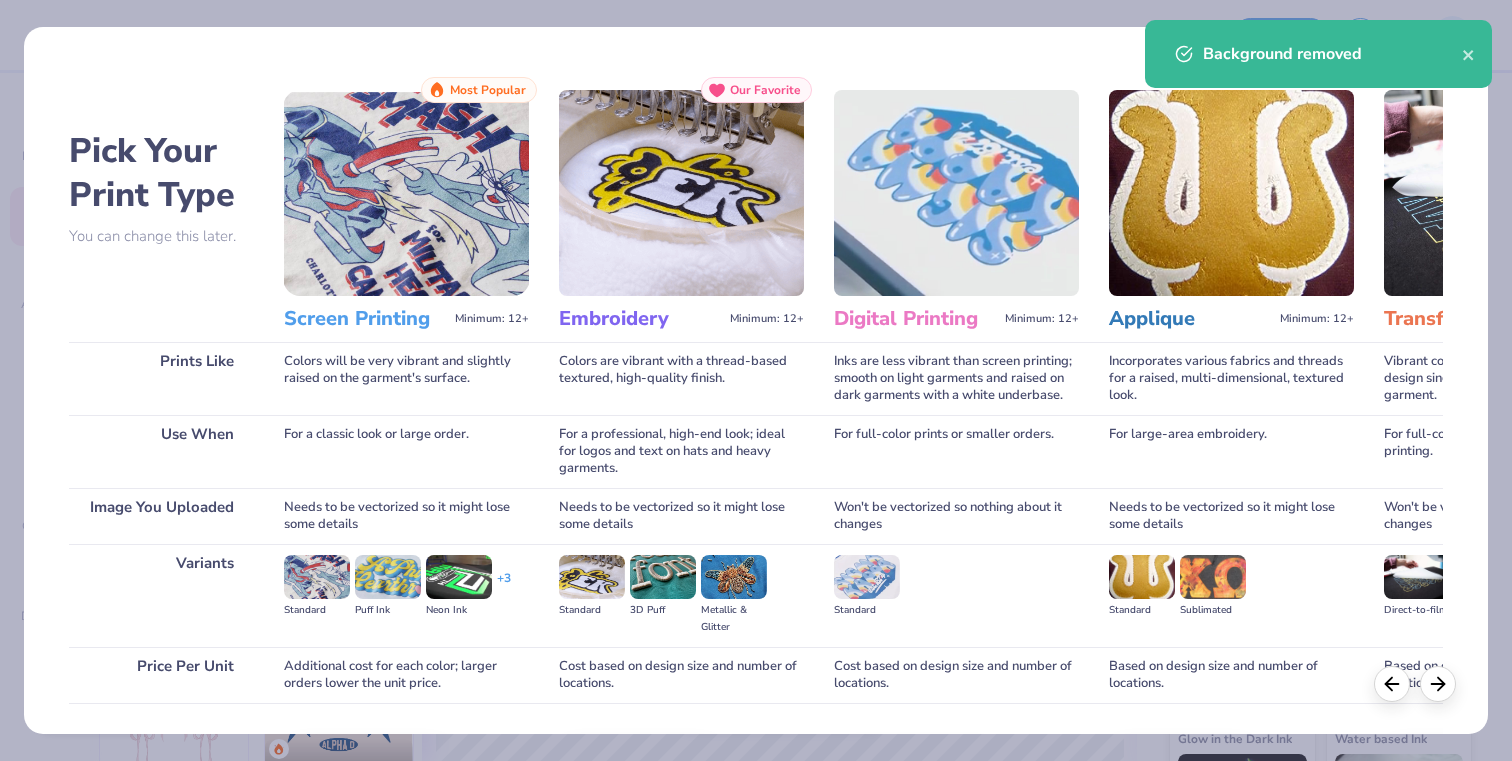 scroll, scrollTop: 94, scrollLeft: 0, axis: vertical 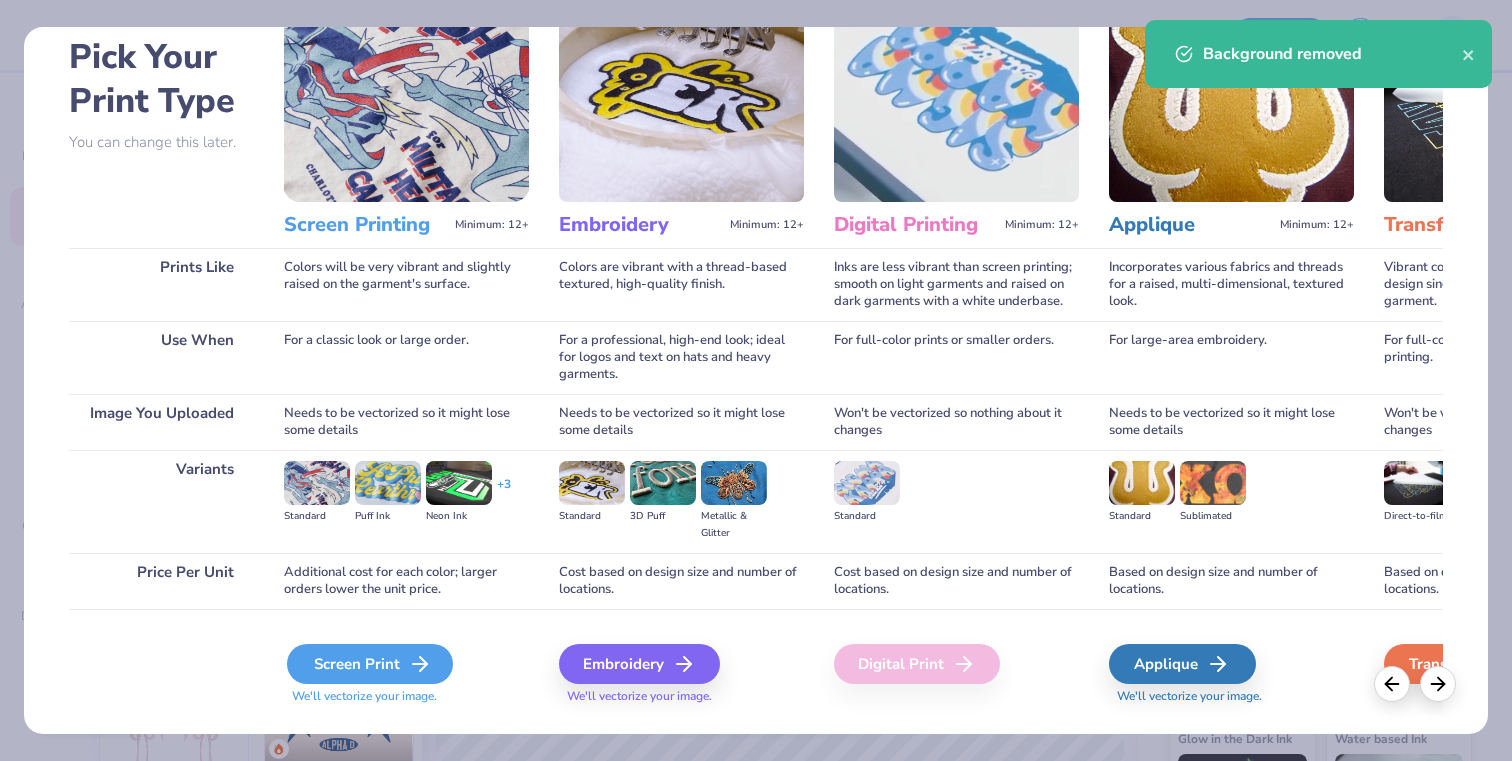 click 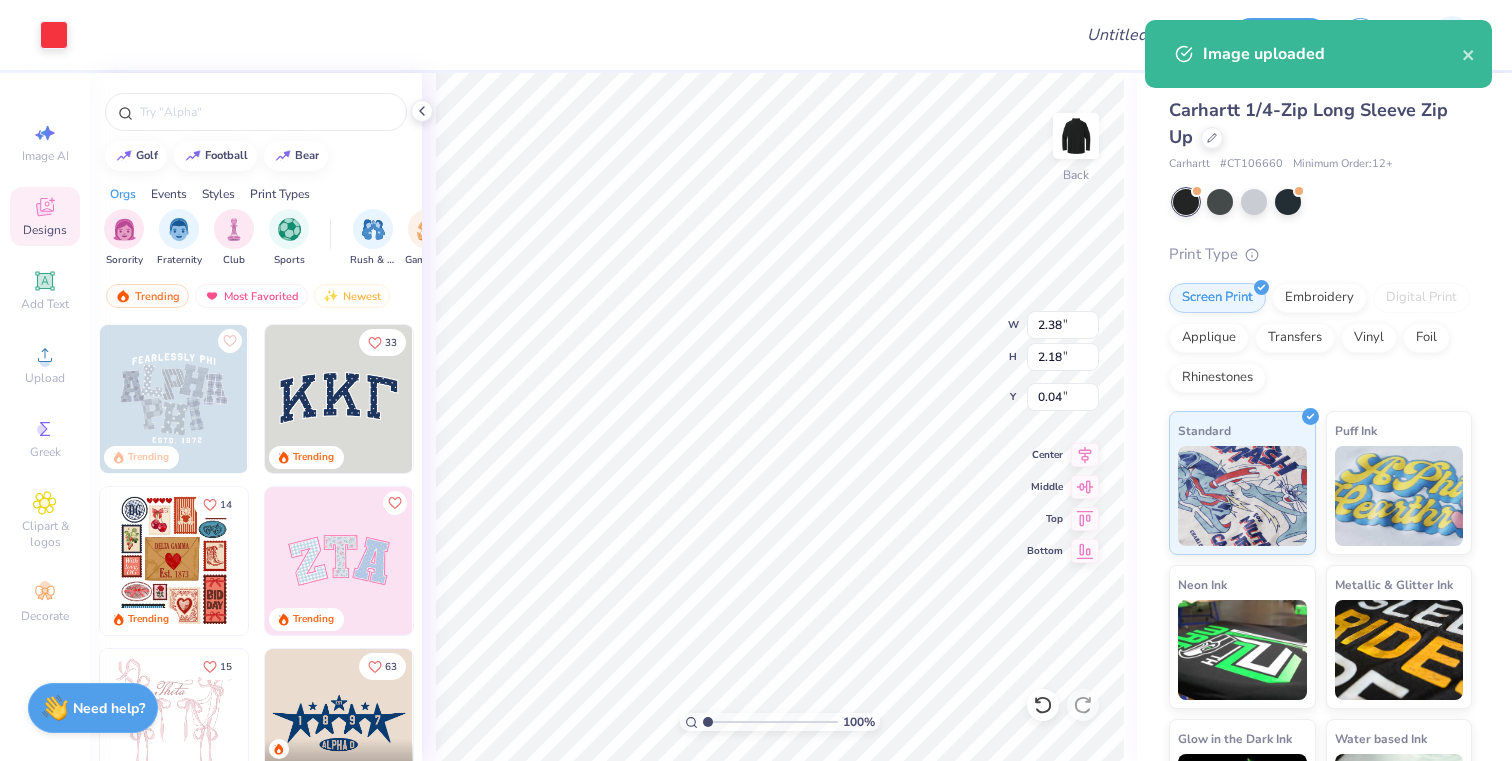 type on "1.94" 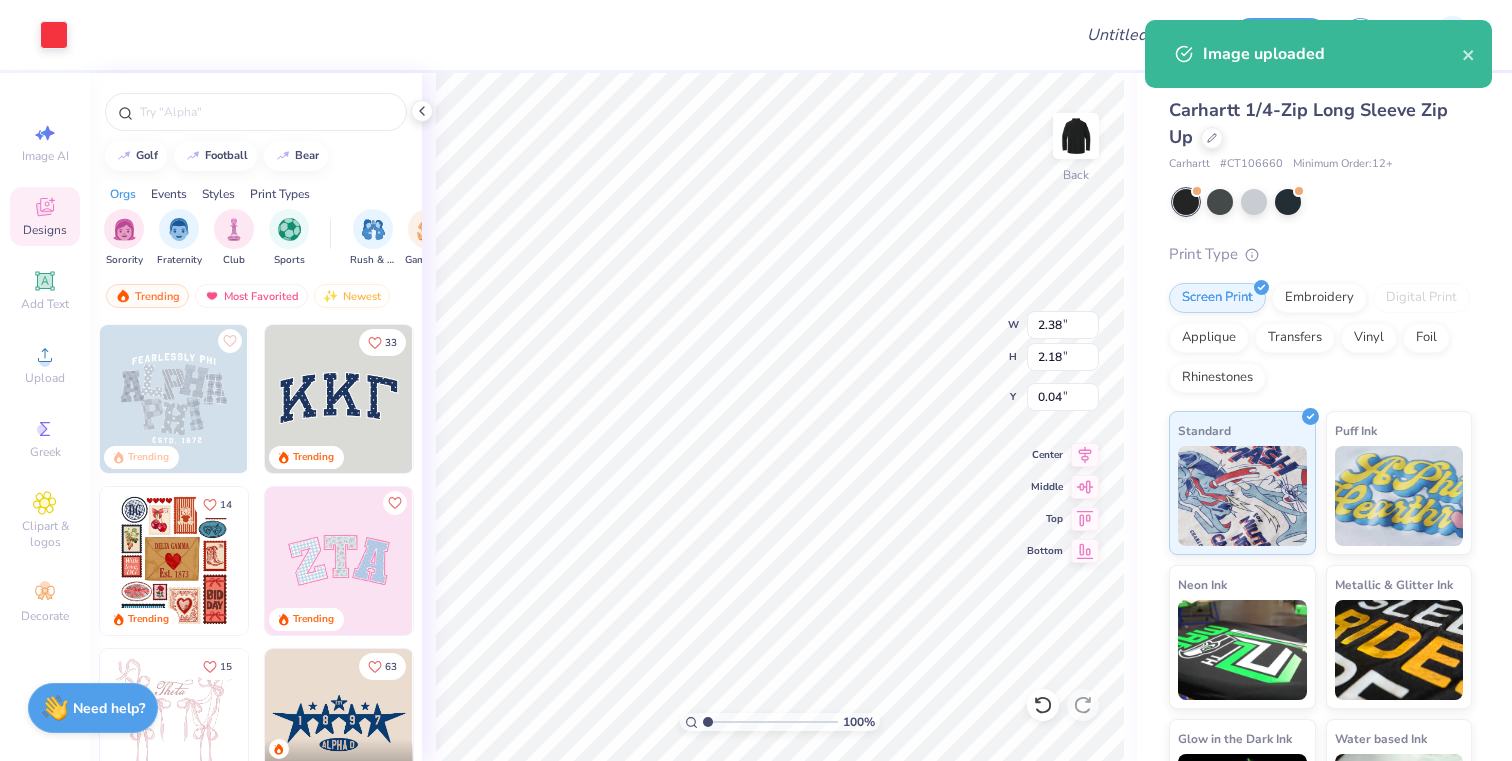 type on "1.77" 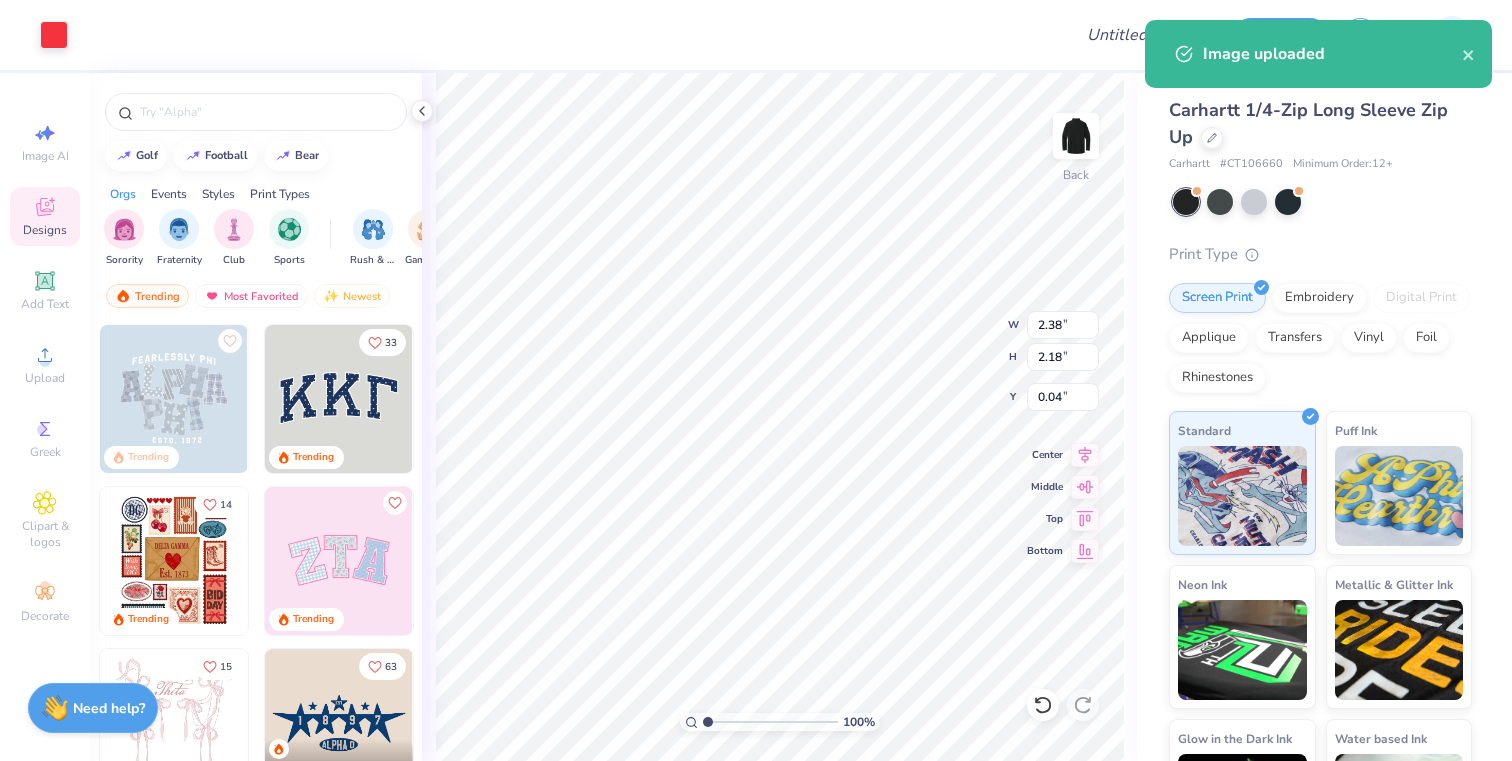 type on "0.45" 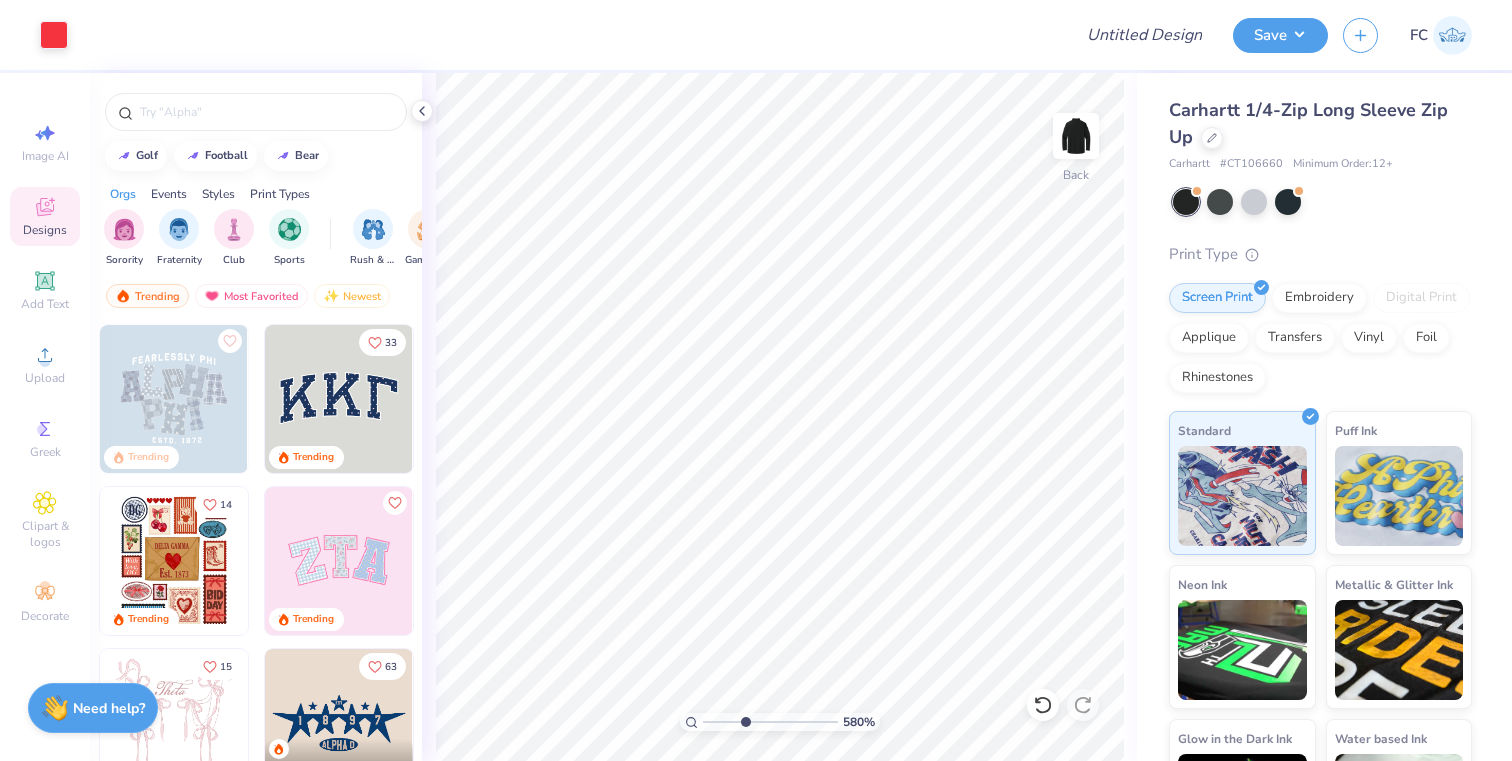 drag, startPoint x: 703, startPoint y: 721, endPoint x: 744, endPoint y: 704, distance: 44.38468 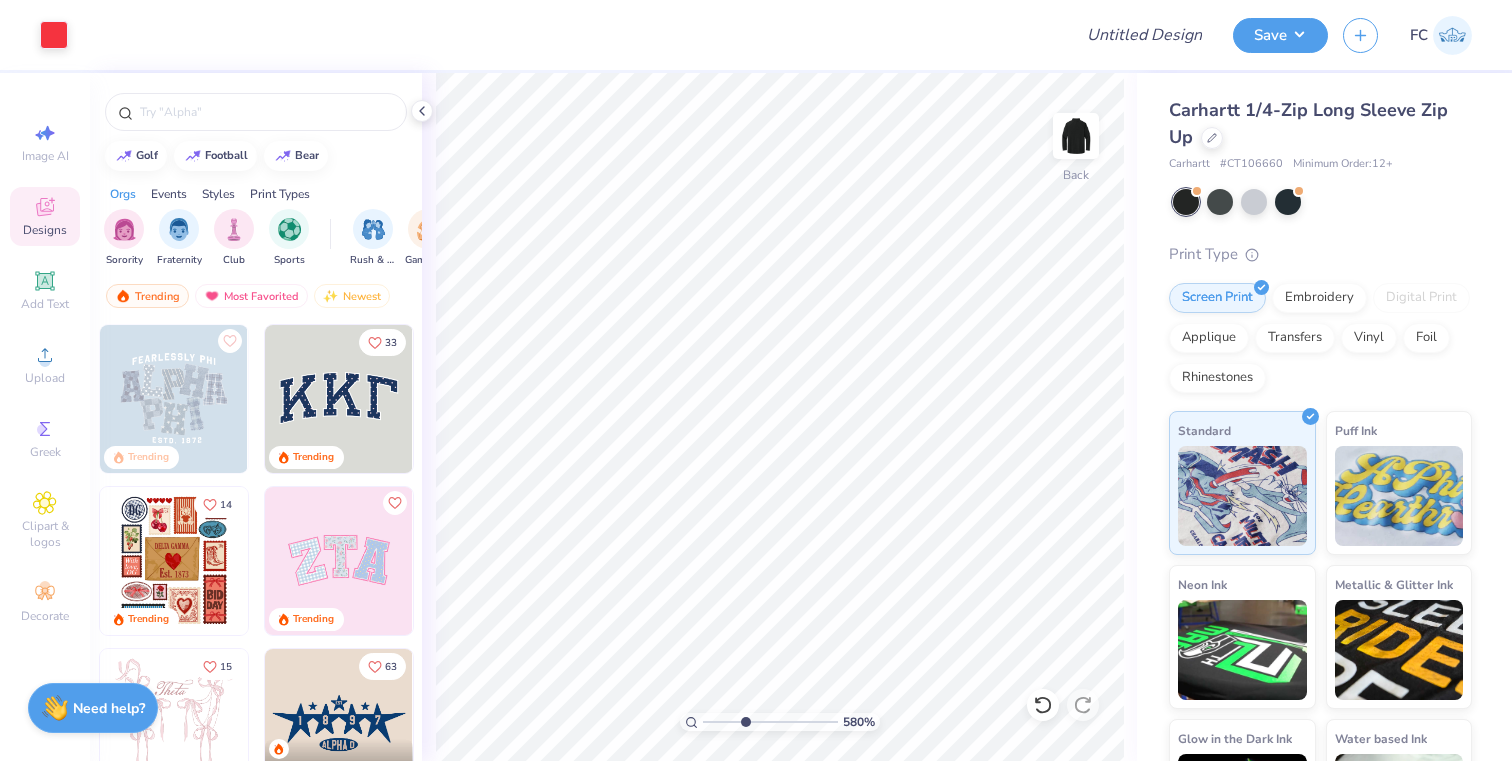 type on "3.78" 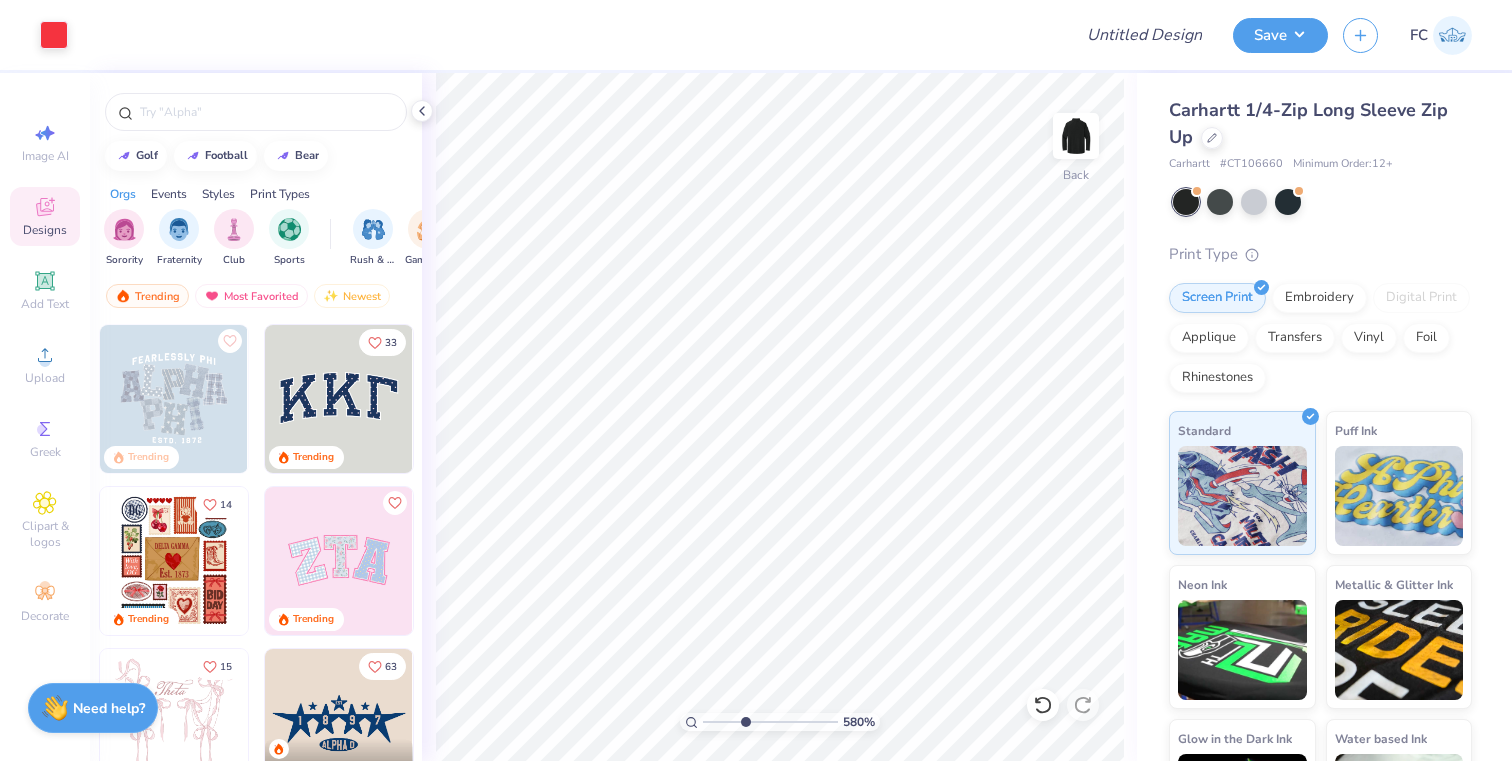 click at bounding box center (770, 722) 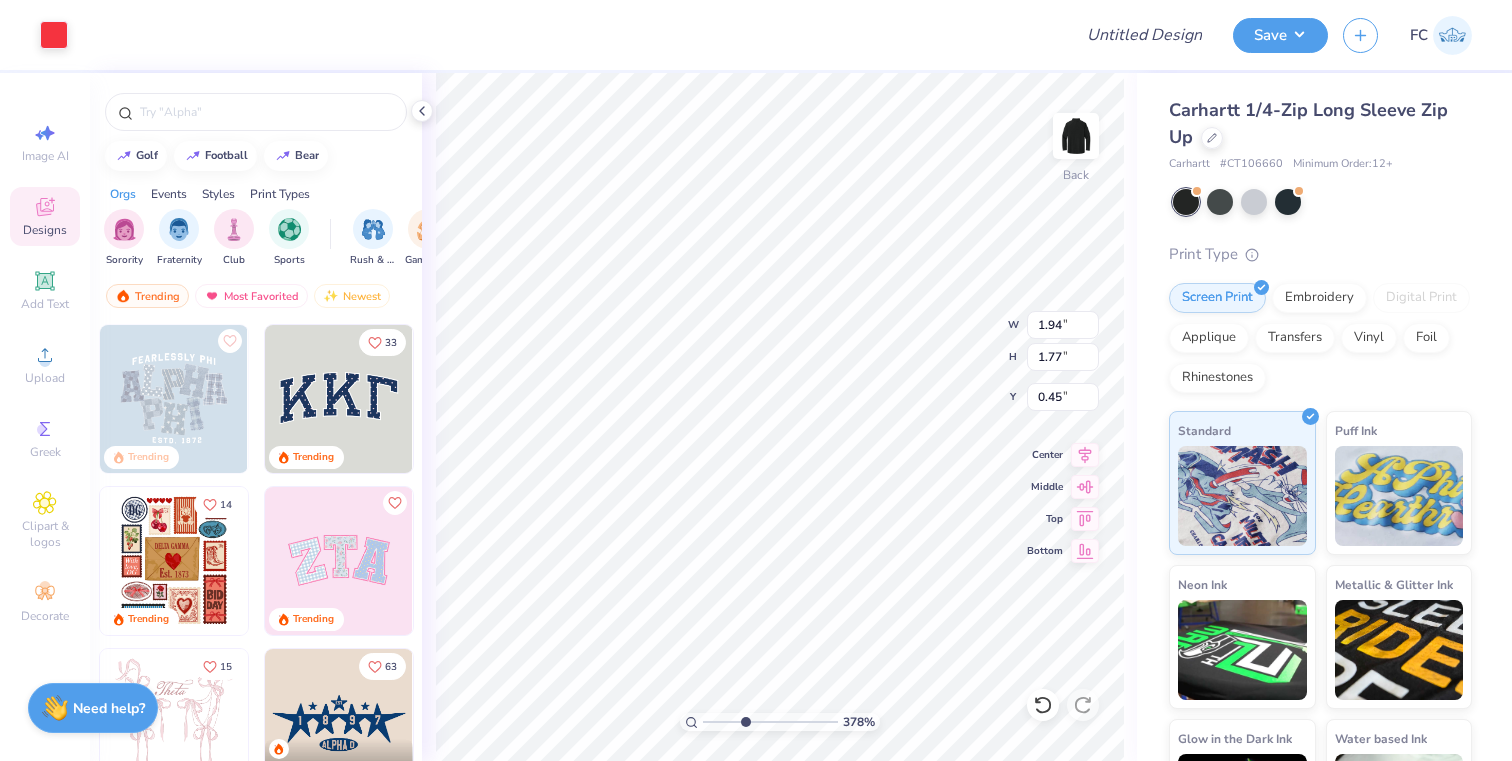 type on "0.16" 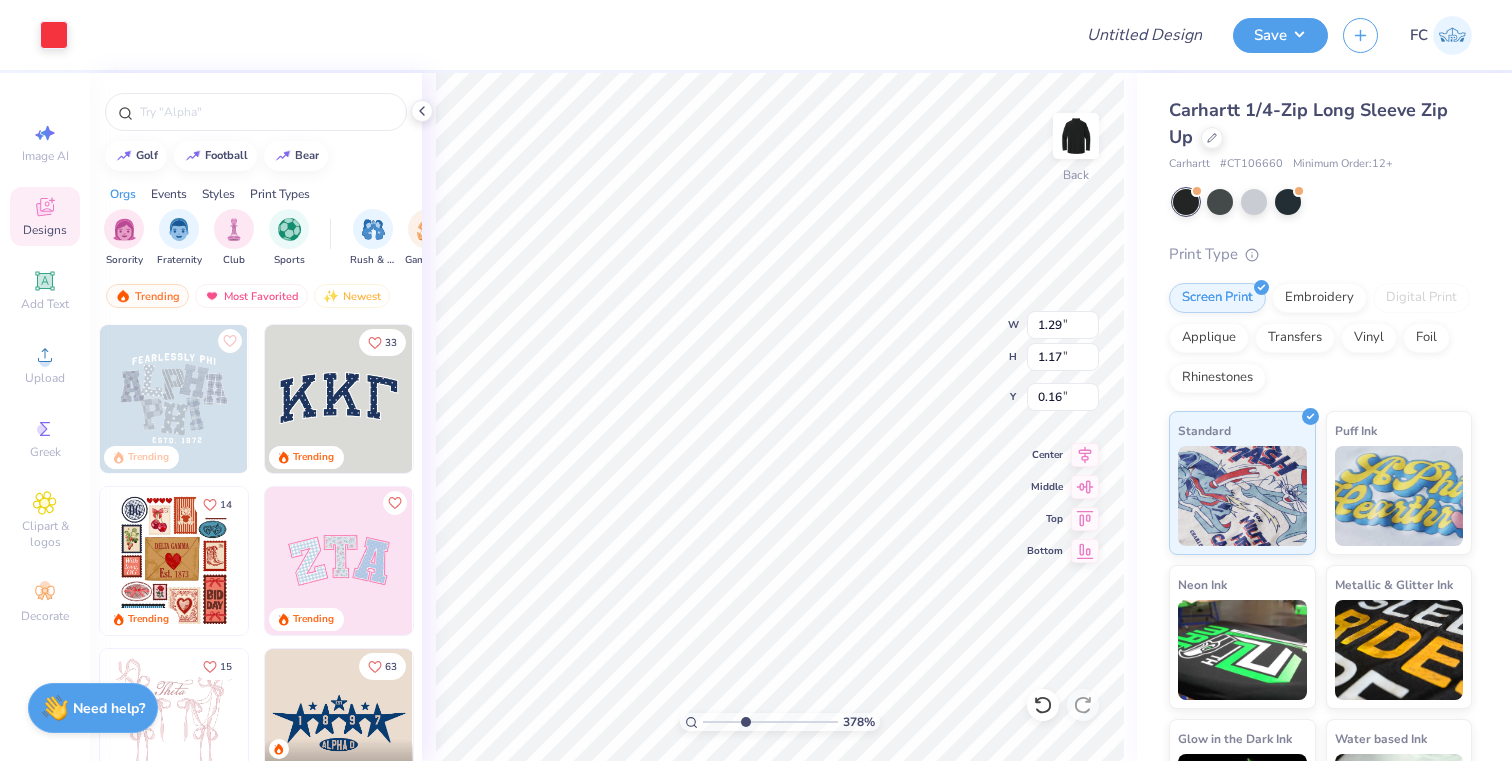type on "1.29" 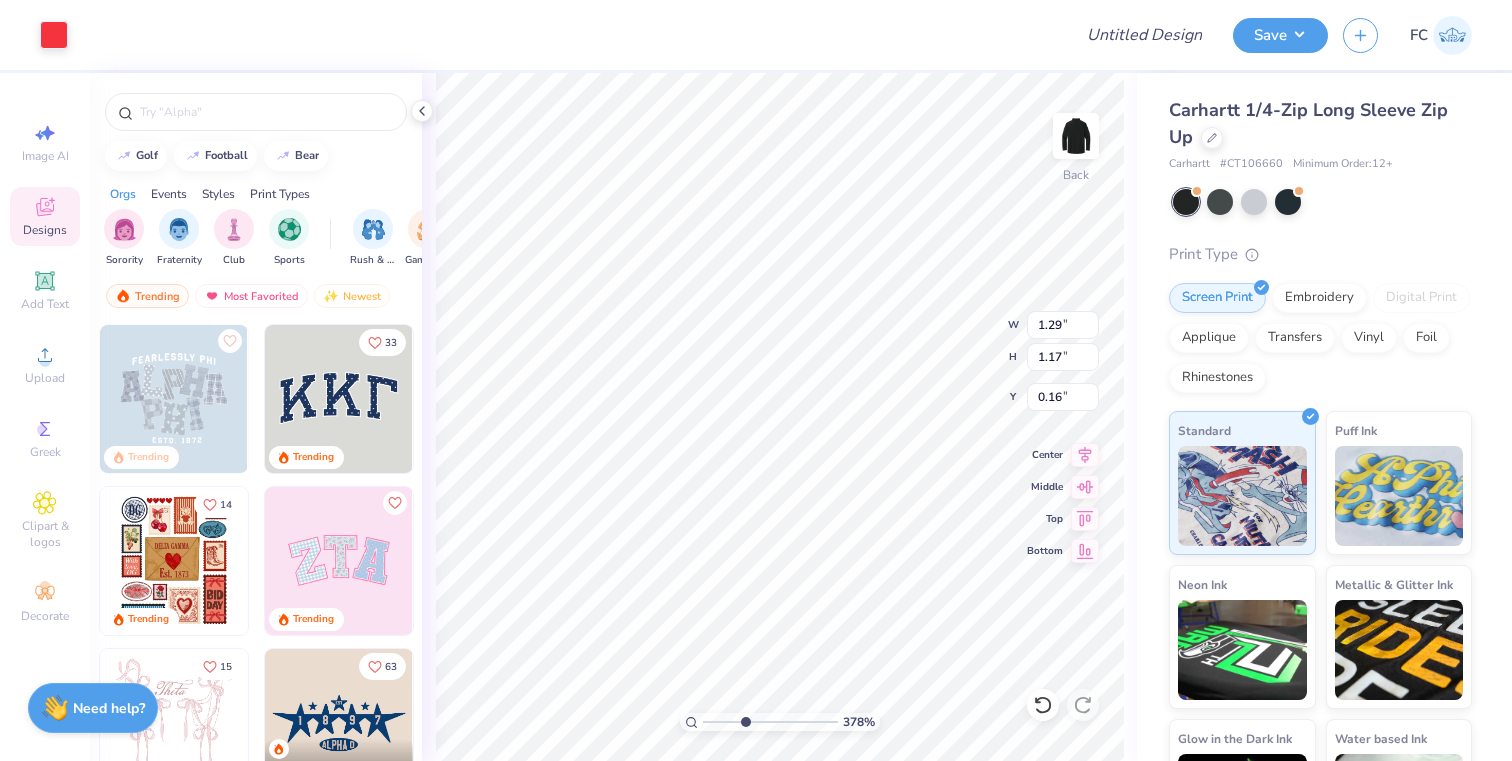 type on "1.17" 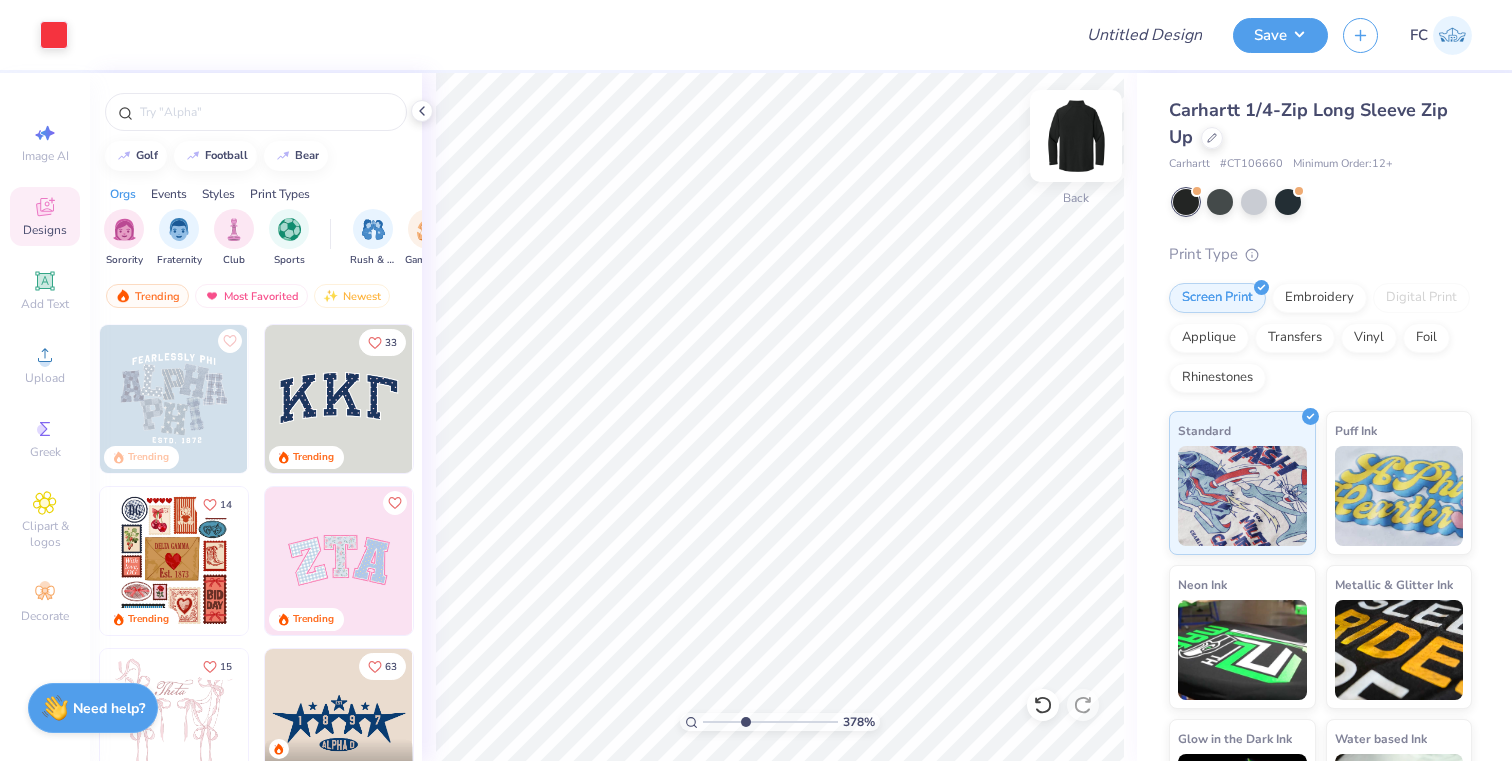 click at bounding box center [1076, 136] 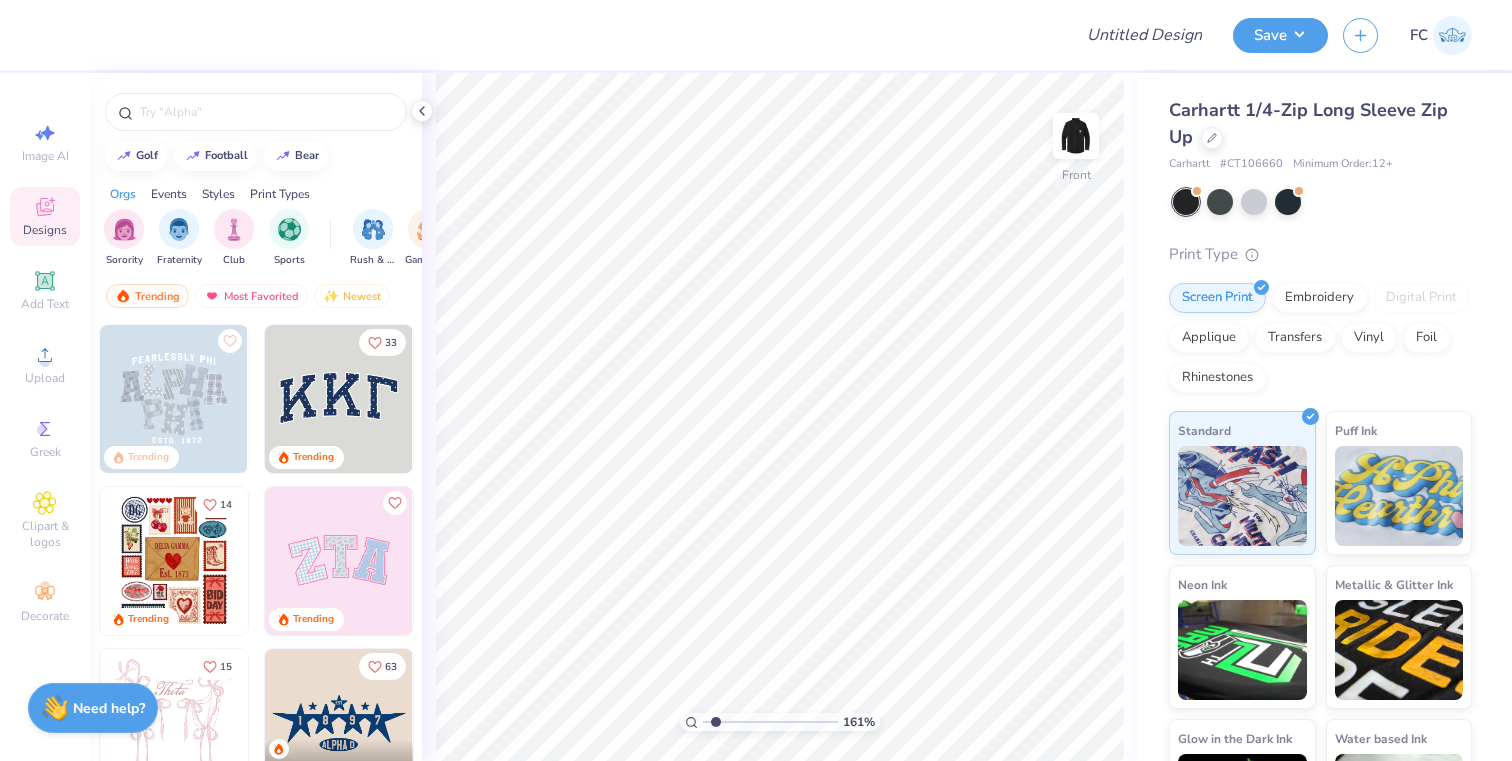 drag, startPoint x: 738, startPoint y: 720, endPoint x: 715, endPoint y: 720, distance: 23 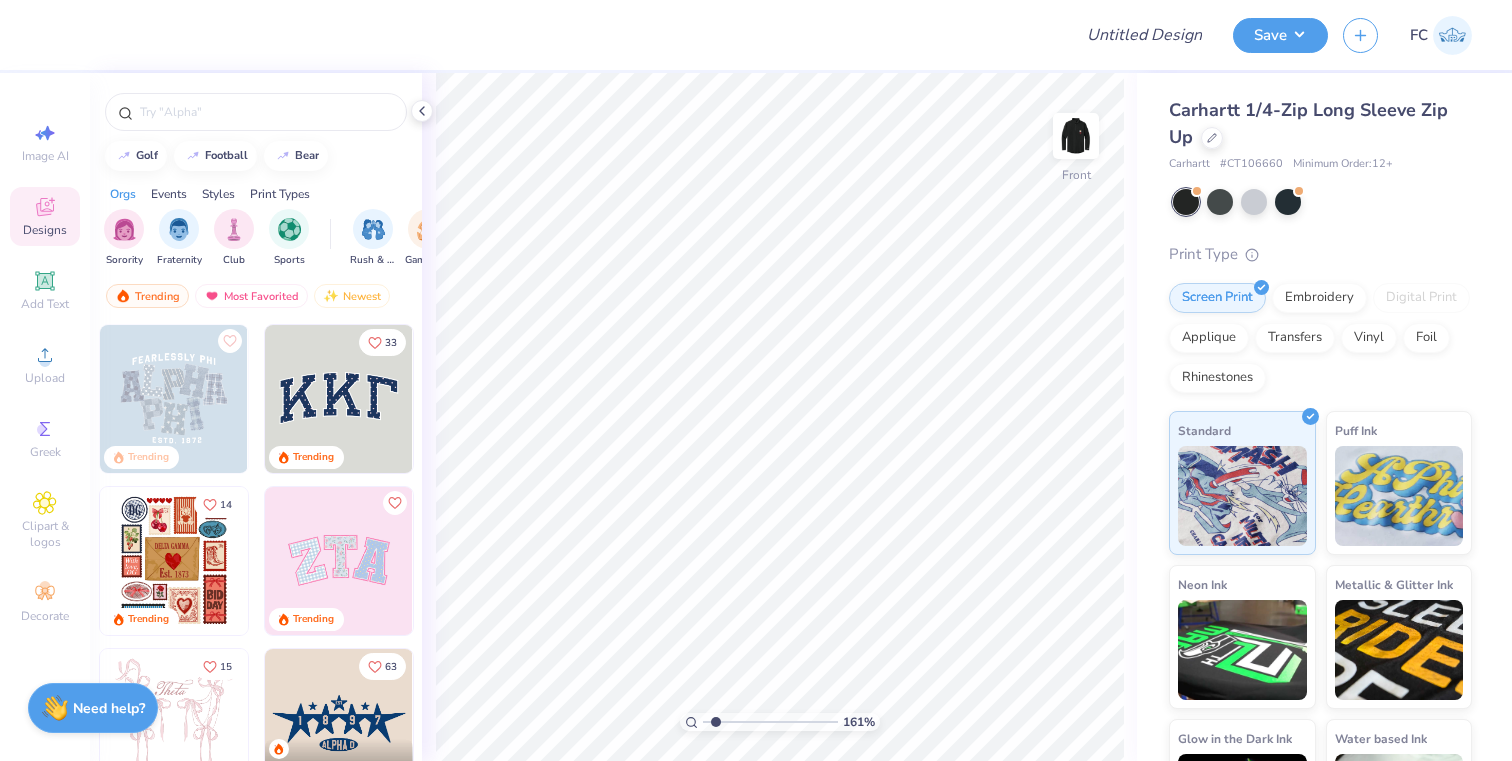 type on "1.61" 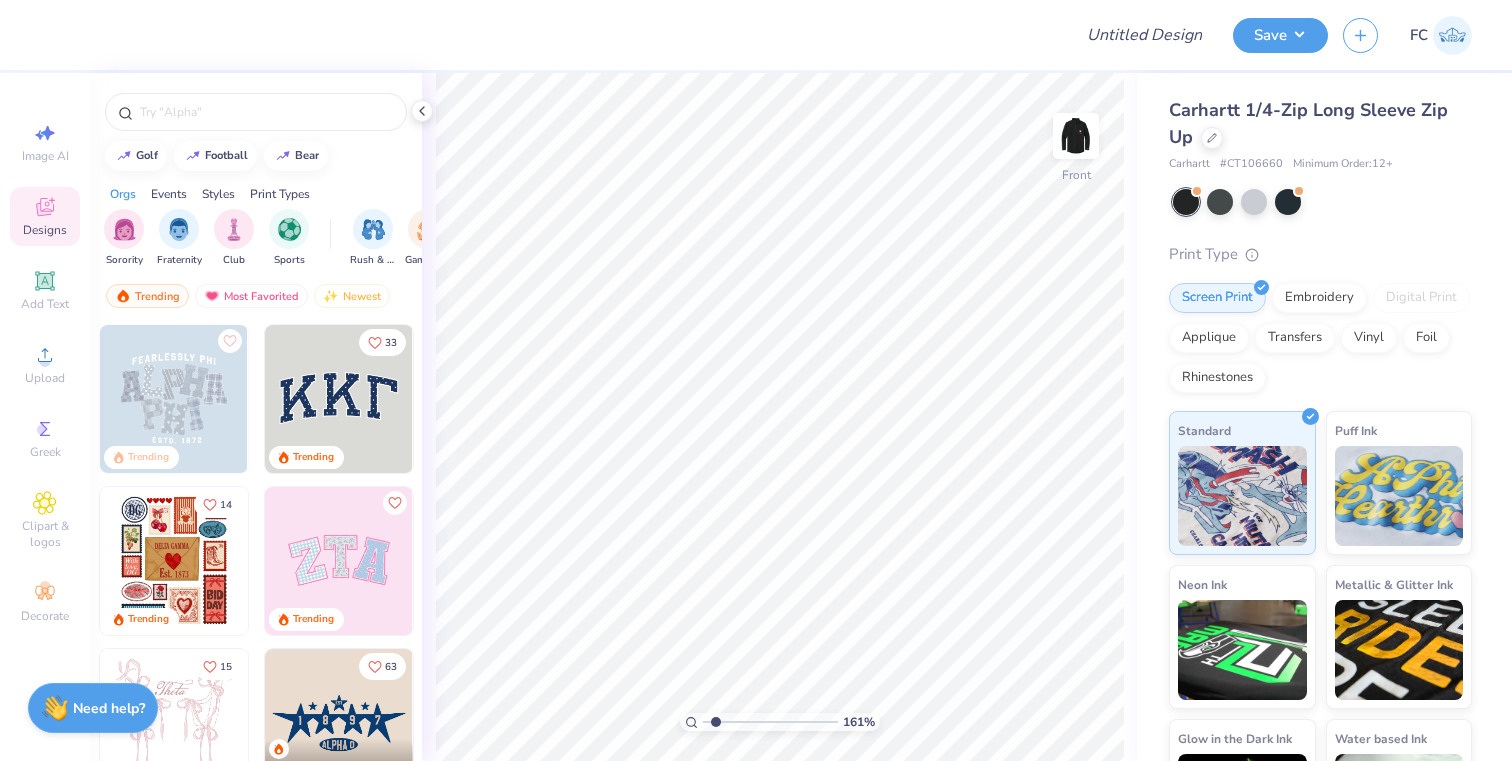 click at bounding box center [770, 722] 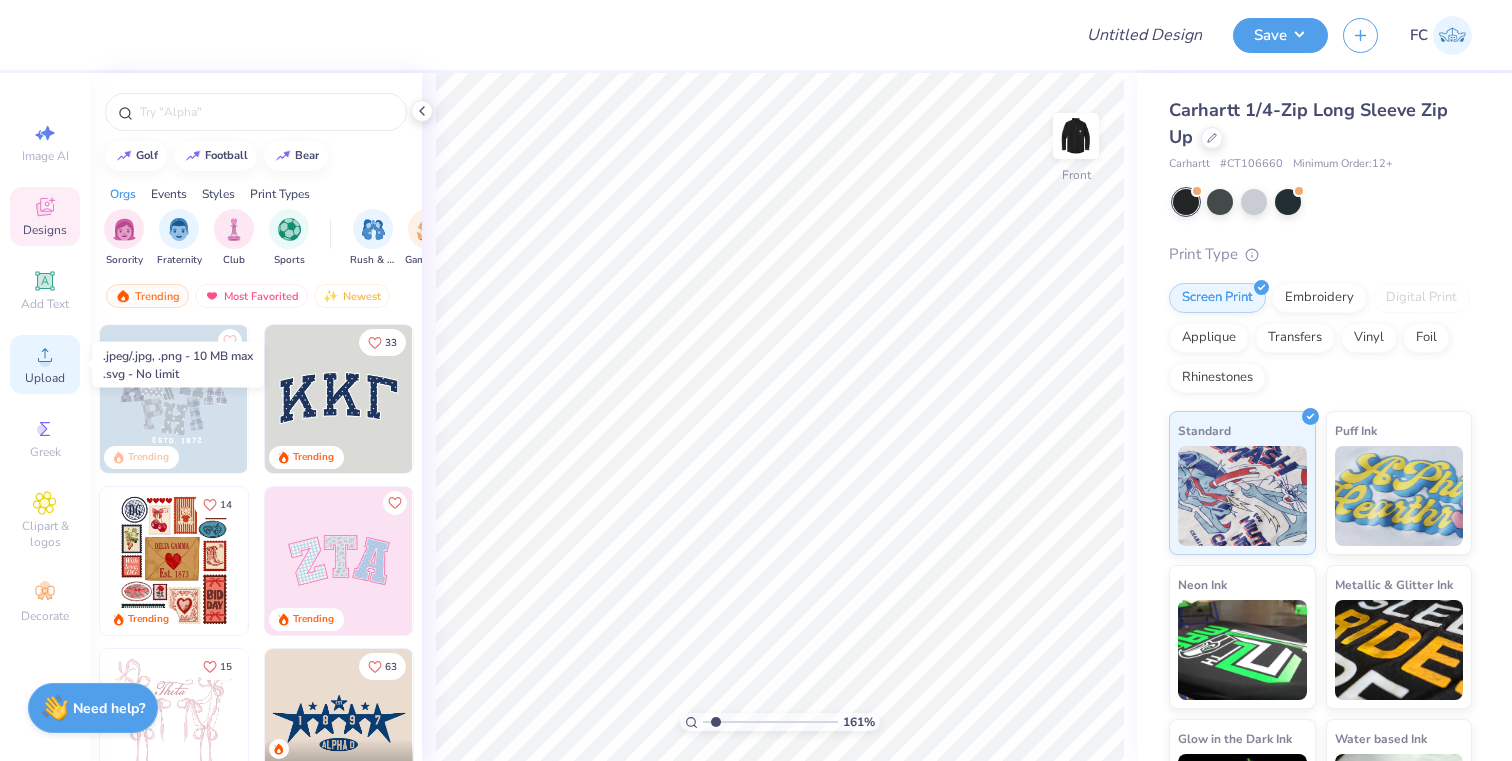 click on "Upload" at bounding box center (45, 364) 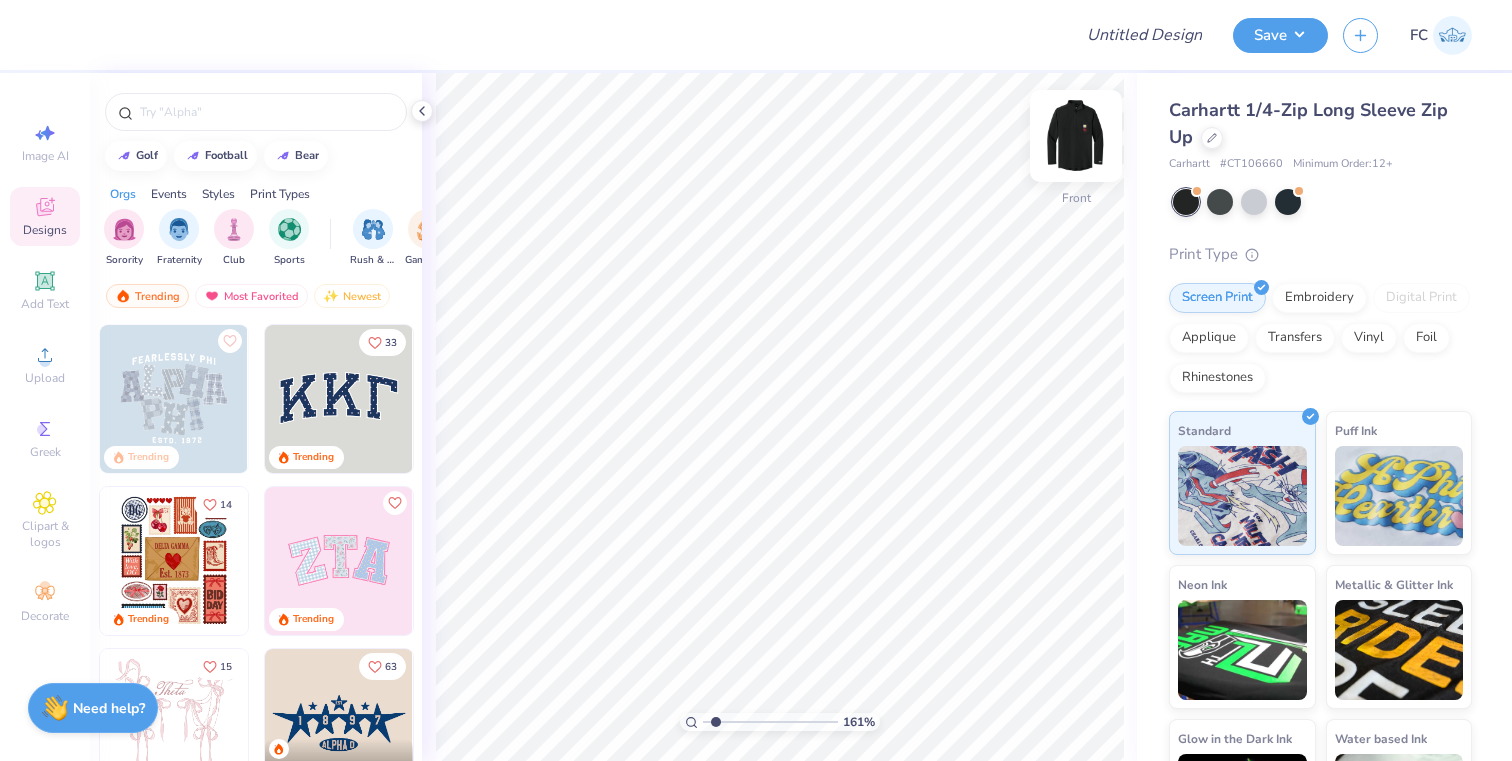 click at bounding box center (1076, 136) 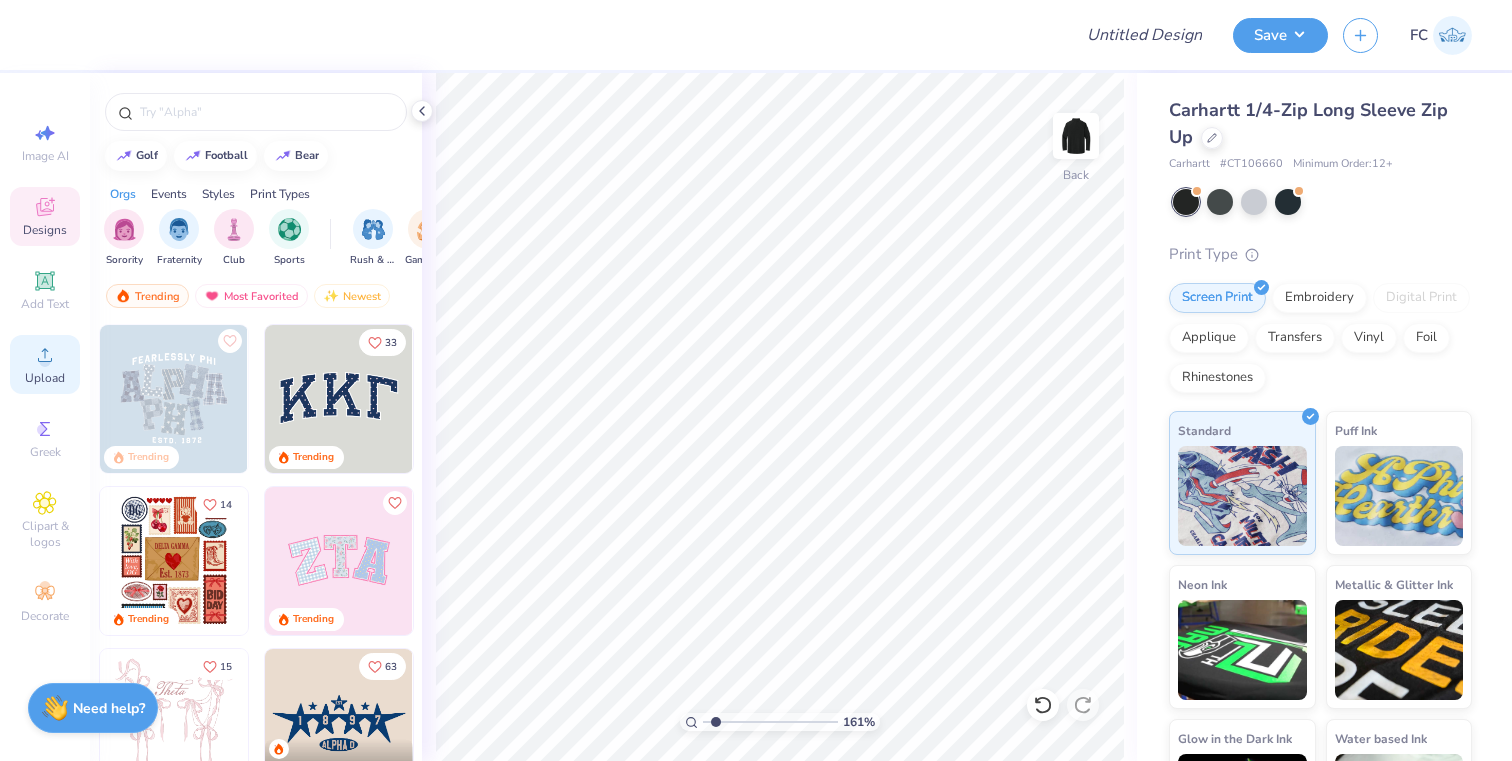 click 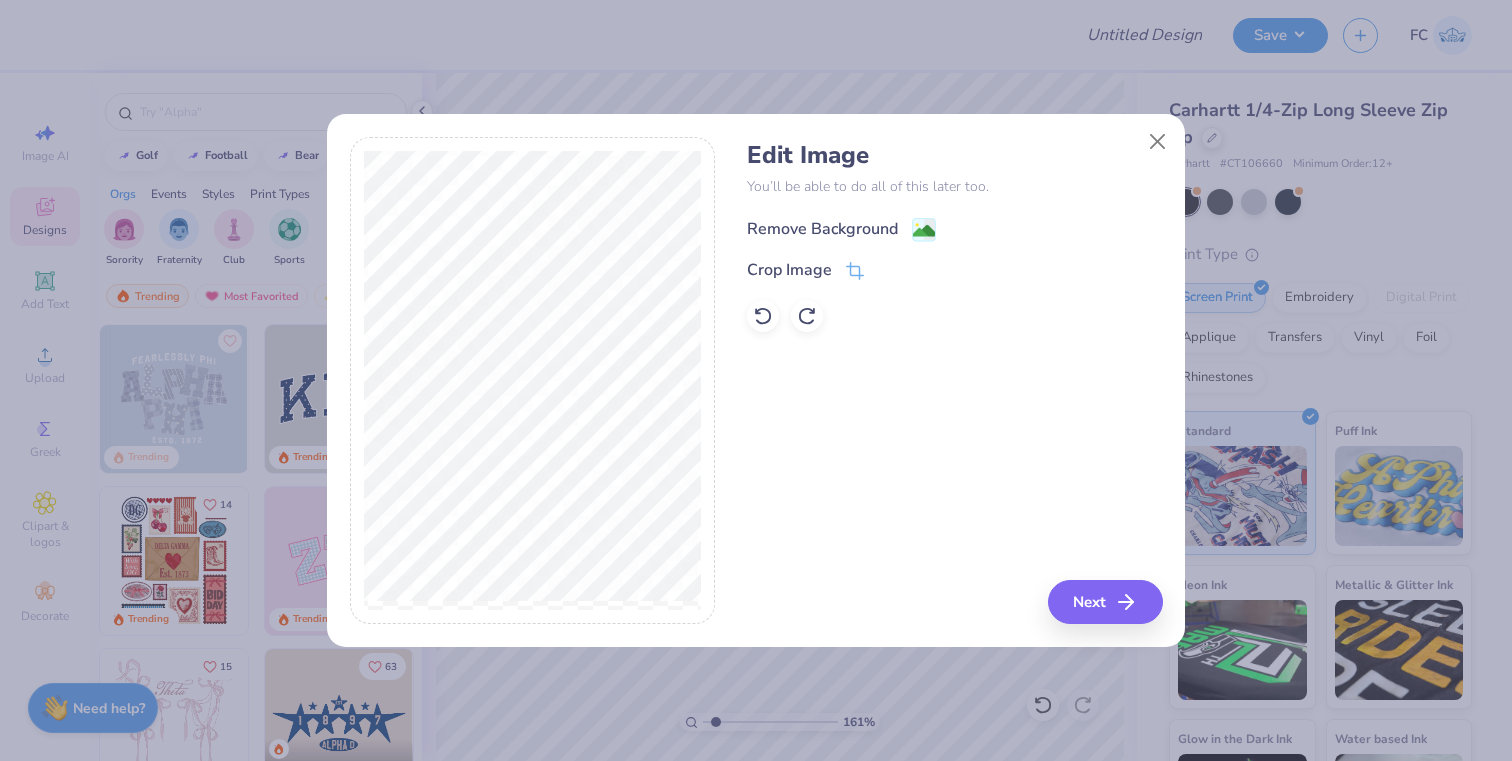 click 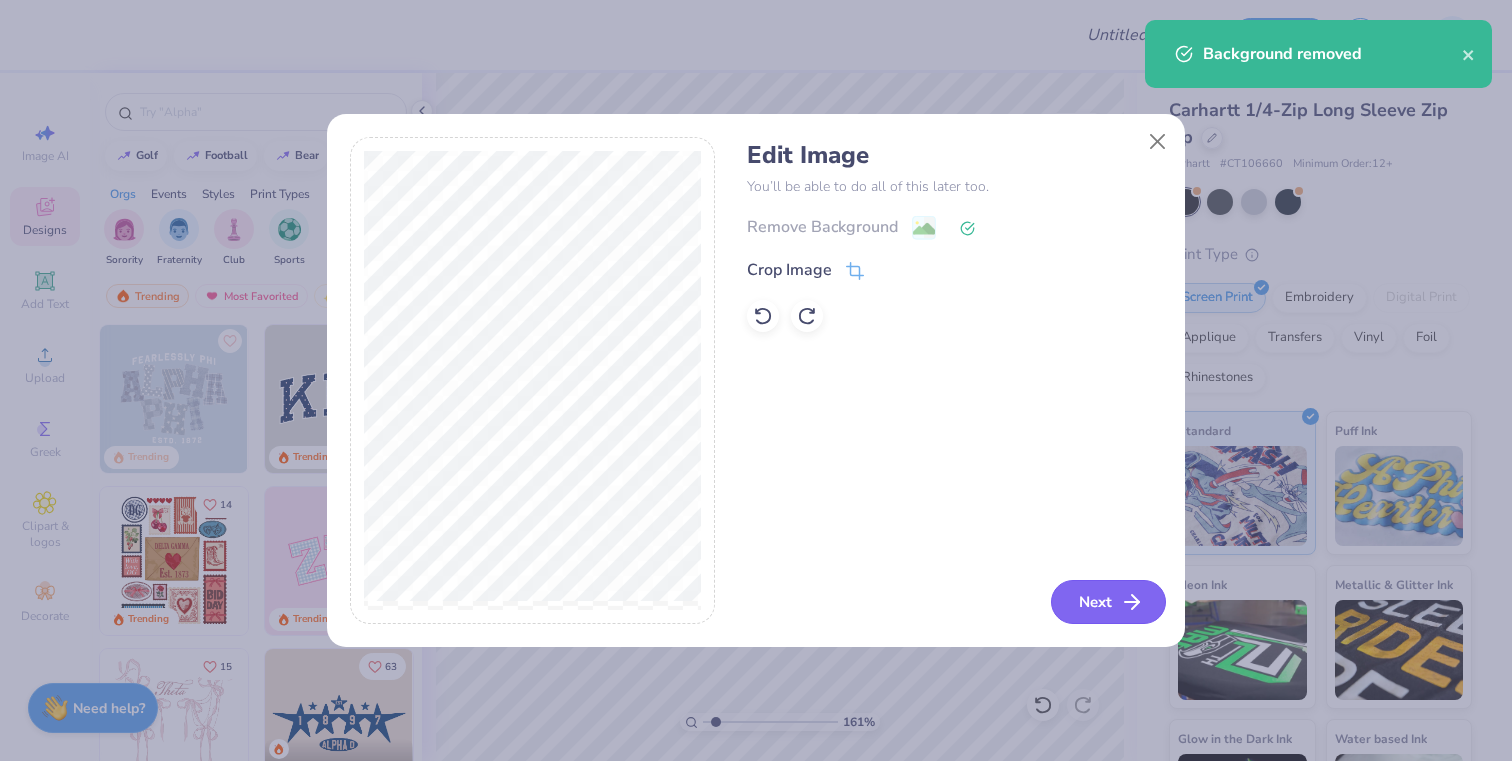 click on "Next" at bounding box center (1108, 602) 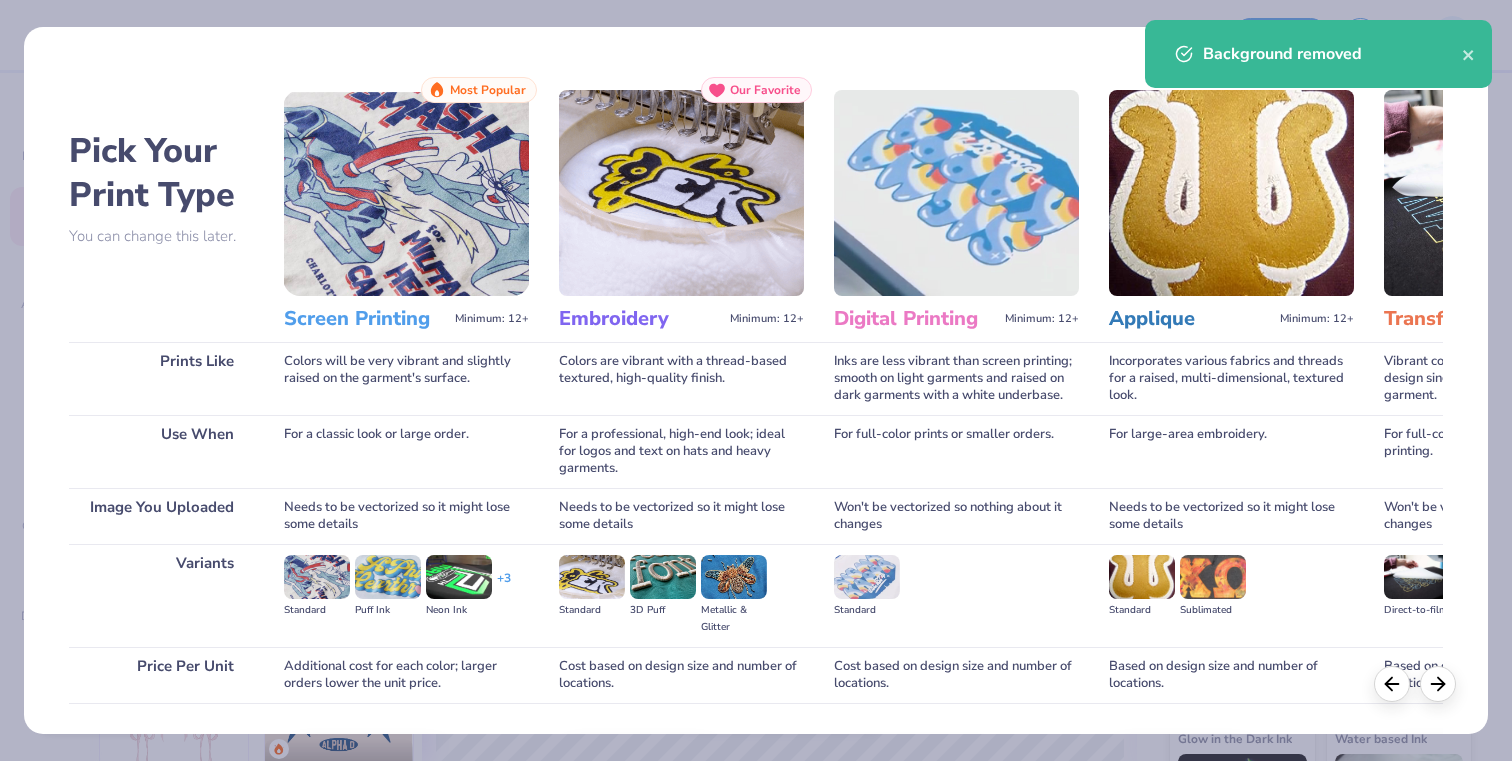 scroll, scrollTop: 127, scrollLeft: 0, axis: vertical 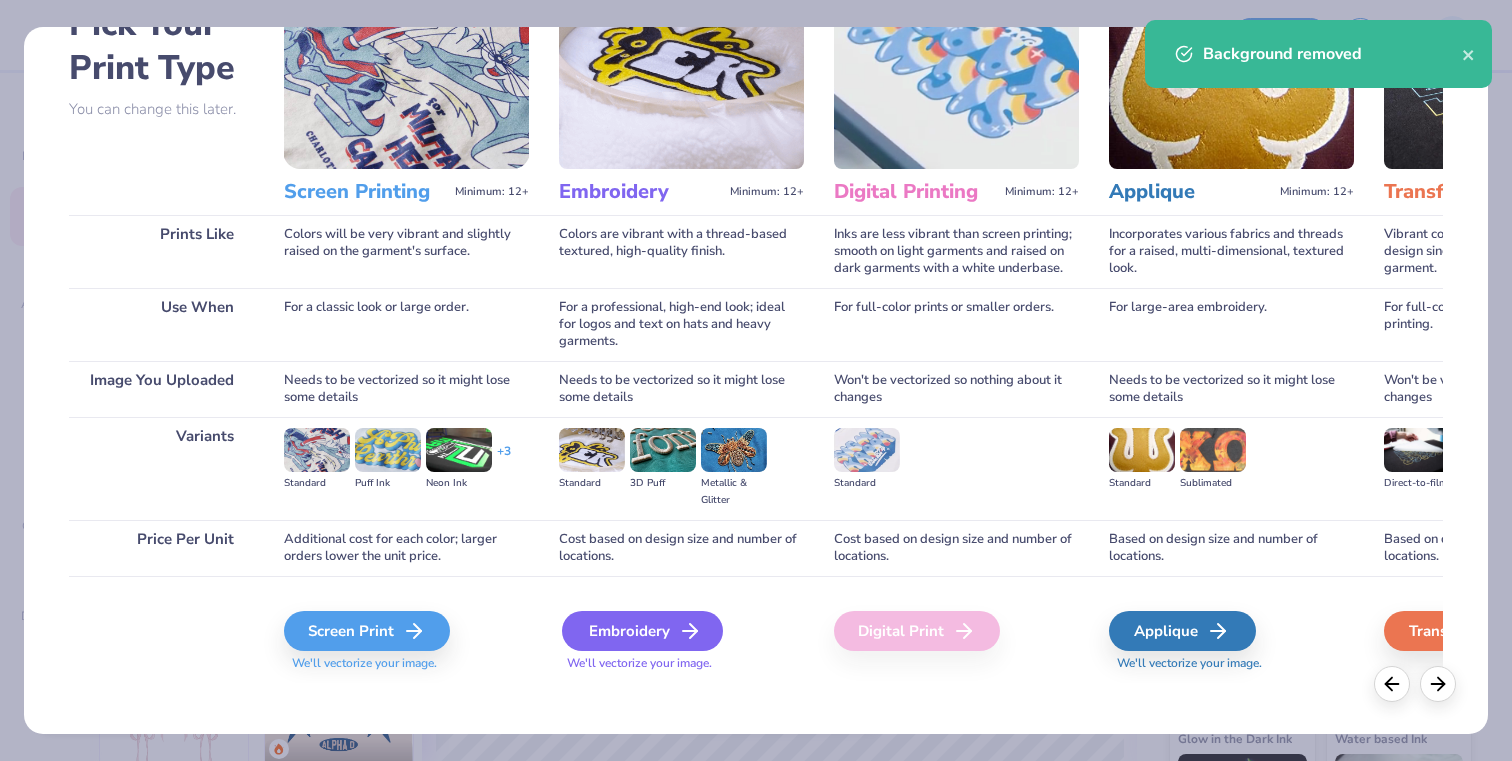 click on "Embroidery" at bounding box center (642, 631) 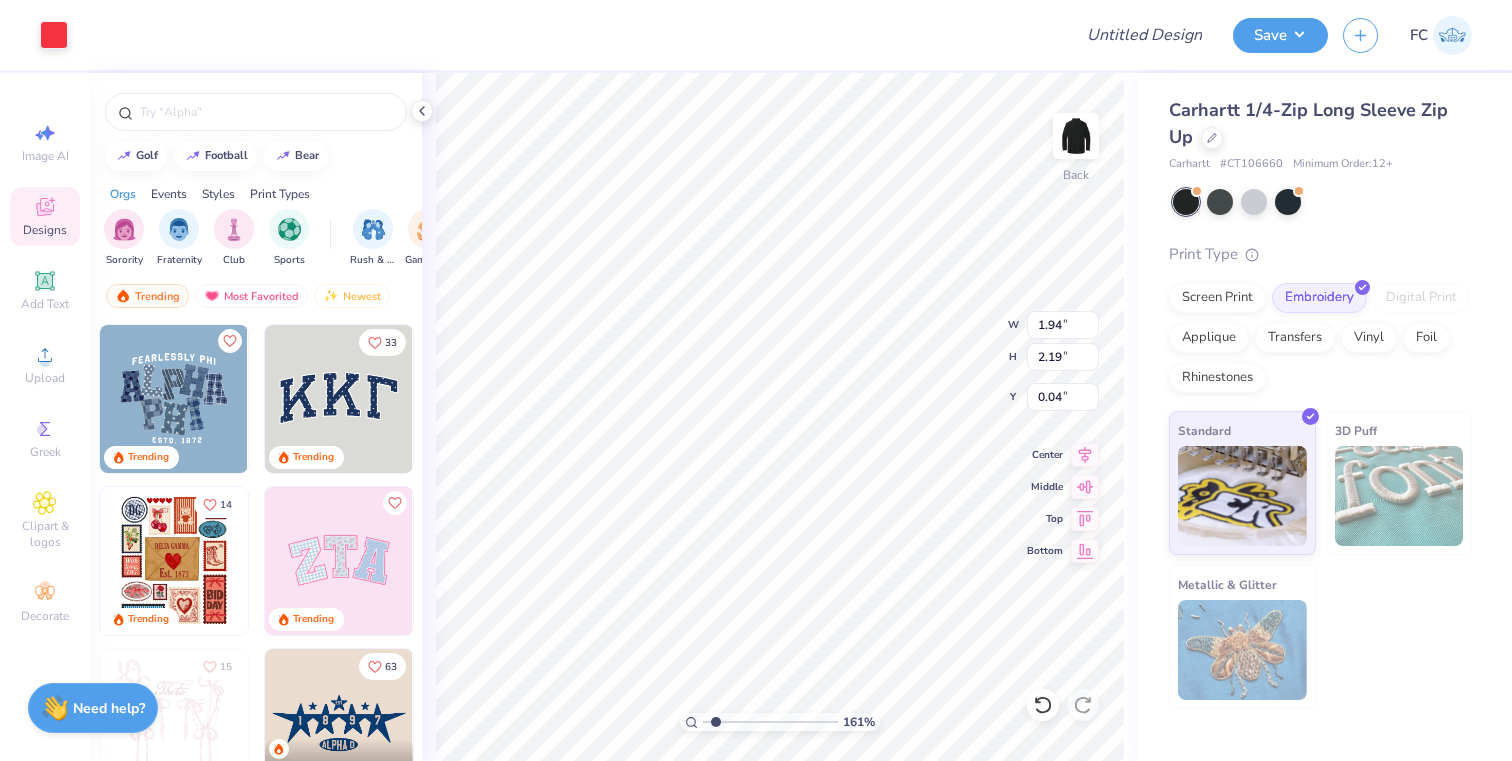 type on "1.94" 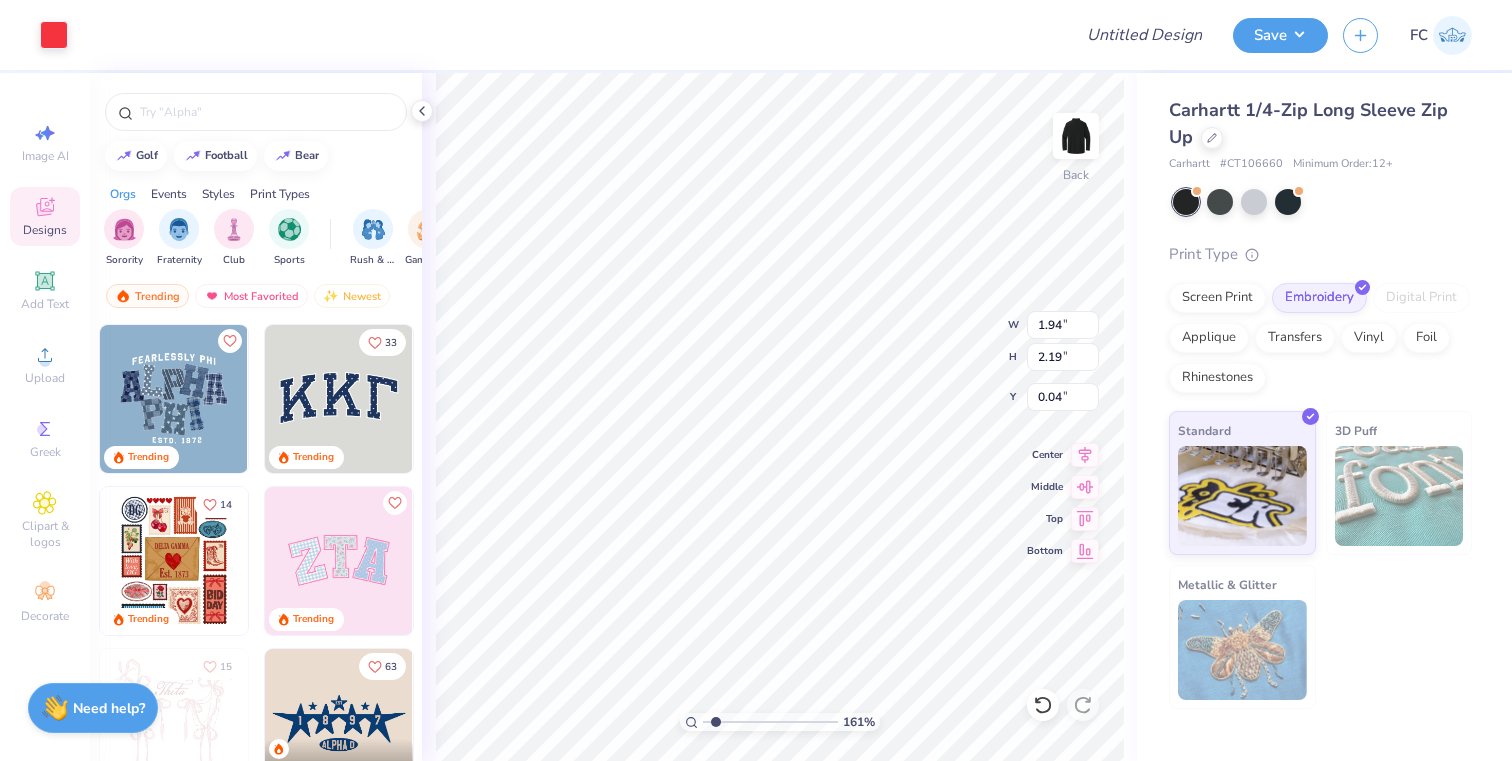type on "2.19" 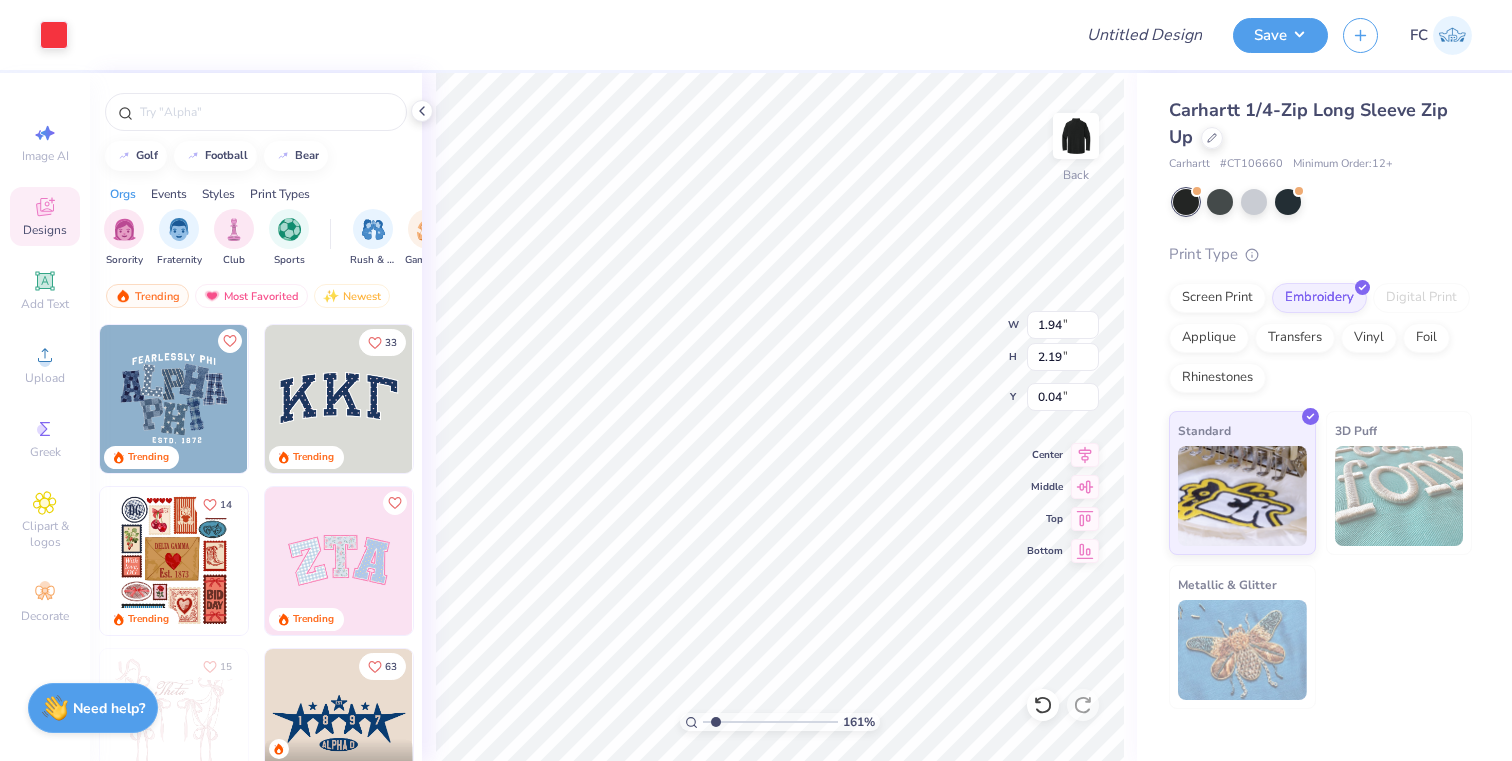 type on "0.00" 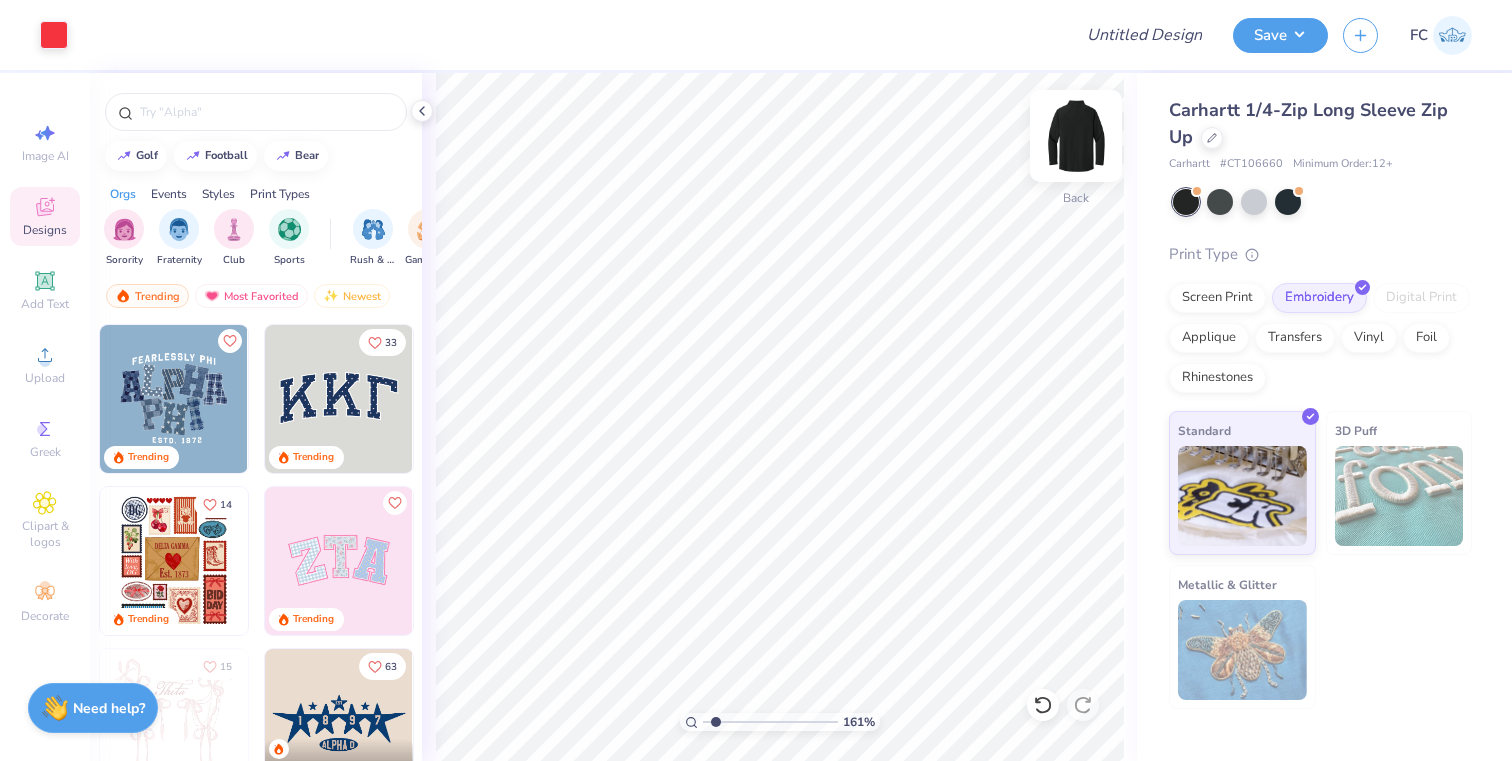 click at bounding box center (1076, 136) 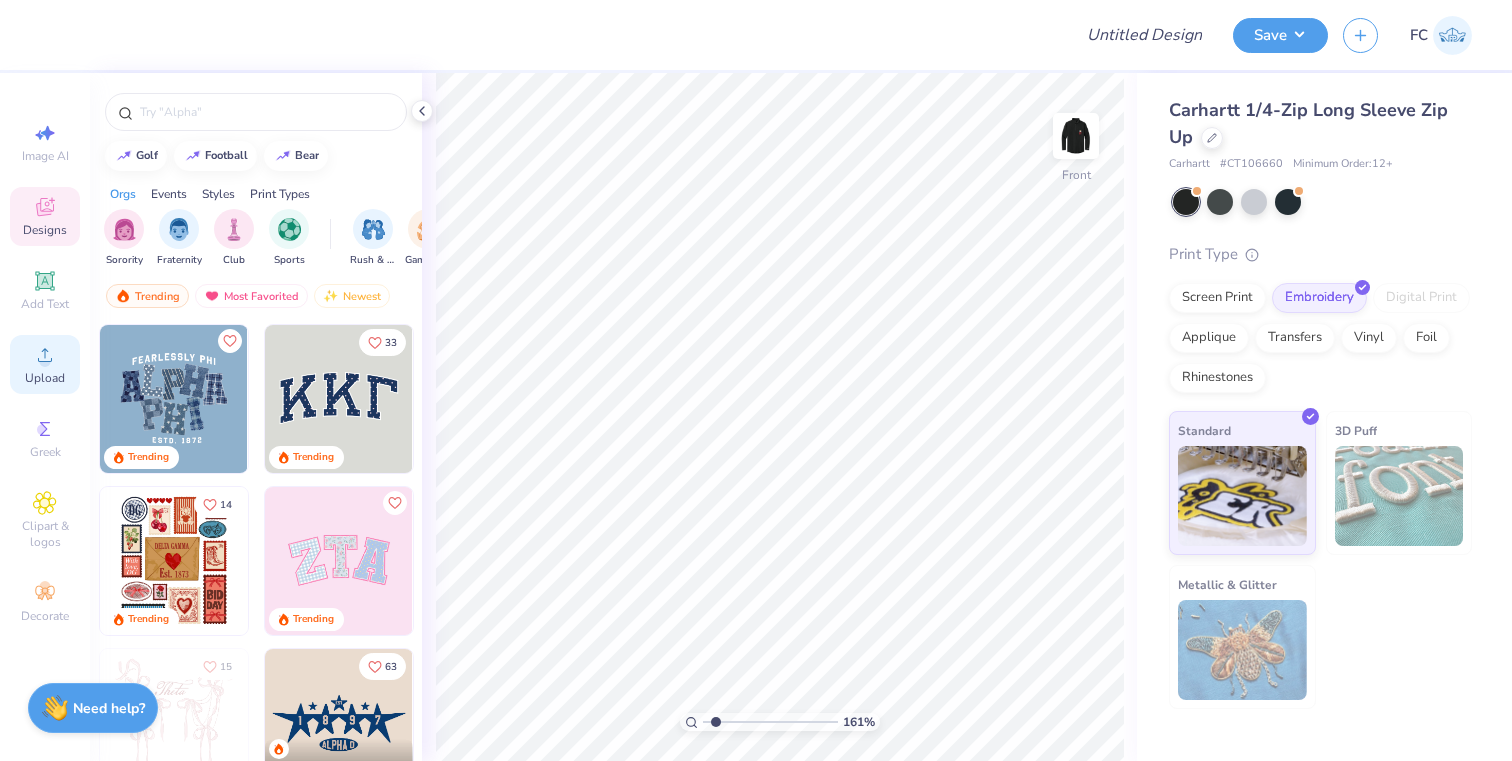 click on "Upload" at bounding box center [45, 378] 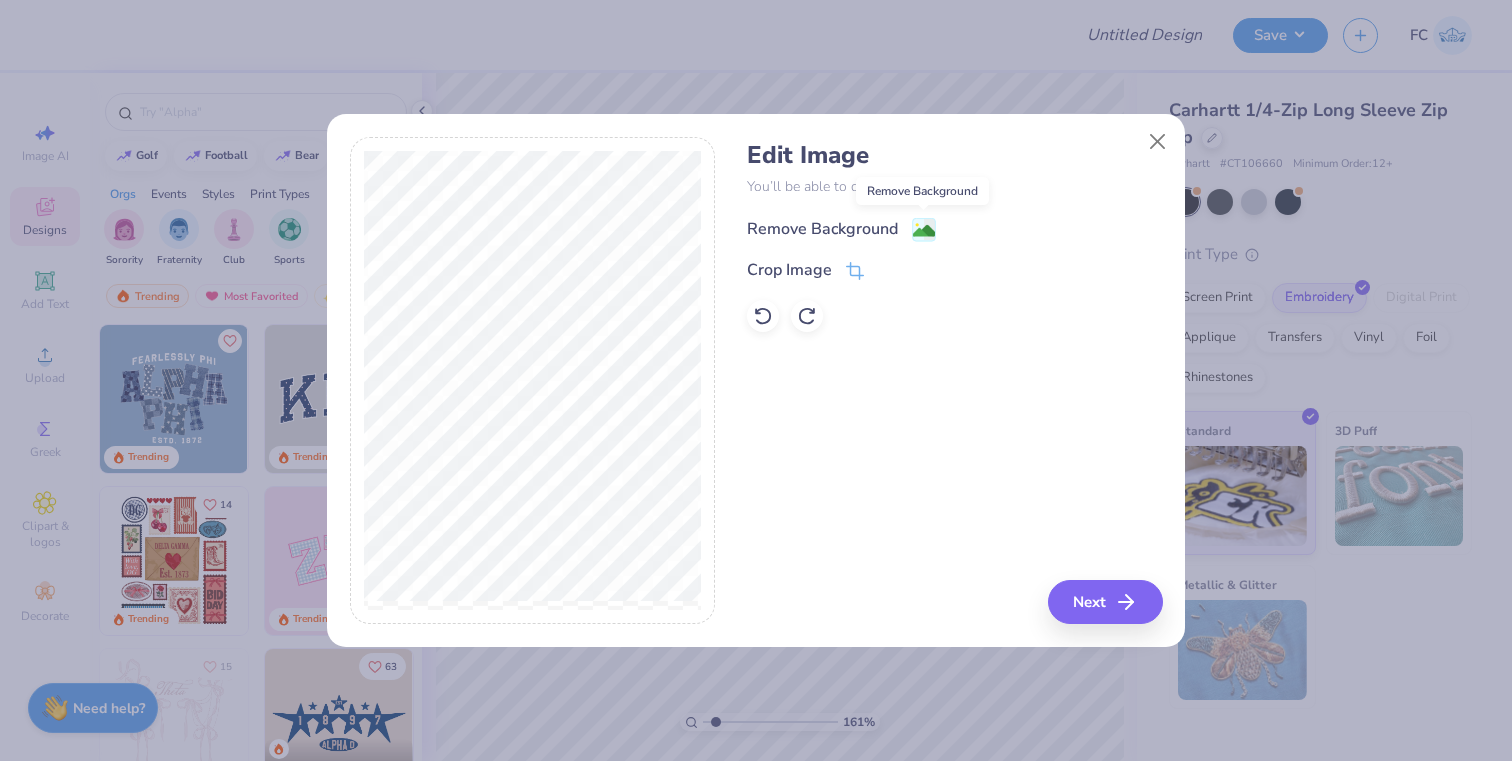 click 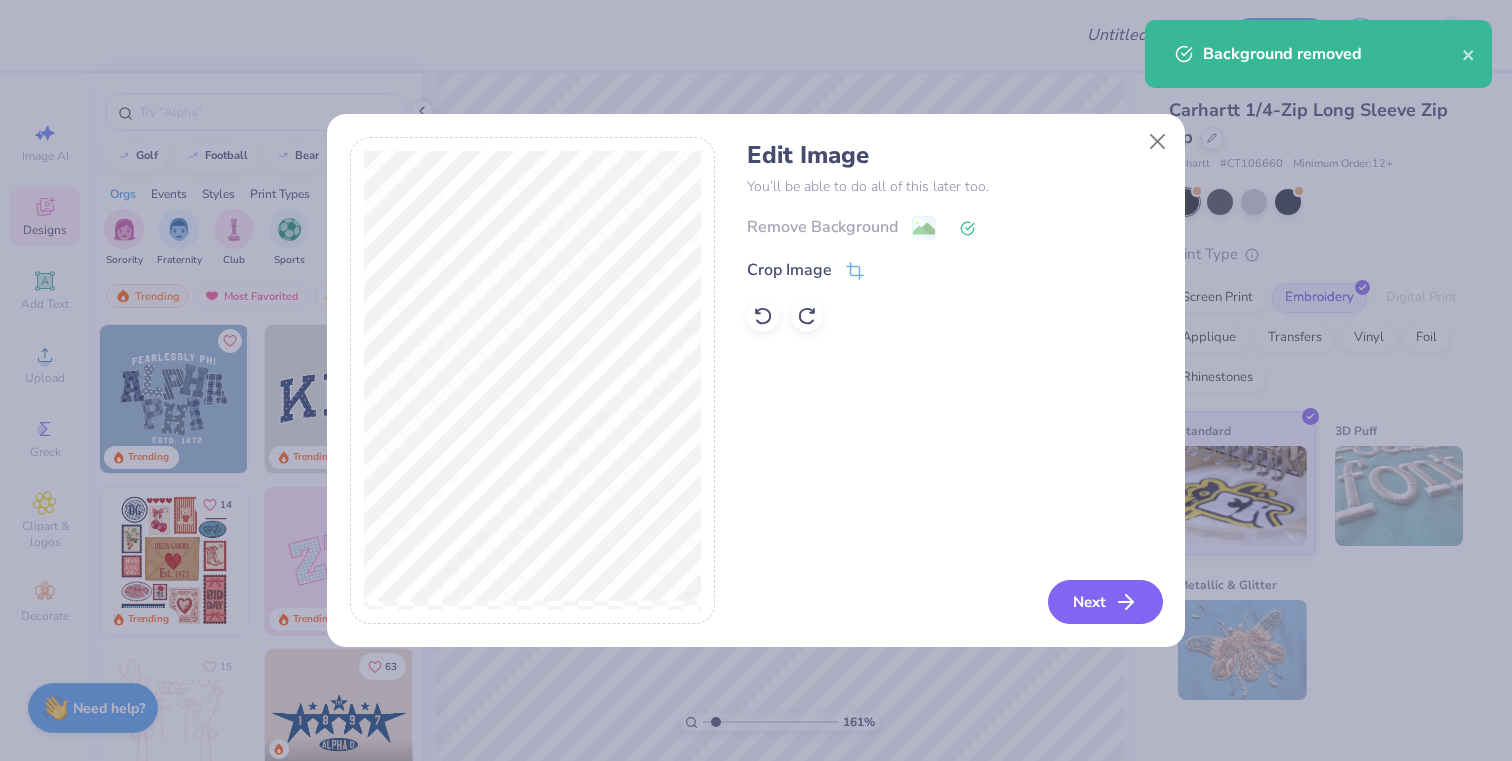 click on "Next" at bounding box center [1105, 602] 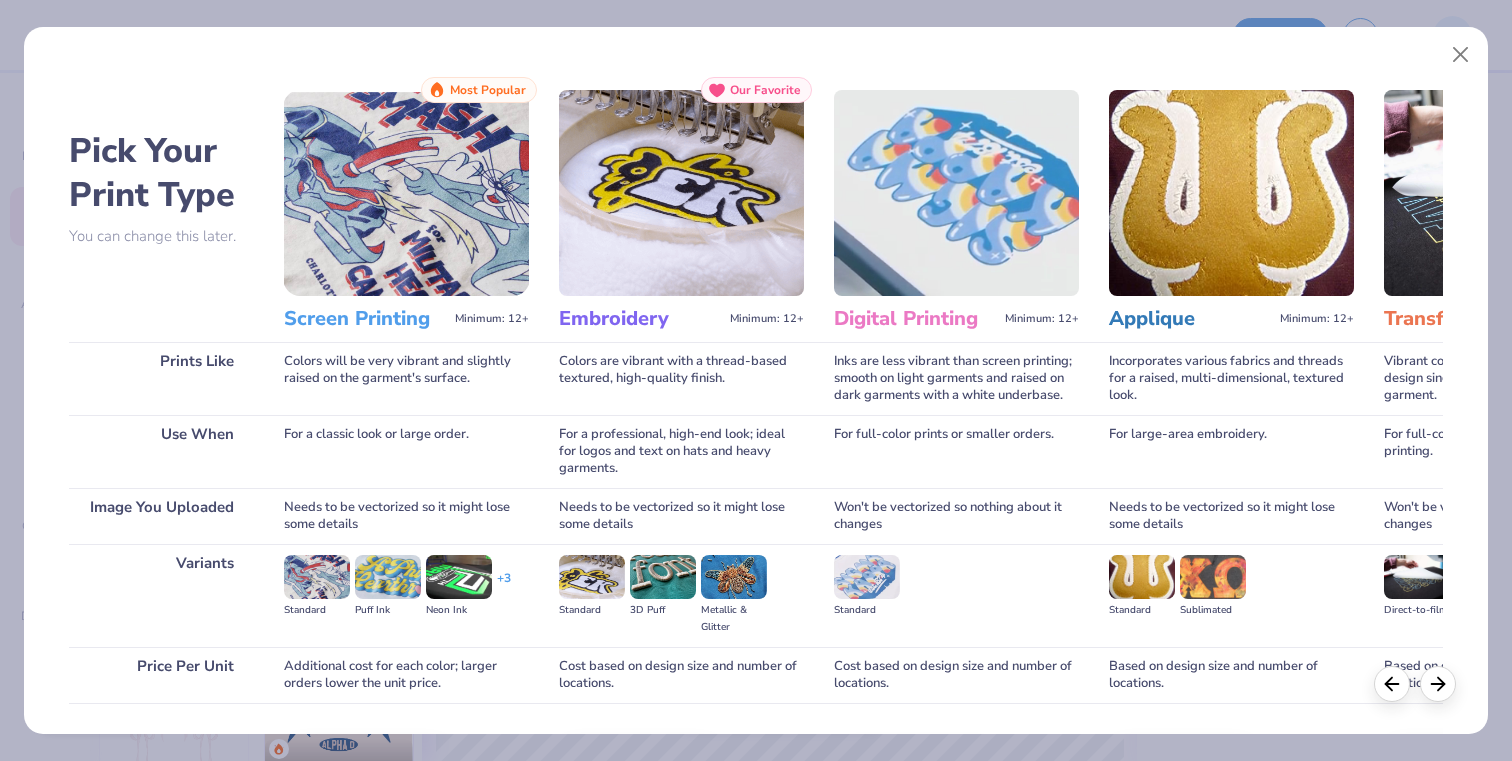 scroll, scrollTop: 107, scrollLeft: 0, axis: vertical 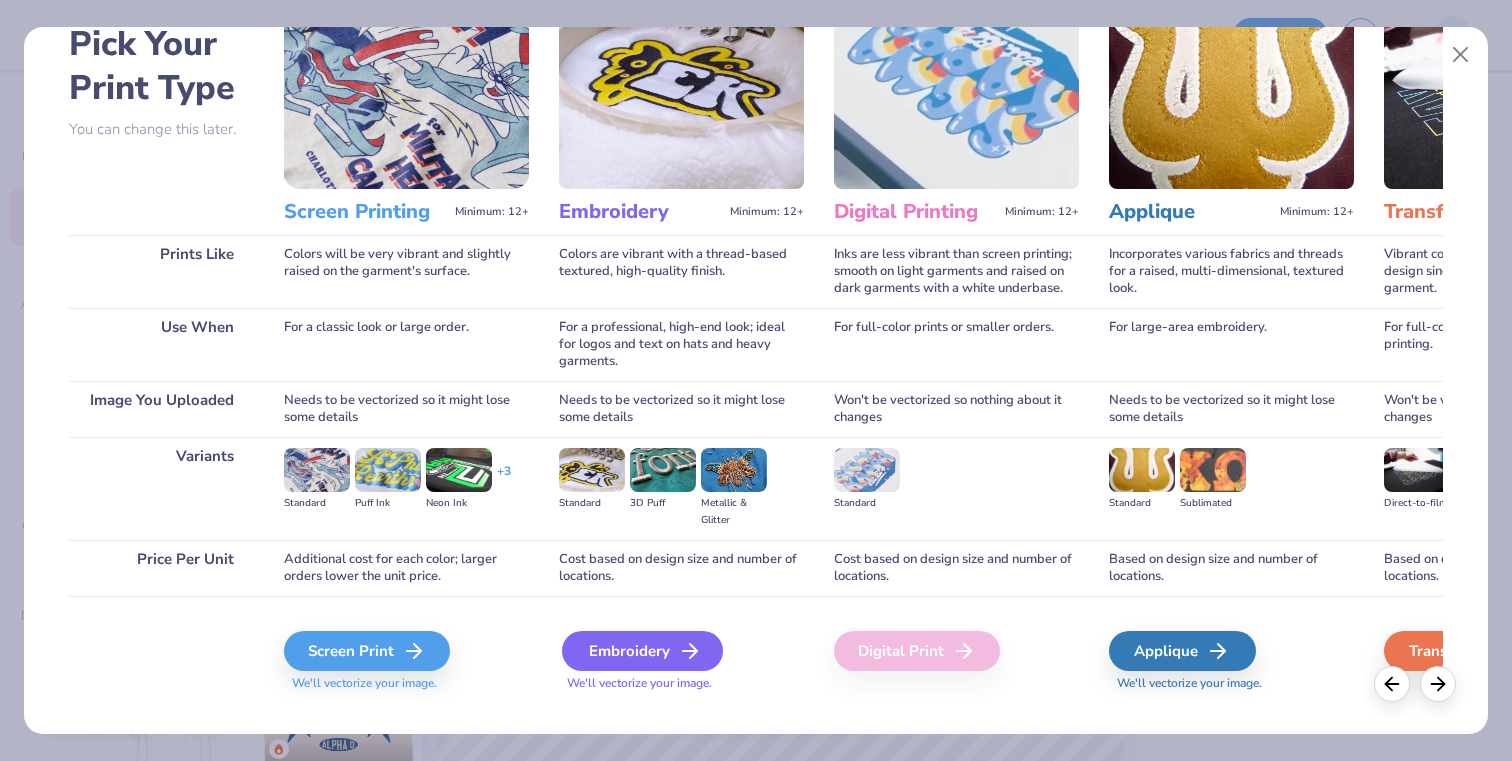 click on "Embroidery" at bounding box center (642, 651) 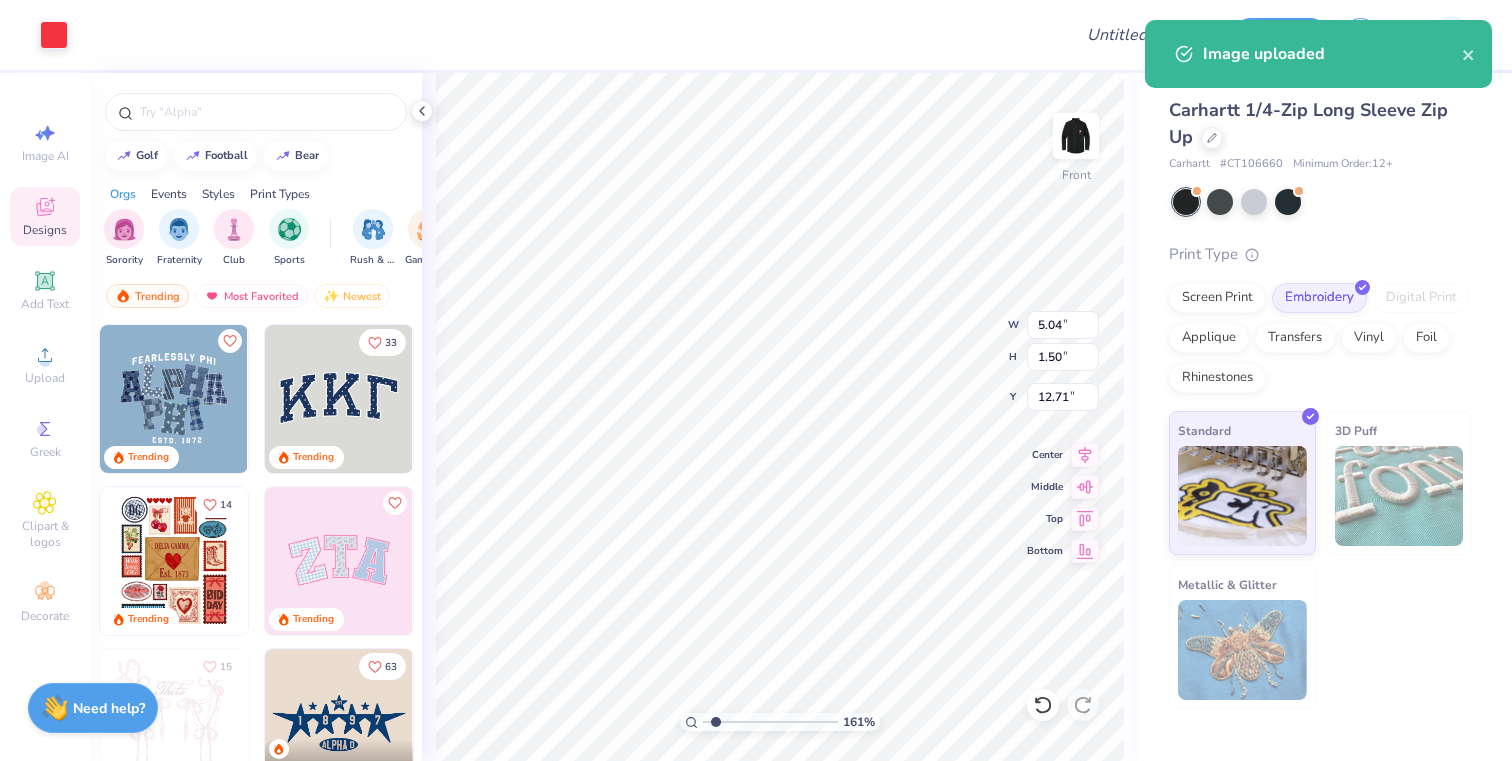 type on "5.04" 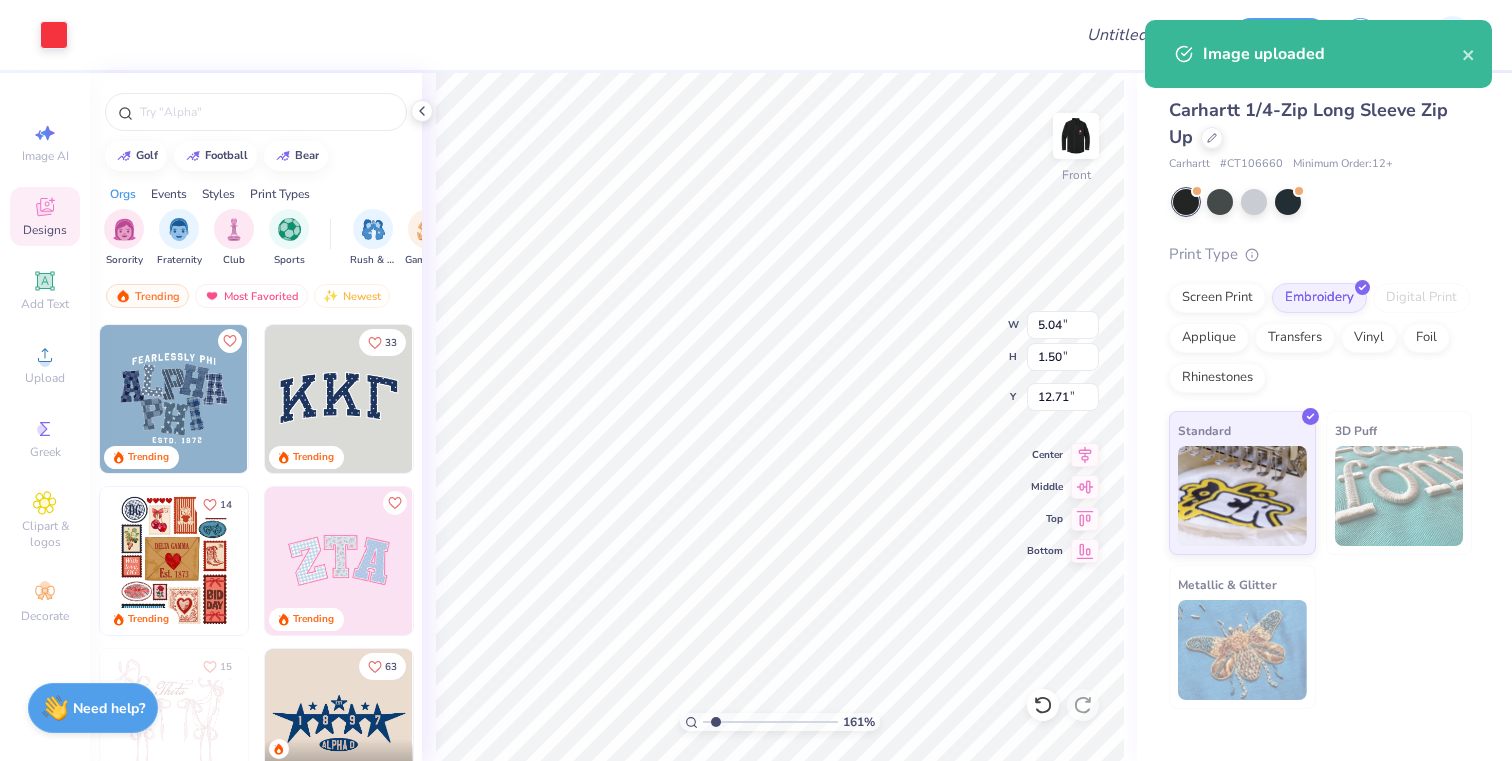 type on "1.50" 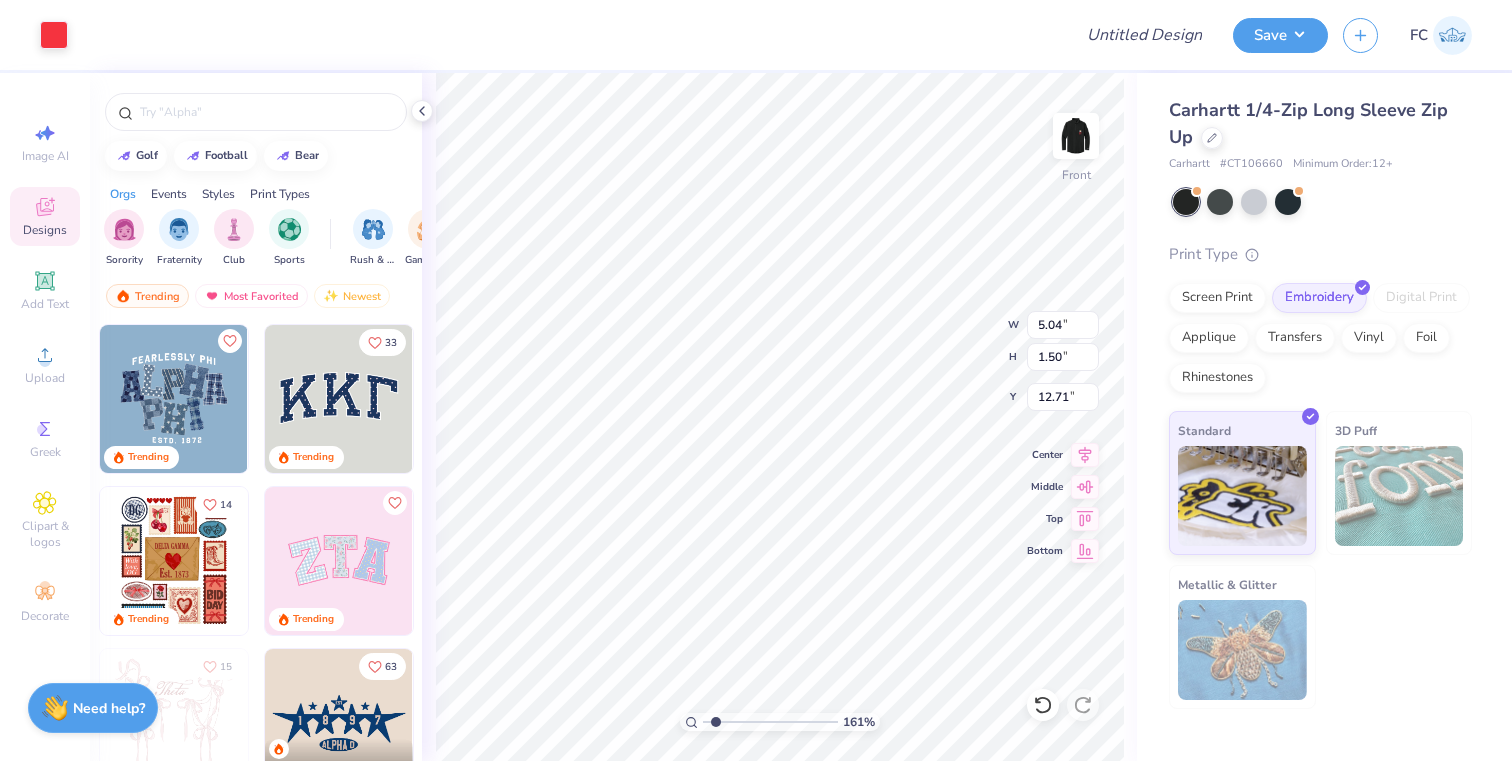 type on "2.25" 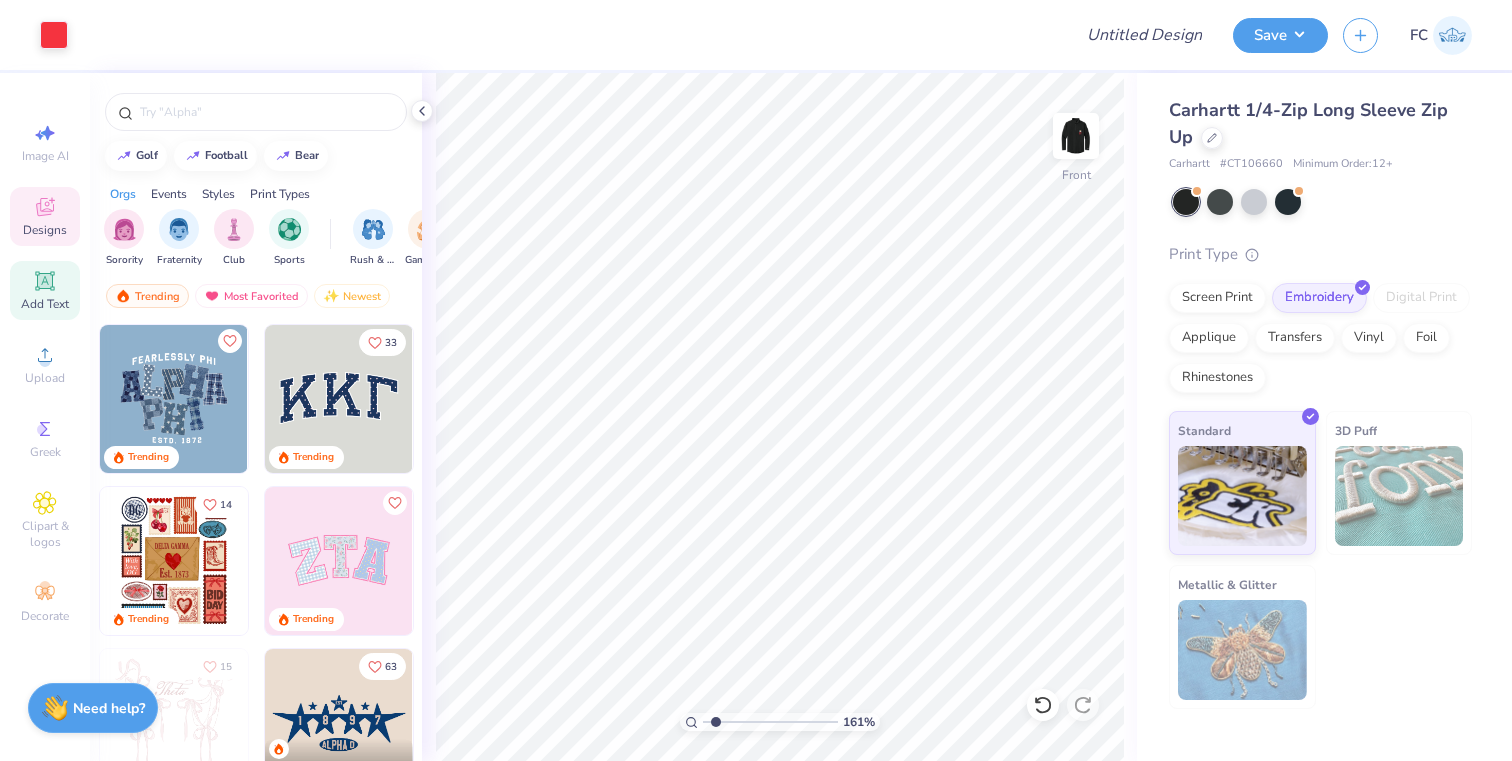 click on "Add Text" at bounding box center [45, 304] 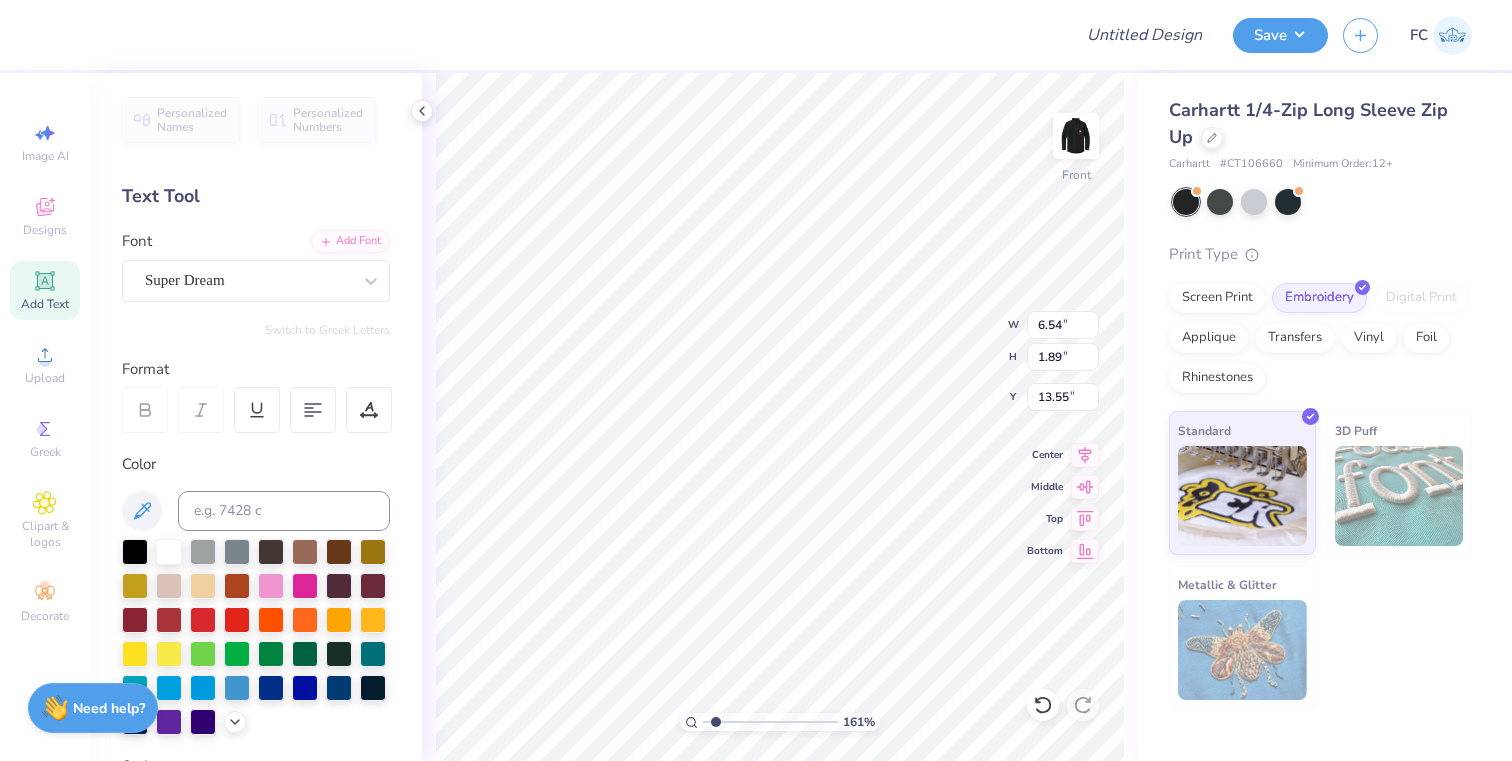 scroll, scrollTop: 1, scrollLeft: 1, axis: both 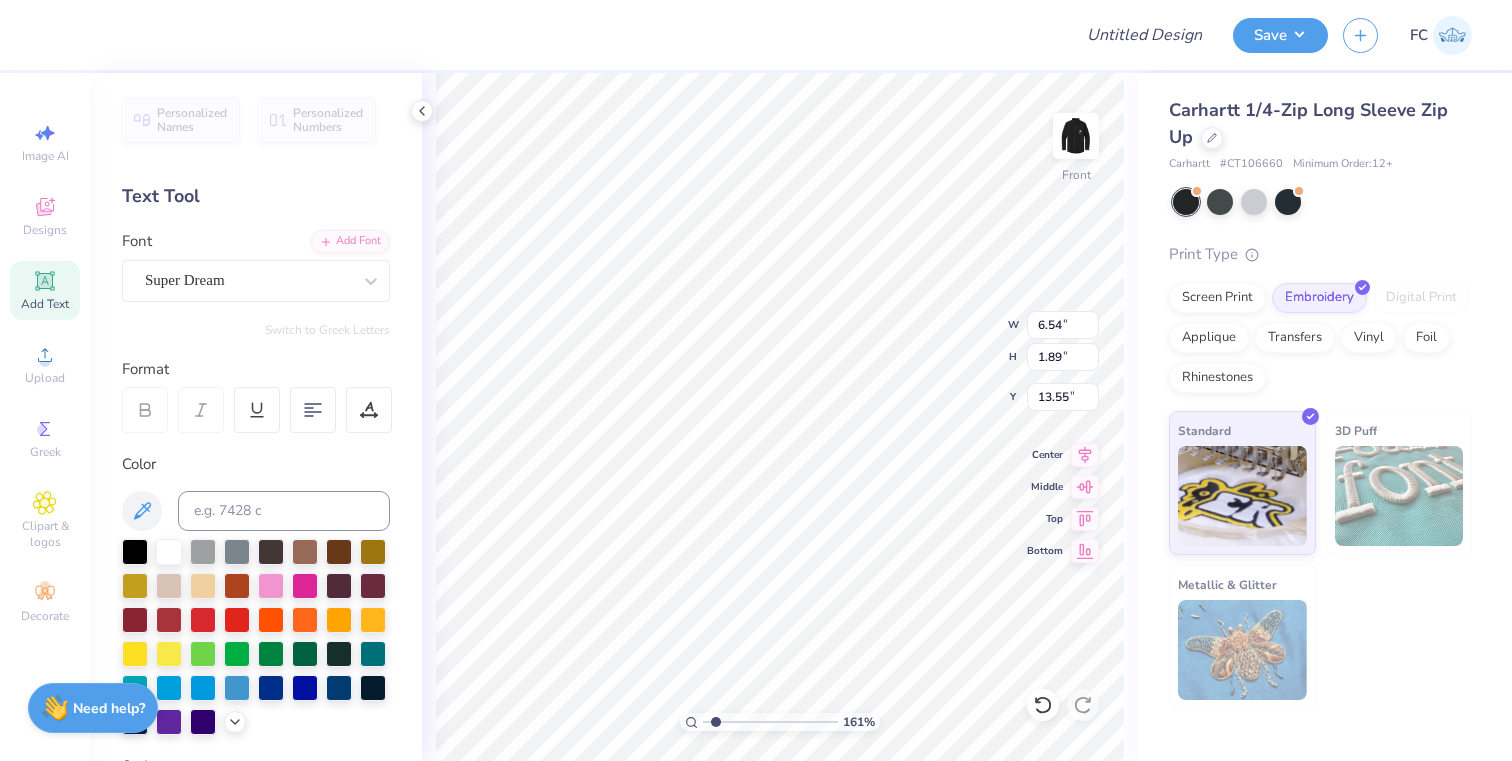 type on "TWENTY TWENTY FIVE" 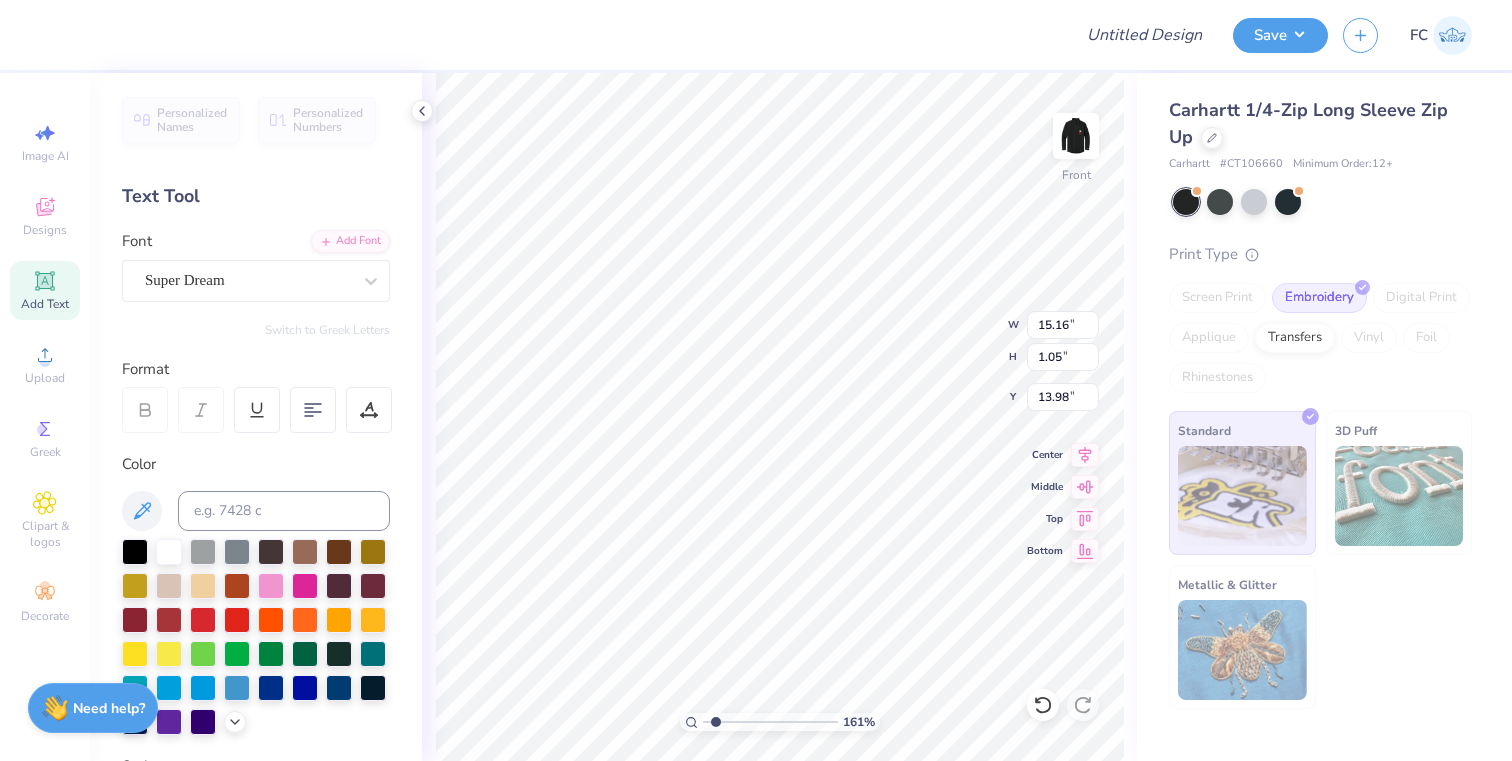type on "7.08" 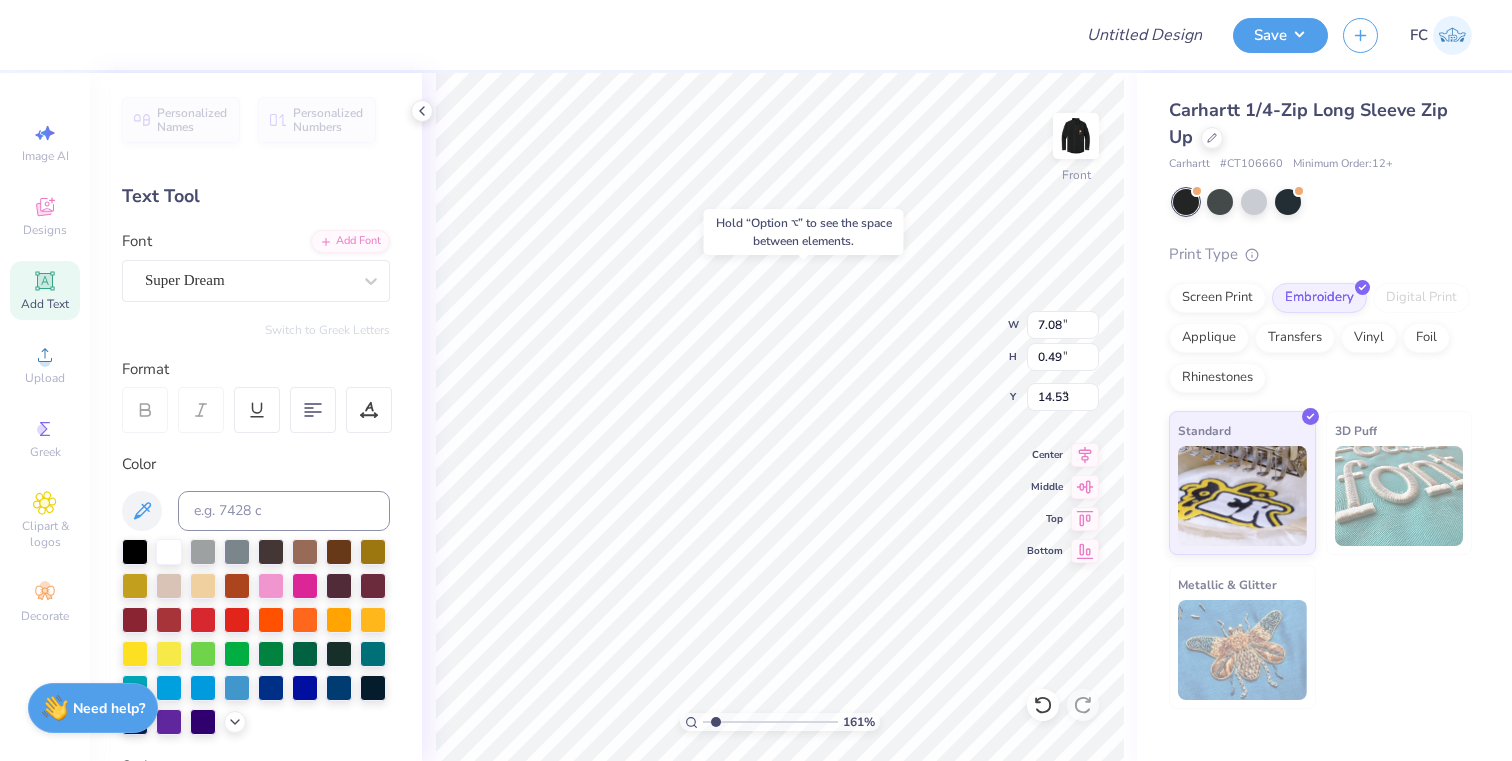 type on "4.02" 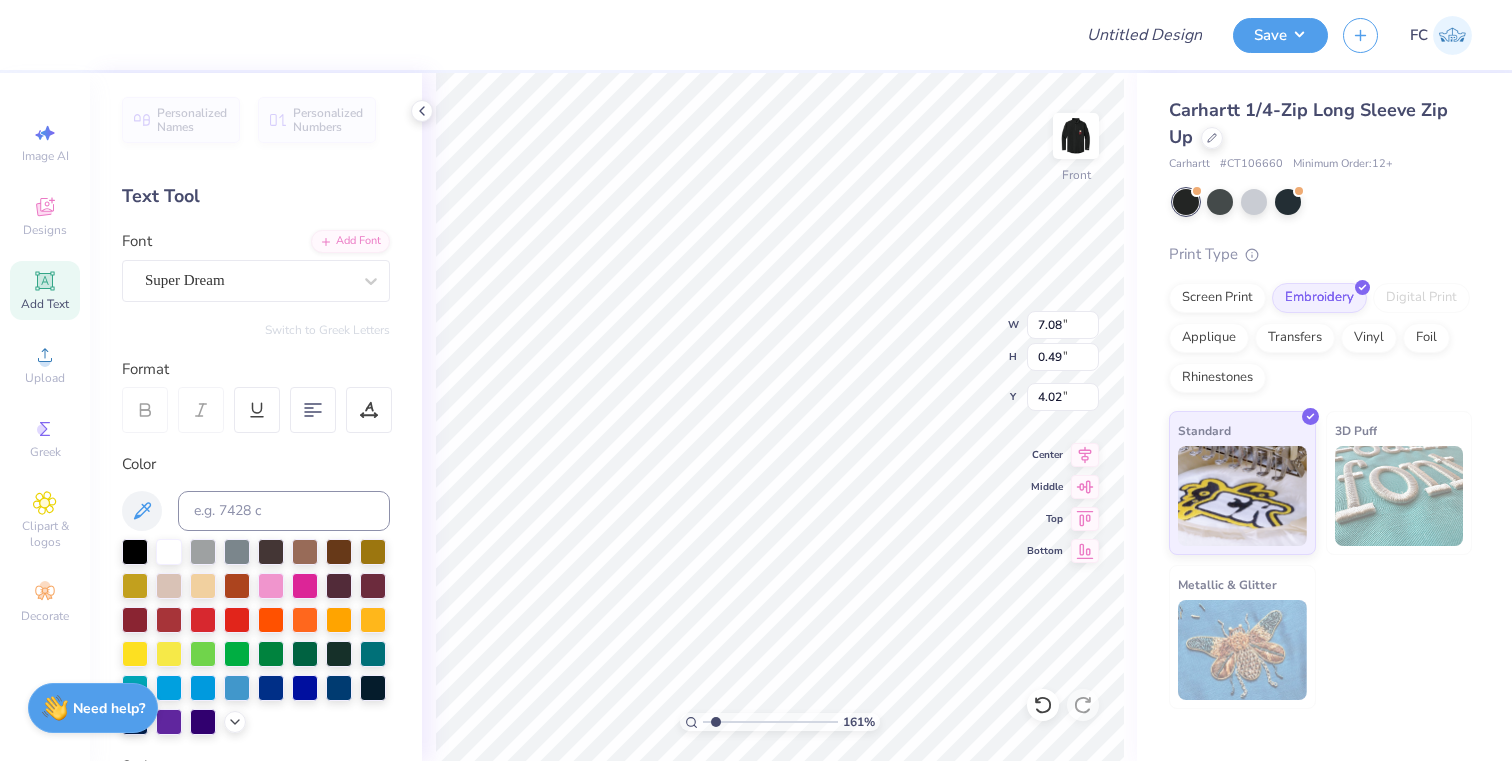 type on "4.95" 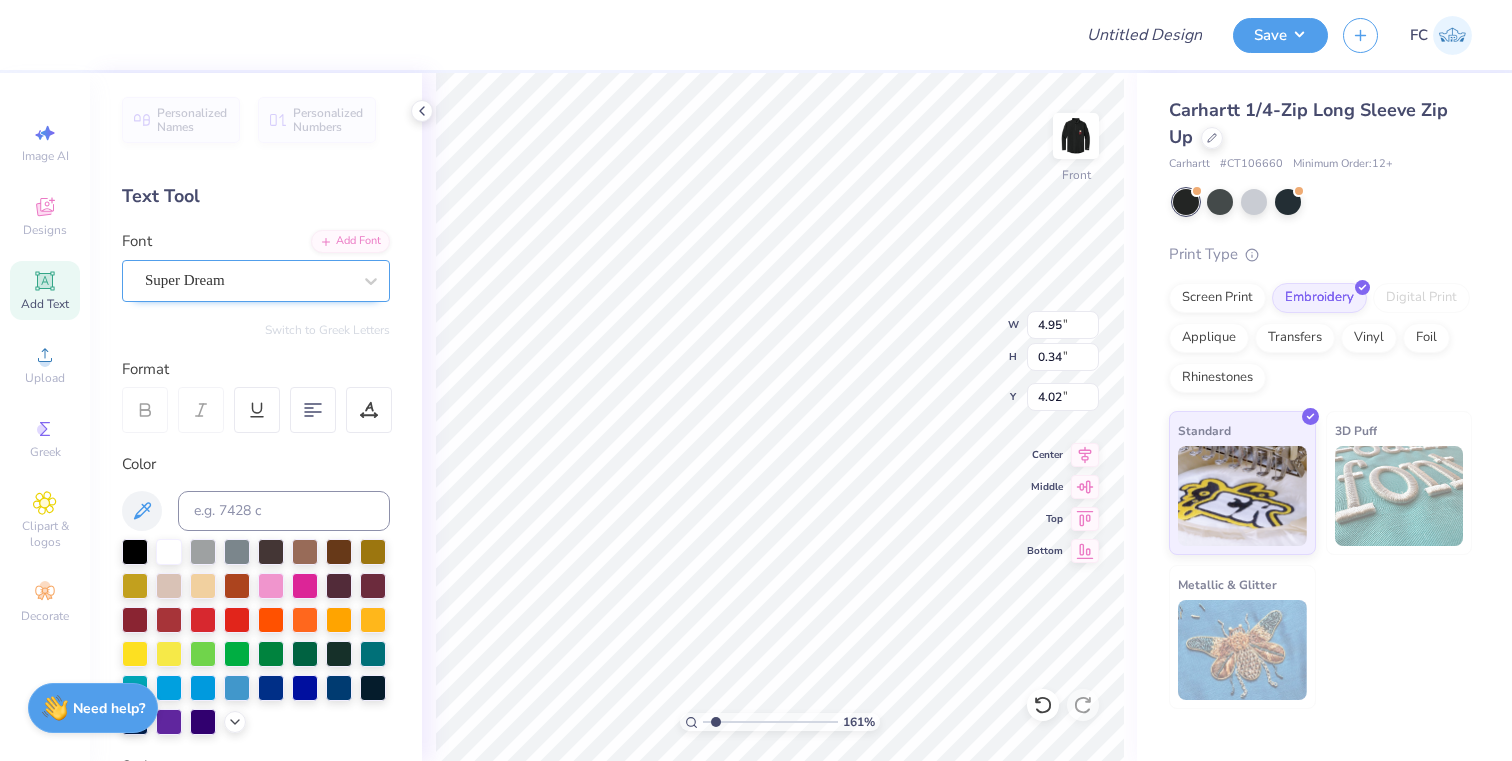 click on "Super Dream" at bounding box center (248, 280) 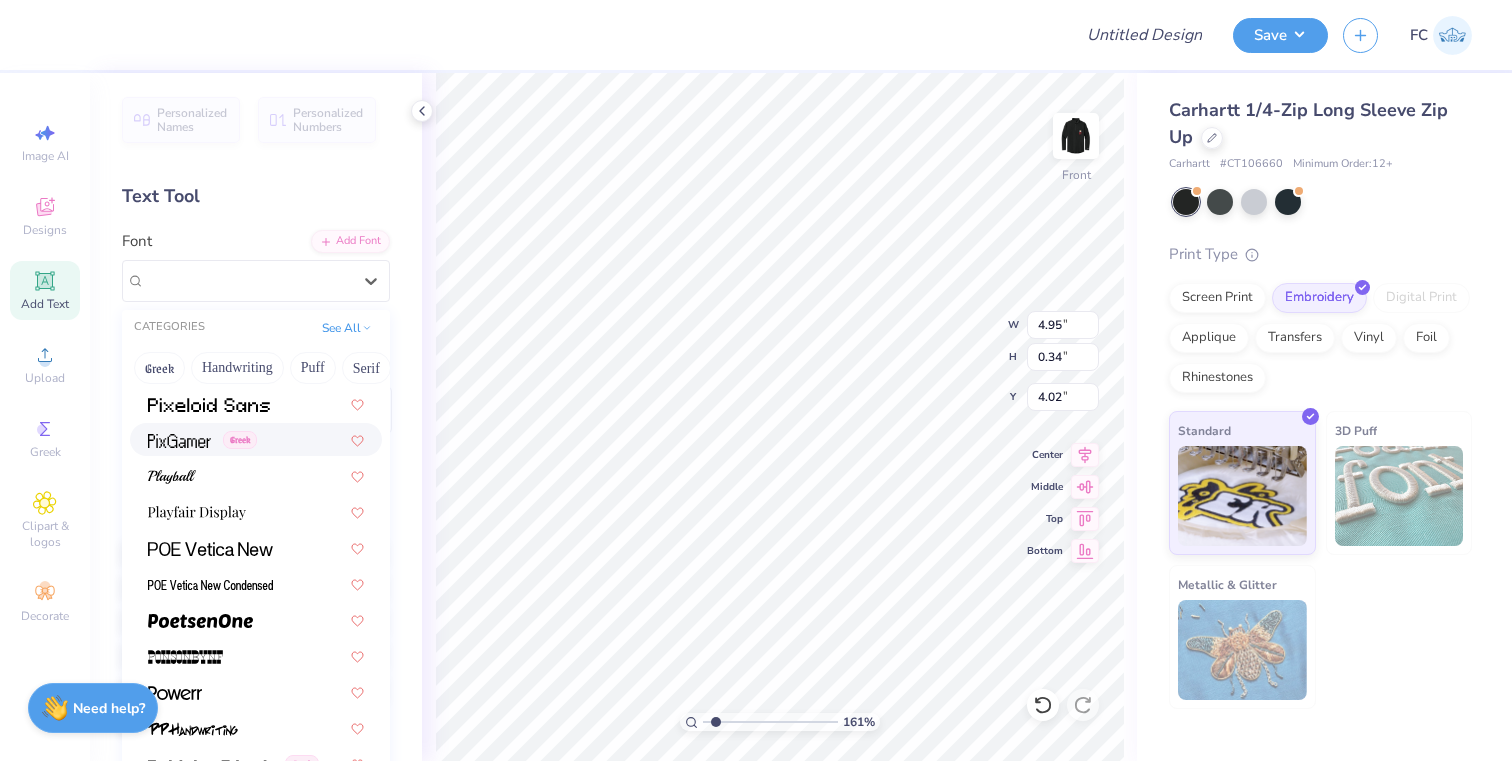 scroll, scrollTop: 8440, scrollLeft: 0, axis: vertical 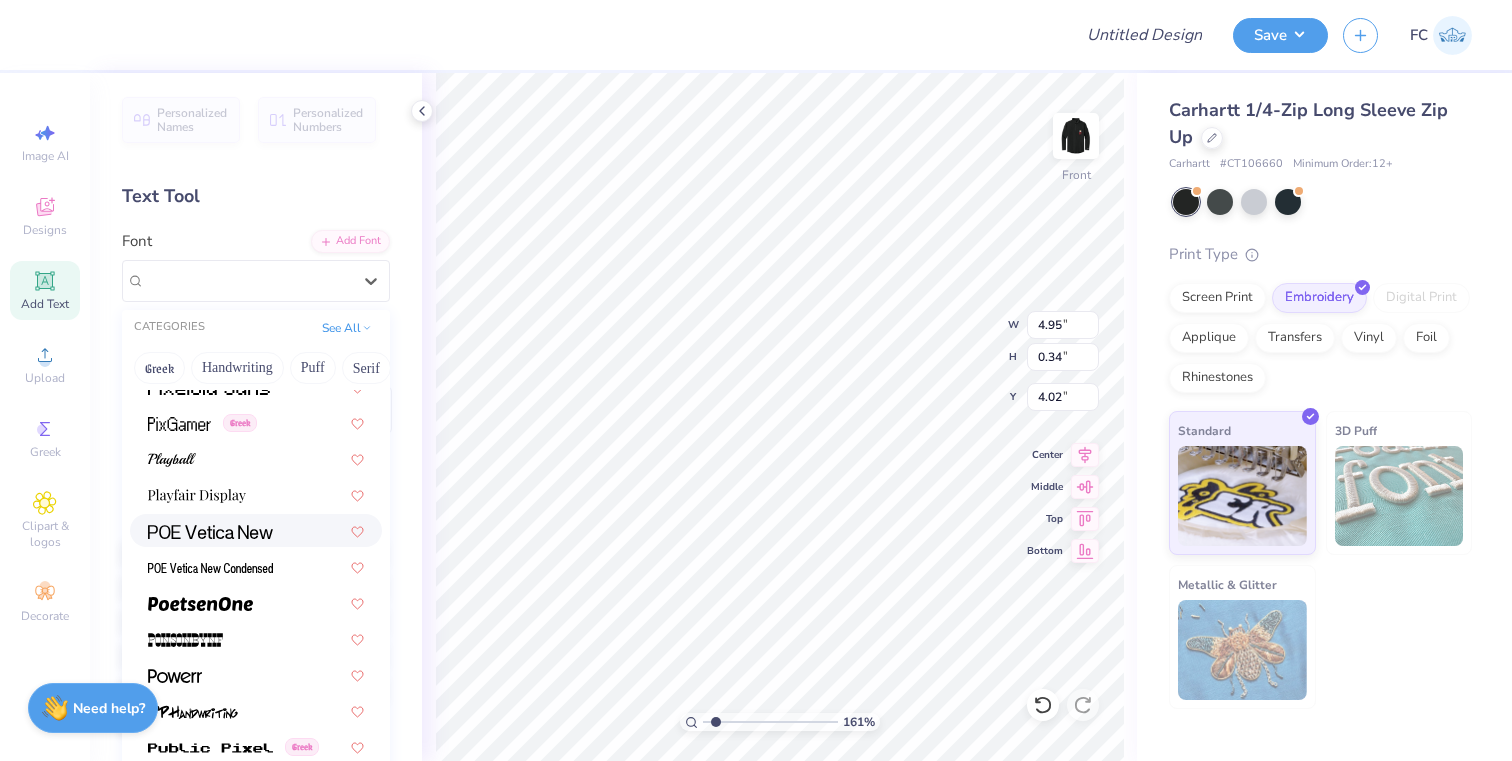 click at bounding box center (256, 530) 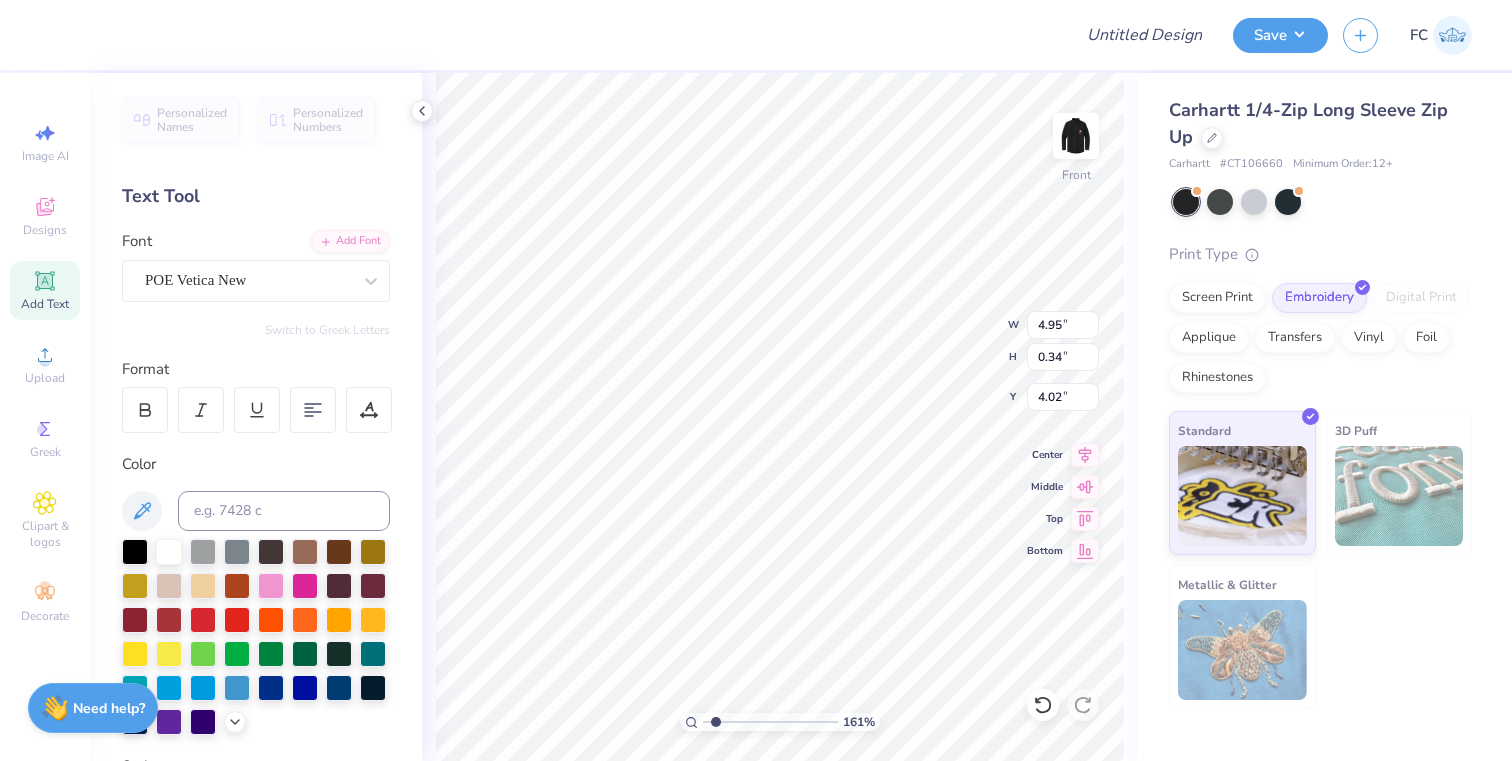 type on "4.46" 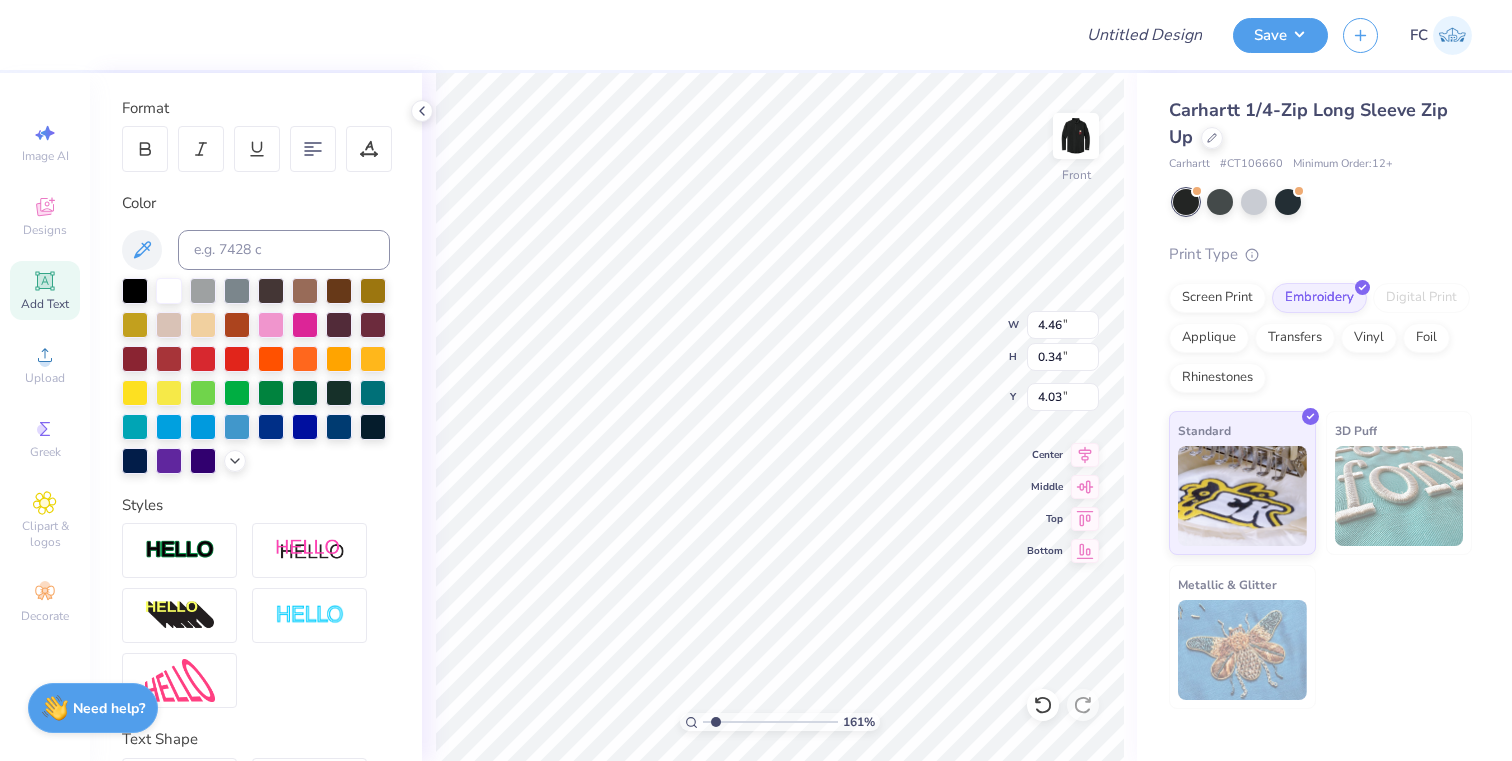 scroll, scrollTop: 0, scrollLeft: 0, axis: both 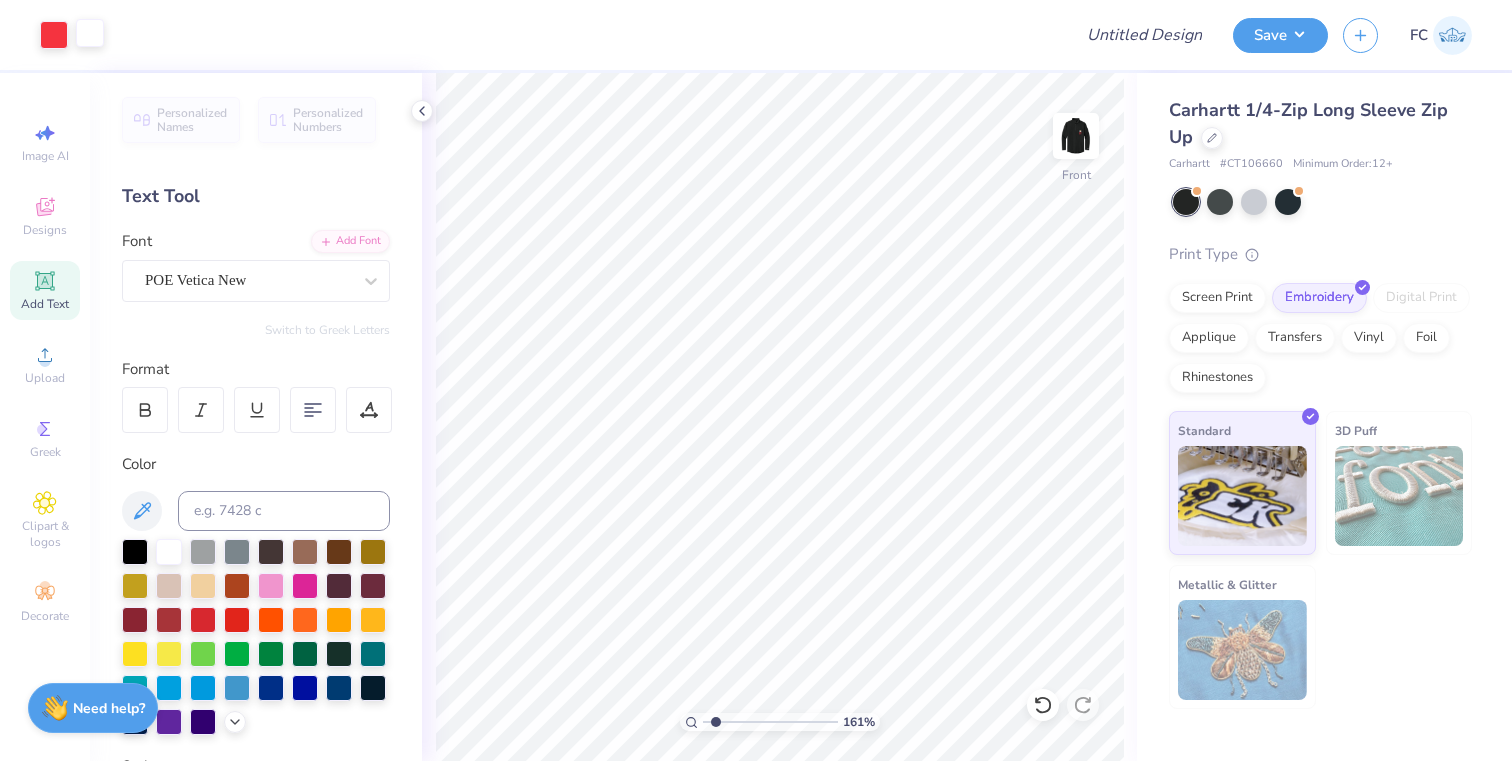 click at bounding box center [90, 33] 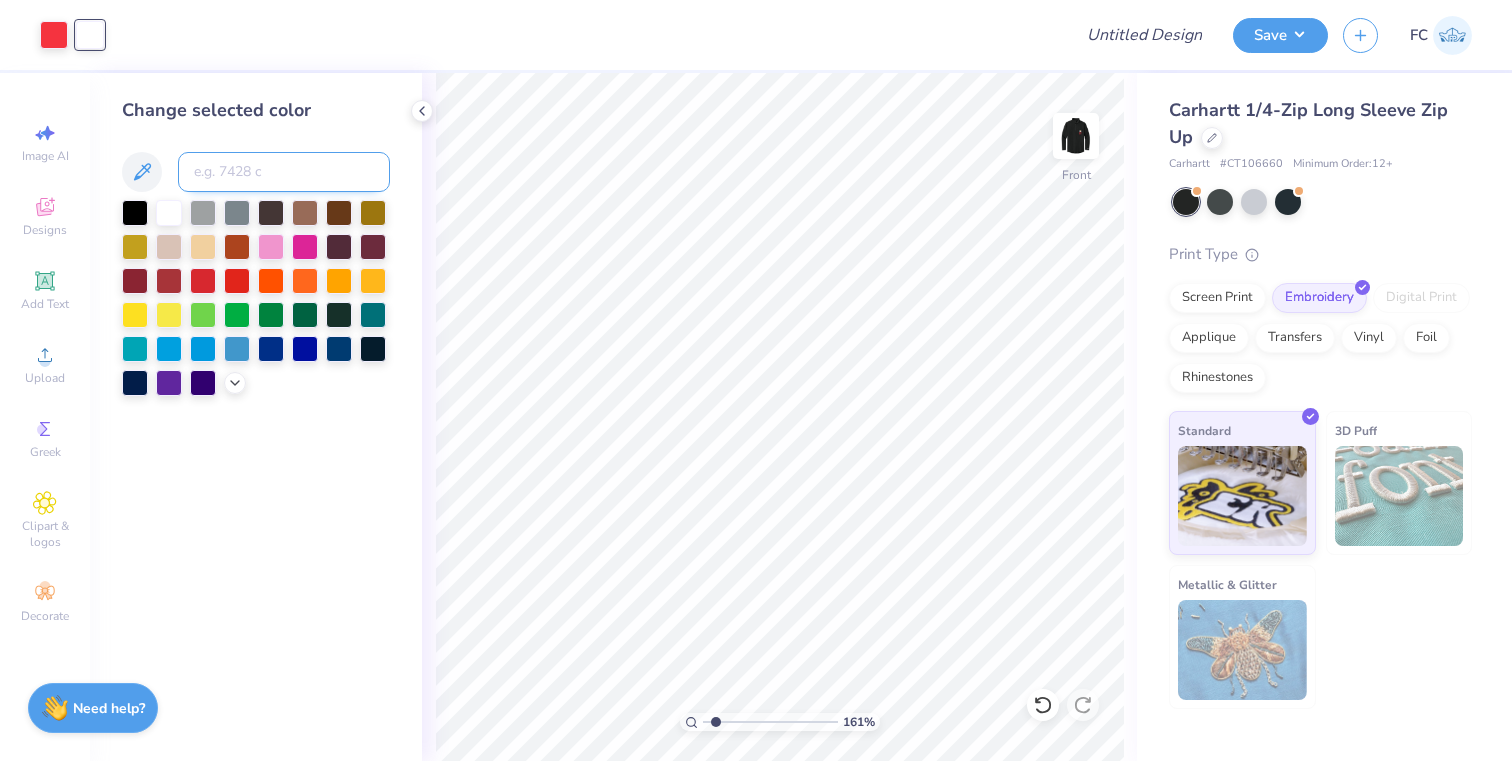 click at bounding box center [284, 172] 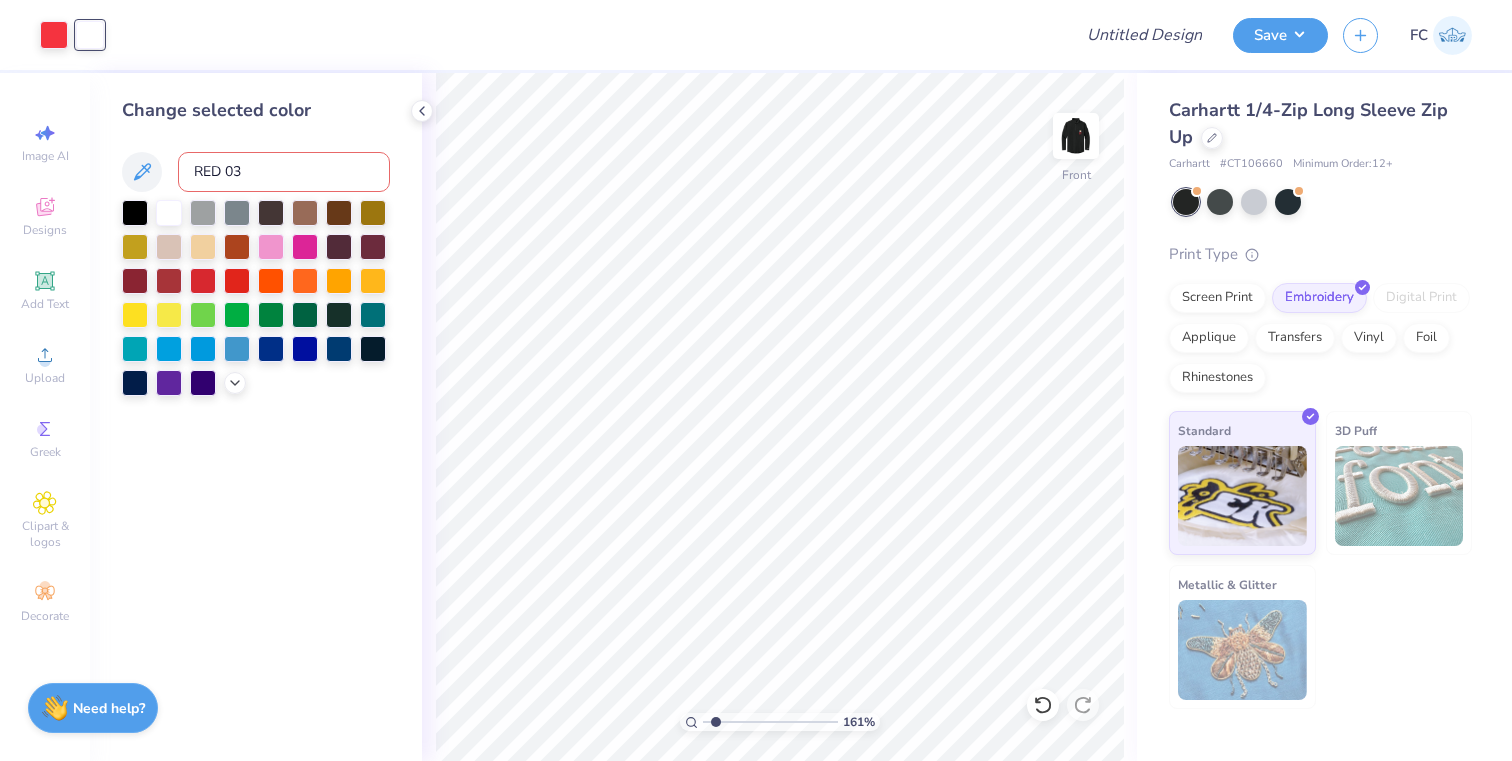 type on "RED 032" 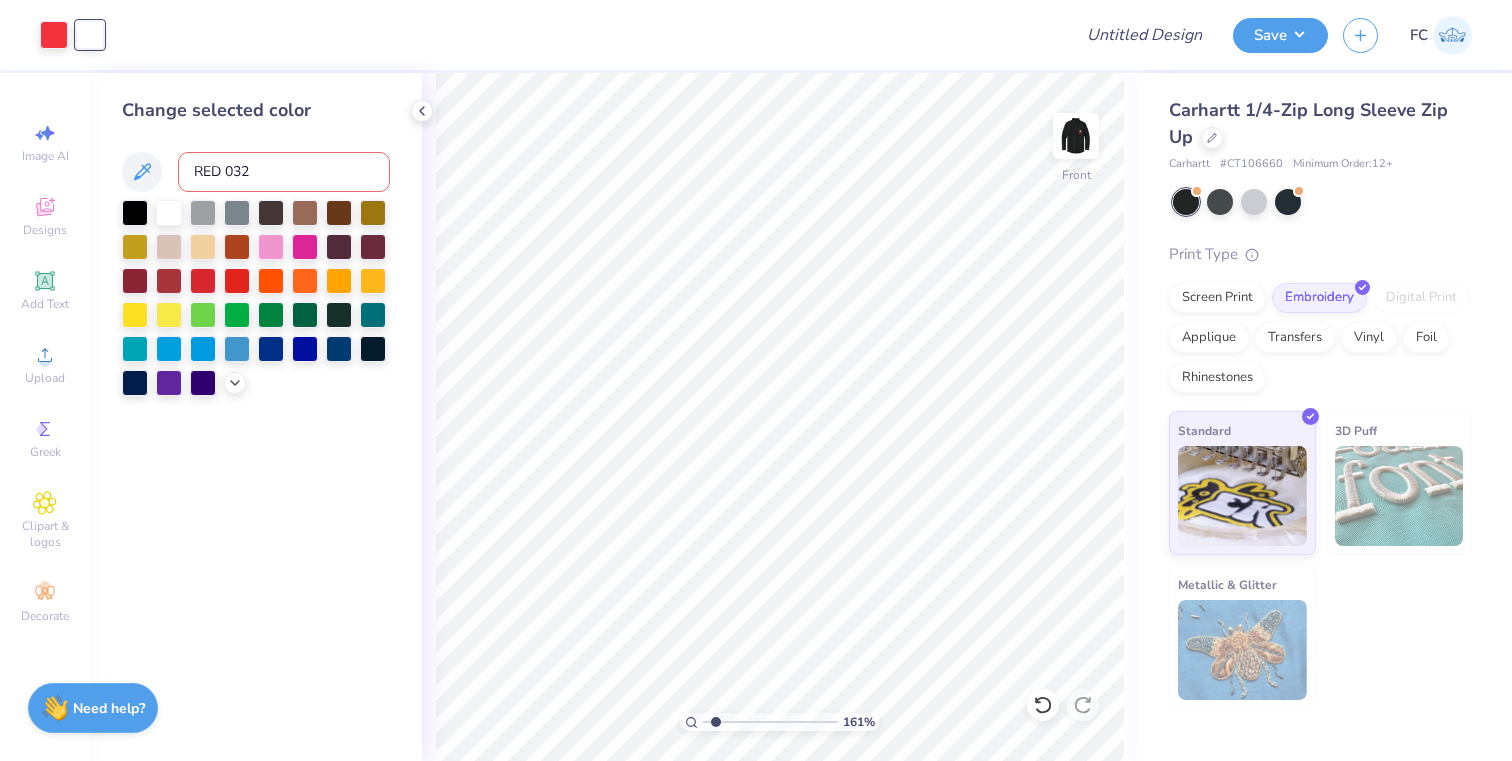 type 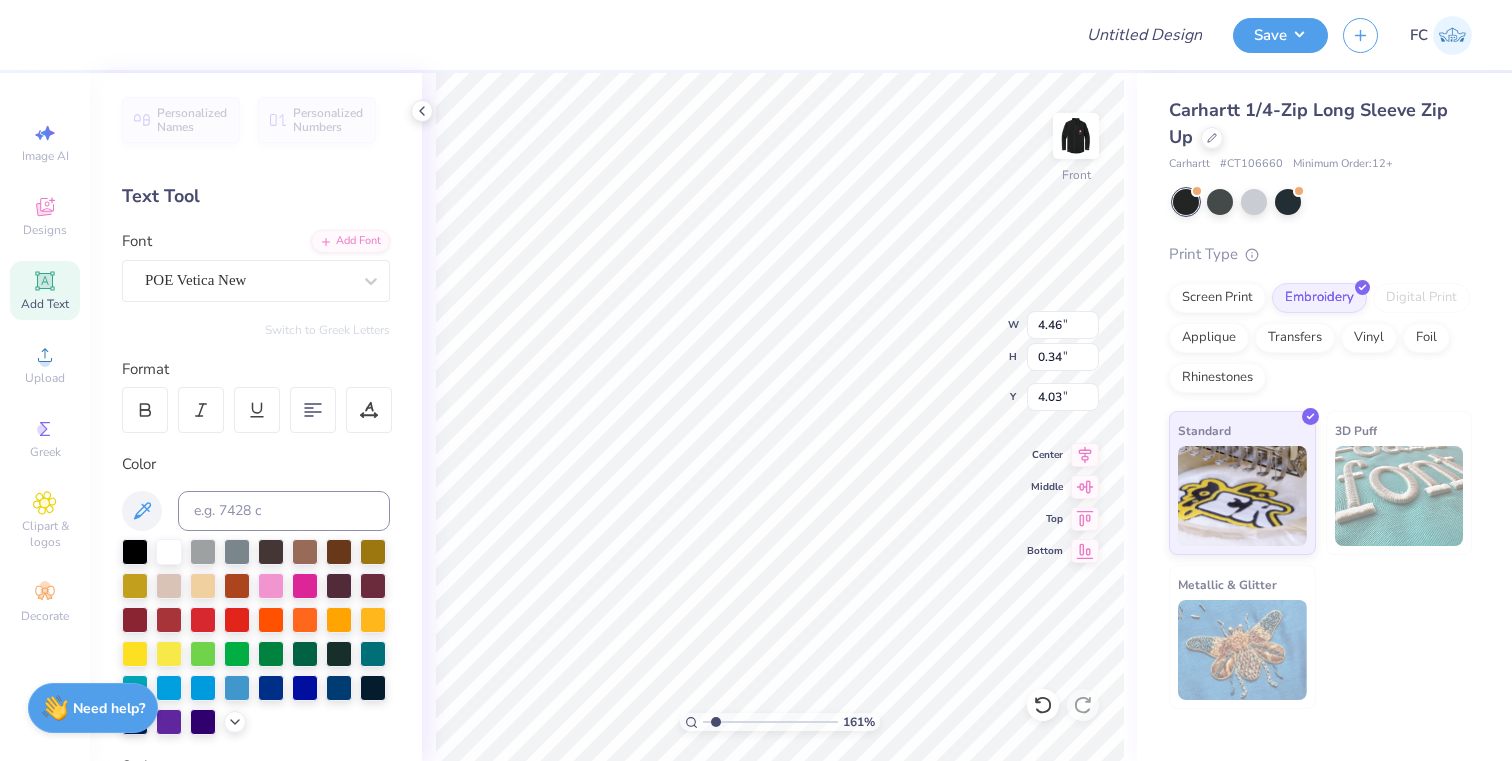 type on "4.02" 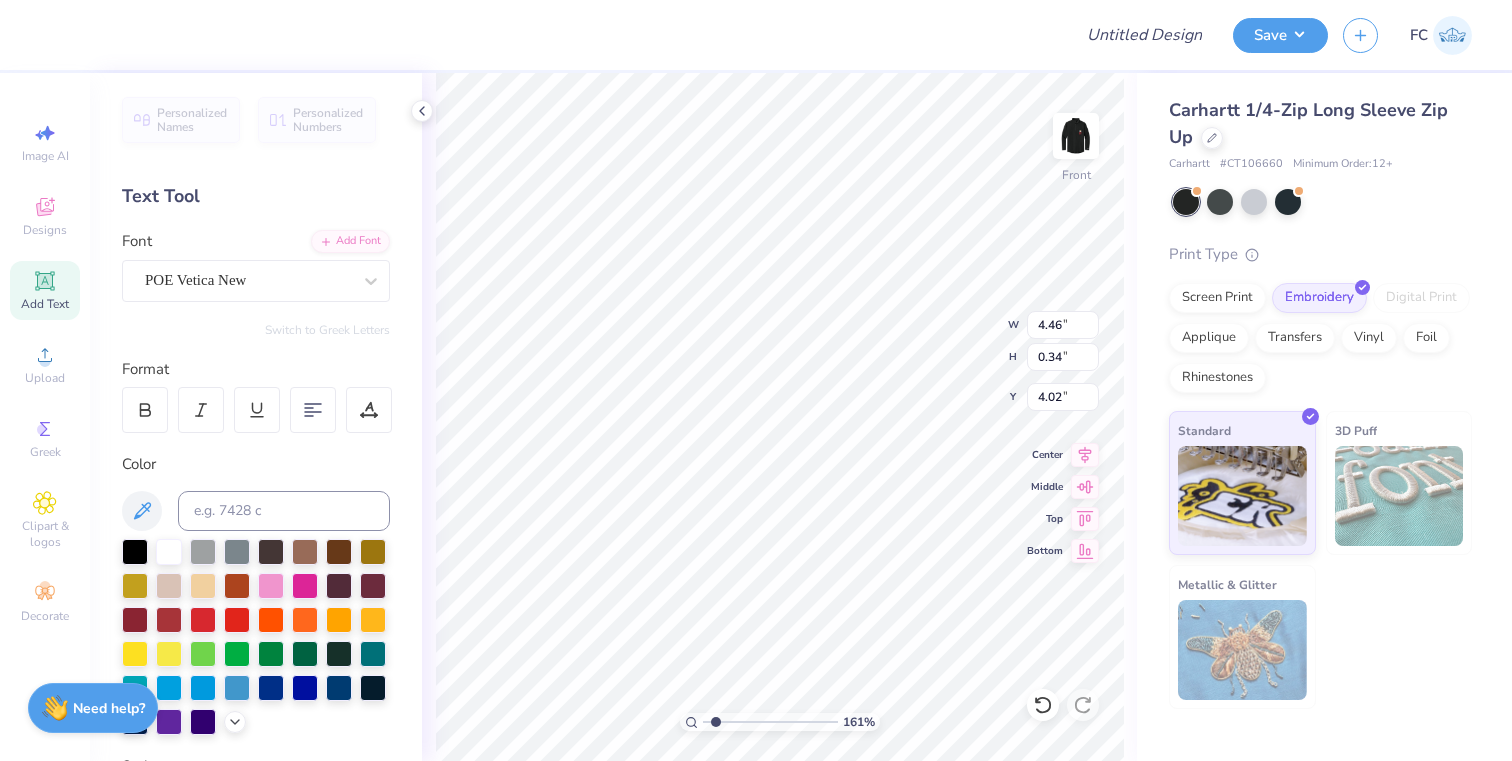 type on "4.95" 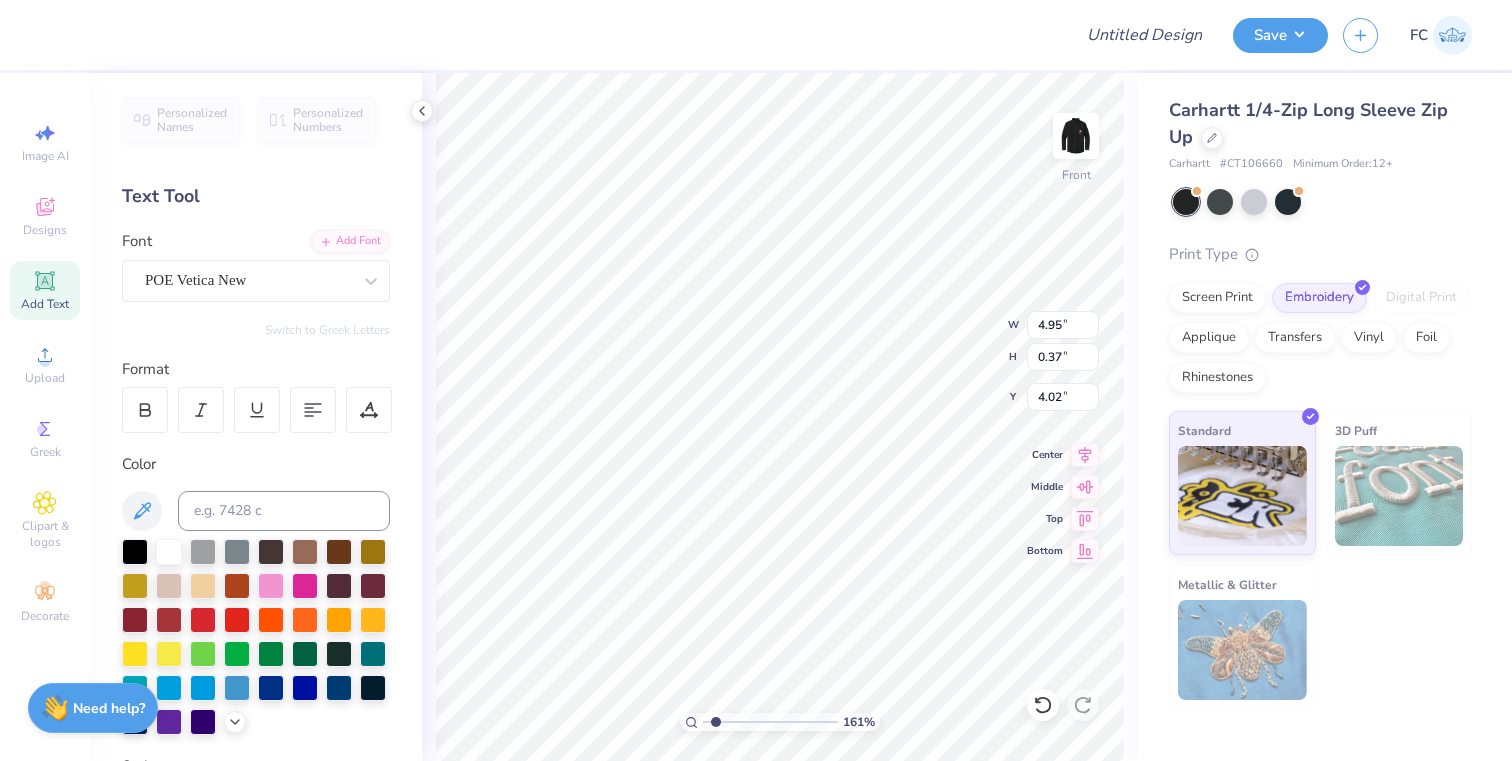type on "4.90" 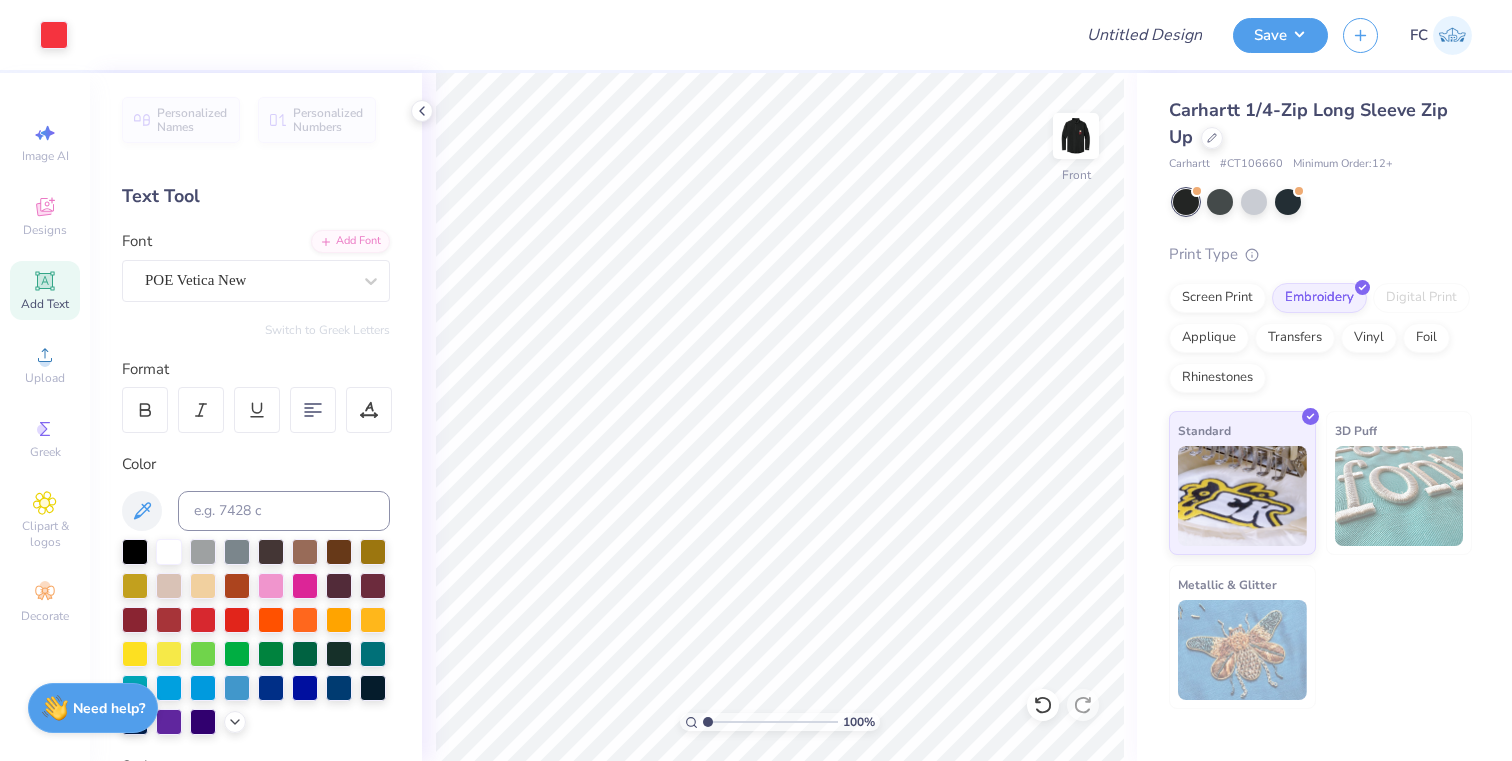 drag, startPoint x: 719, startPoint y: 721, endPoint x: 693, endPoint y: 720, distance: 26.019224 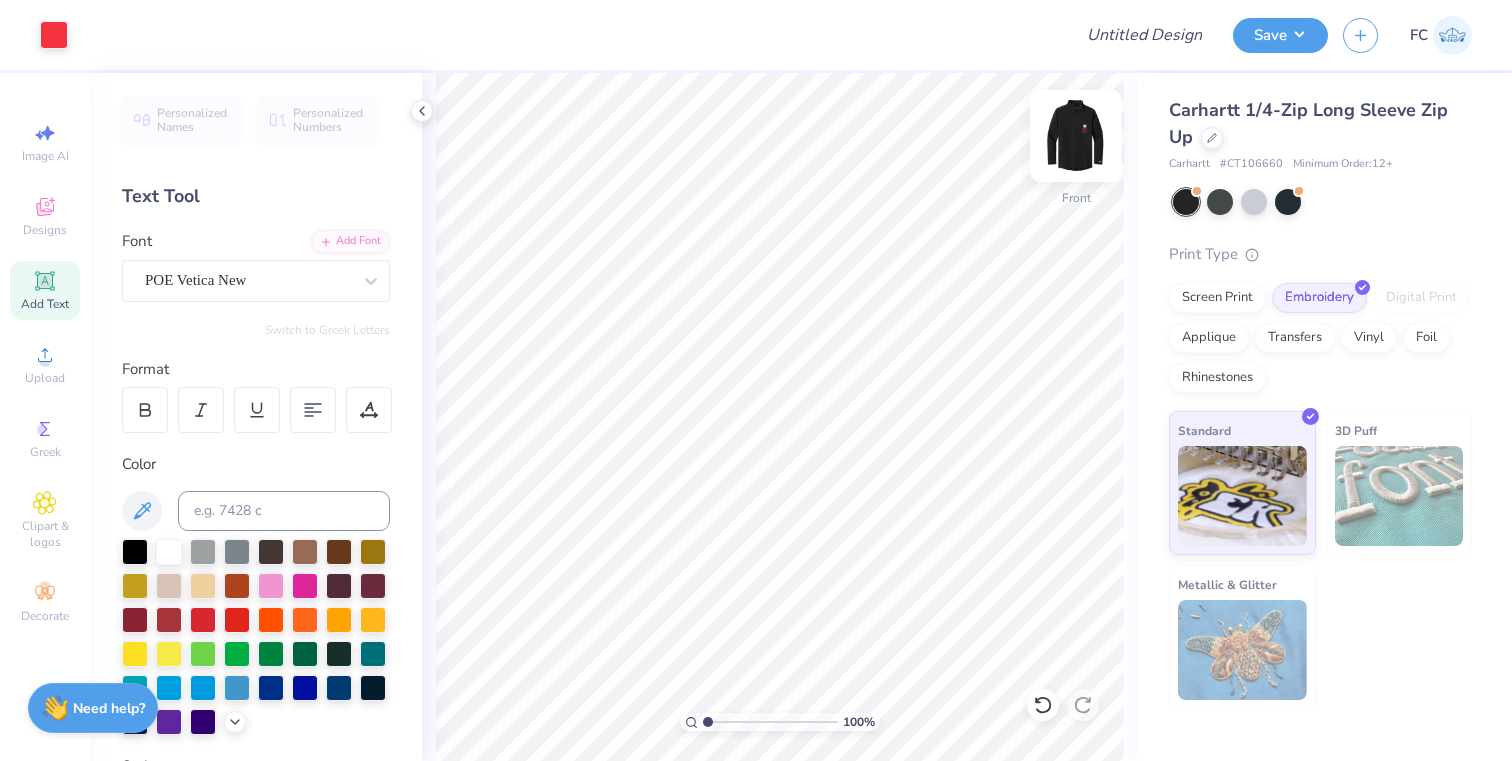 click at bounding box center [1076, 136] 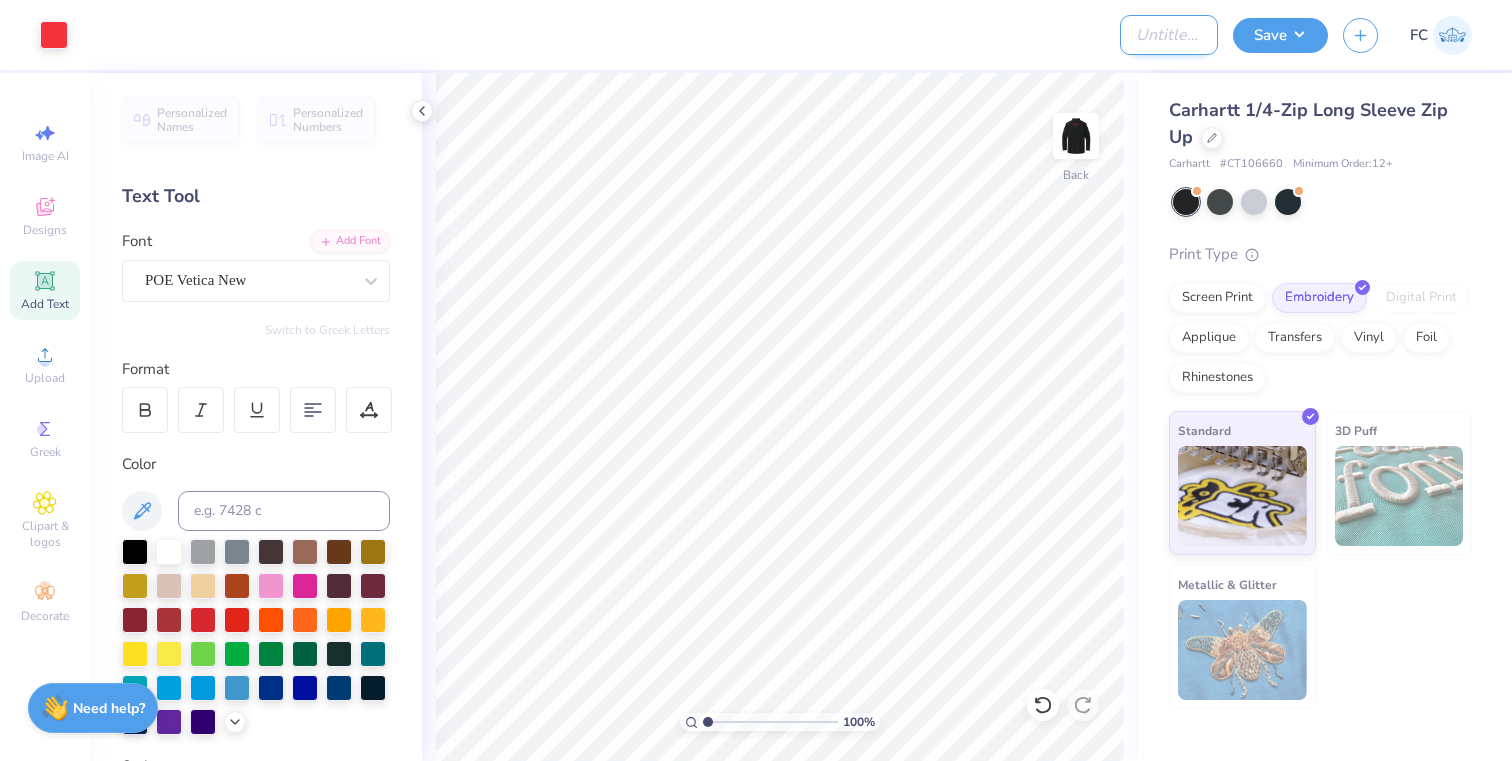 click on "Design Title" at bounding box center (1169, 35) 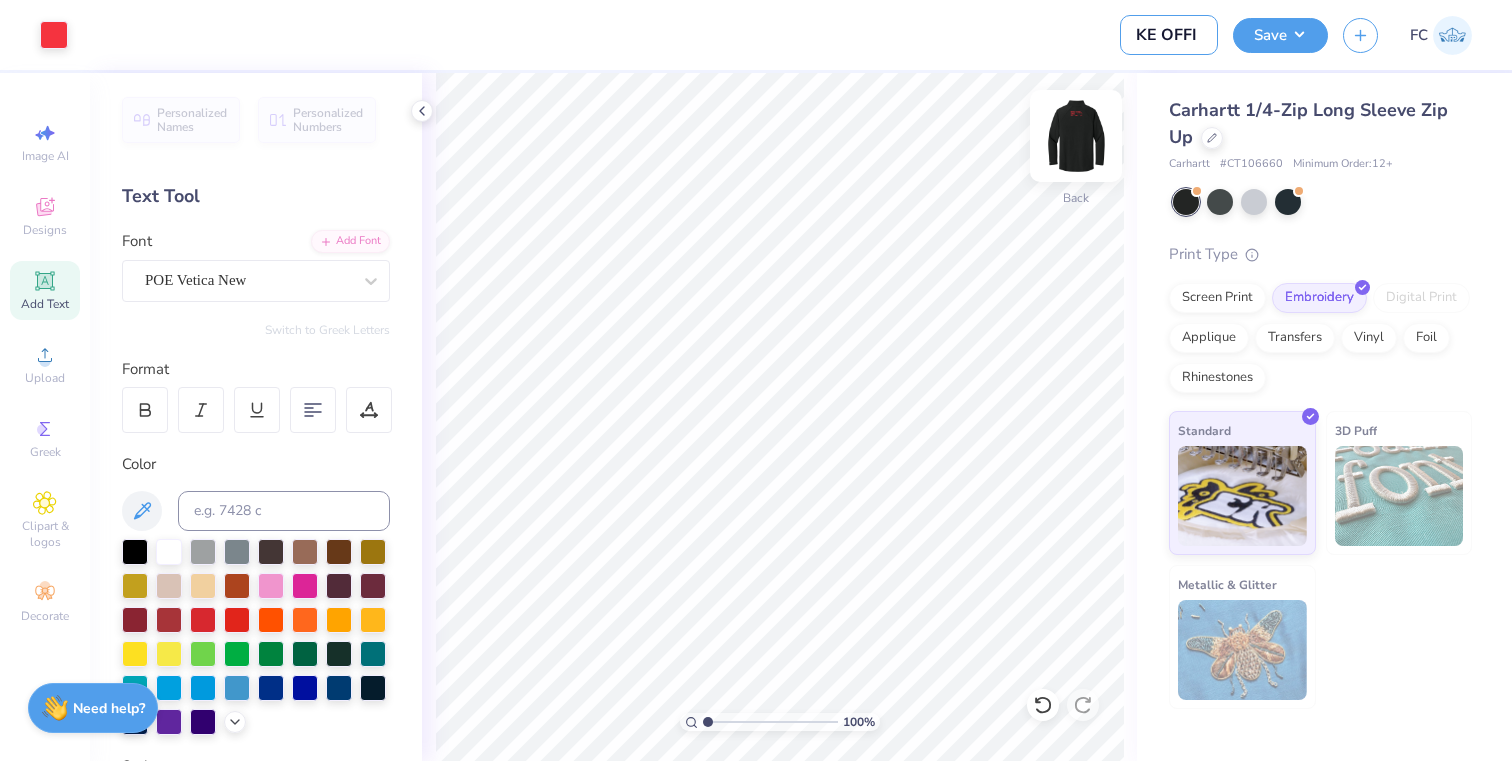 scroll, scrollTop: 0, scrollLeft: 0, axis: both 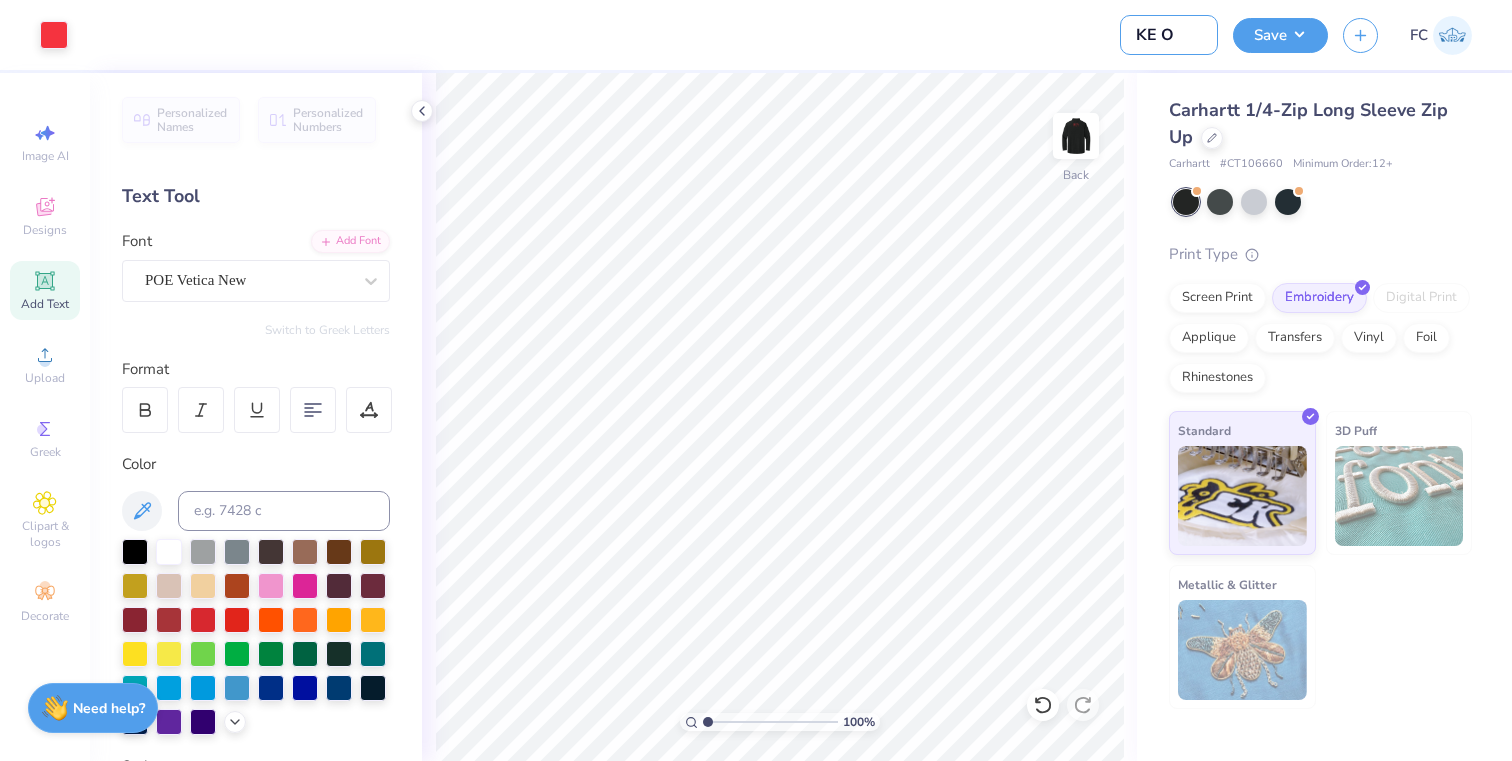 type on "KE Offsite Merch" 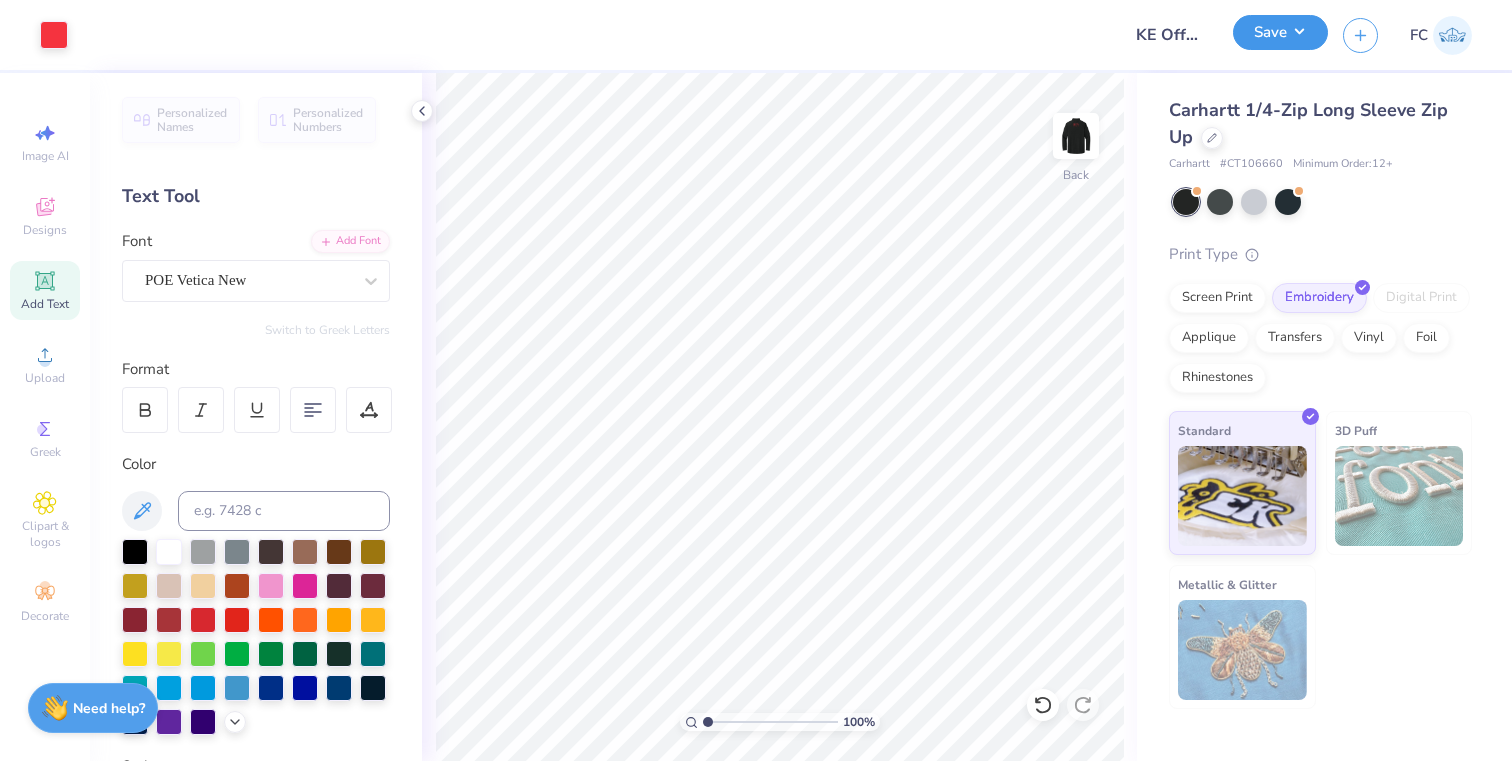 click on "Save" at bounding box center (1280, 32) 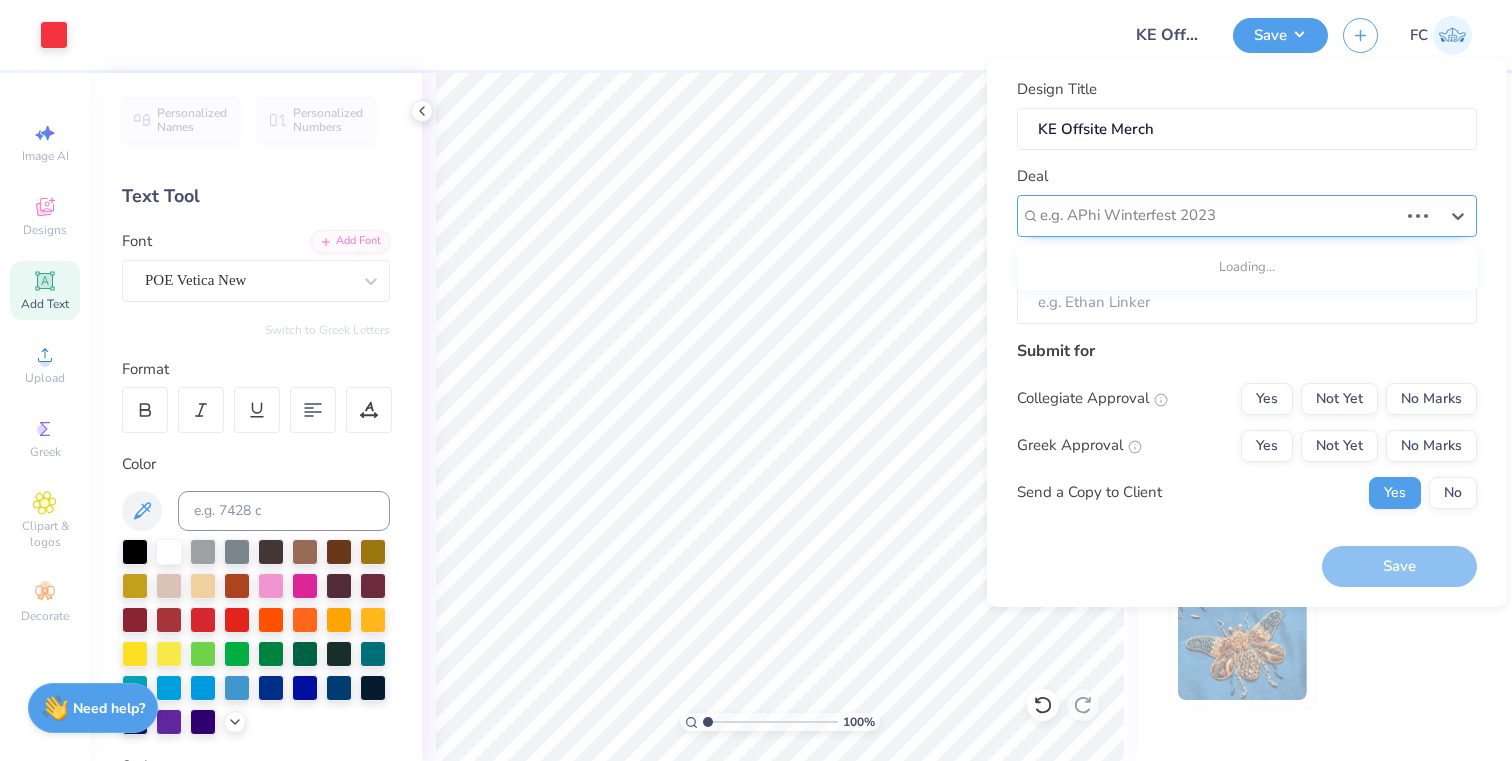 click at bounding box center [1219, 215] 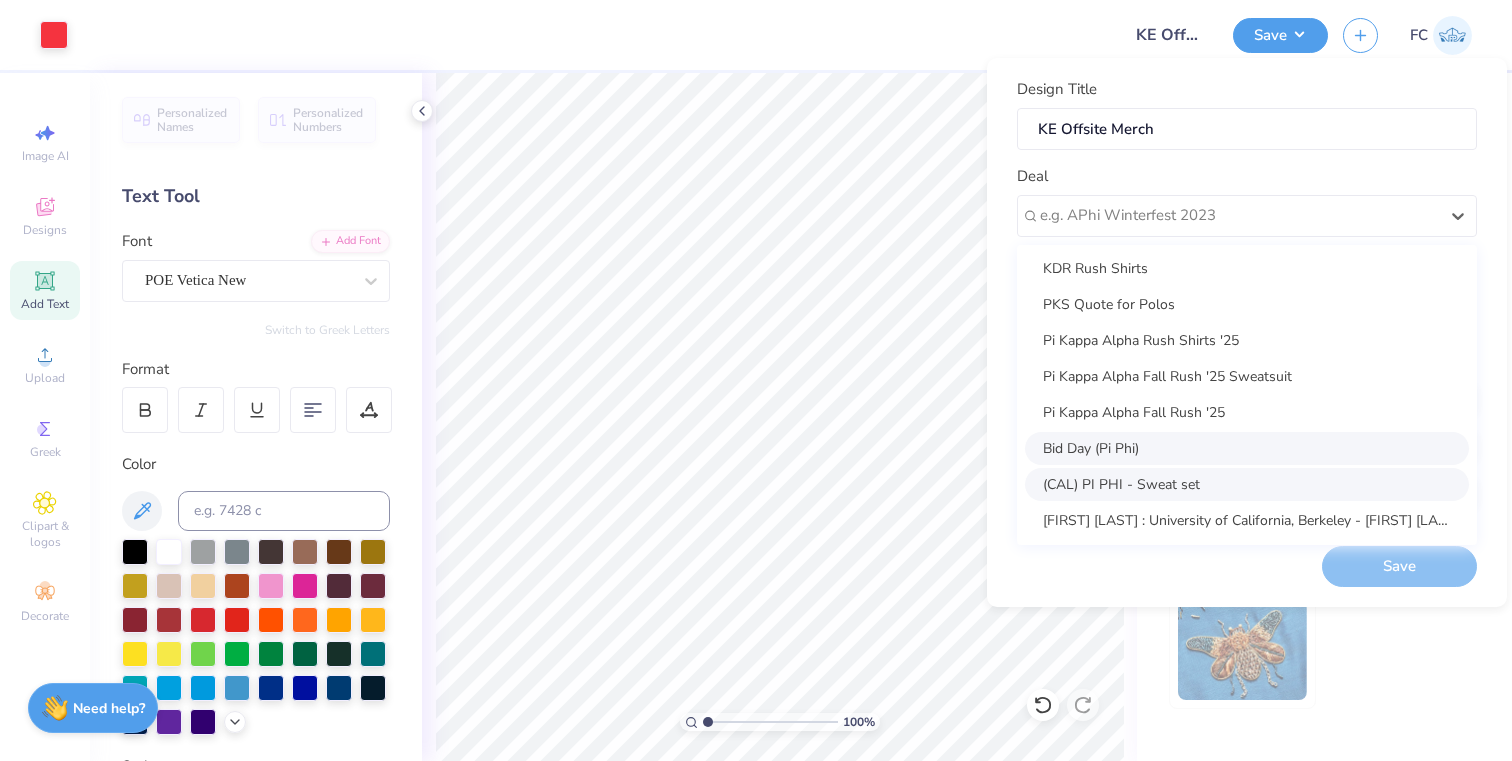 scroll, scrollTop: 0, scrollLeft: 0, axis: both 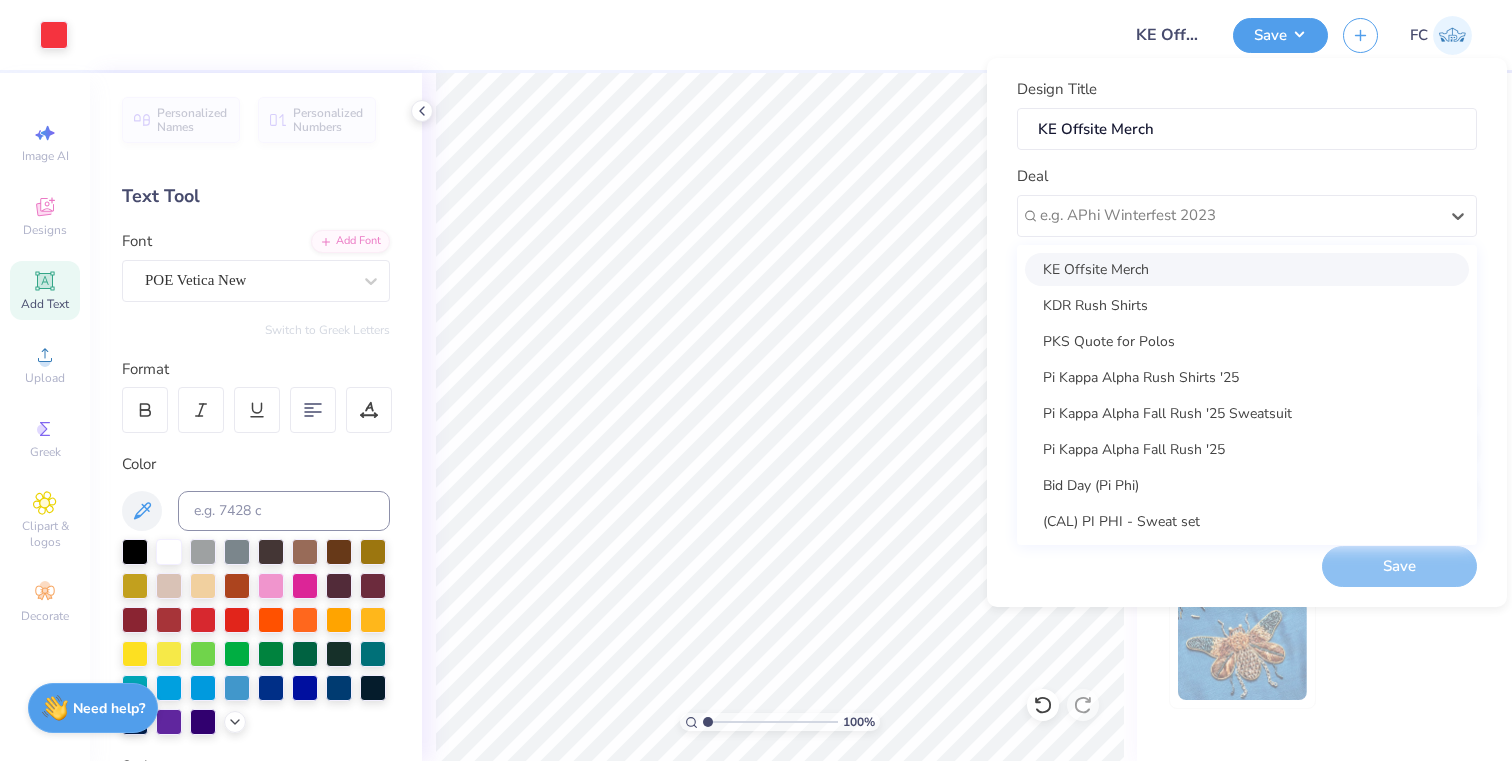 click on "KE Offsite Merch" at bounding box center [1247, 269] 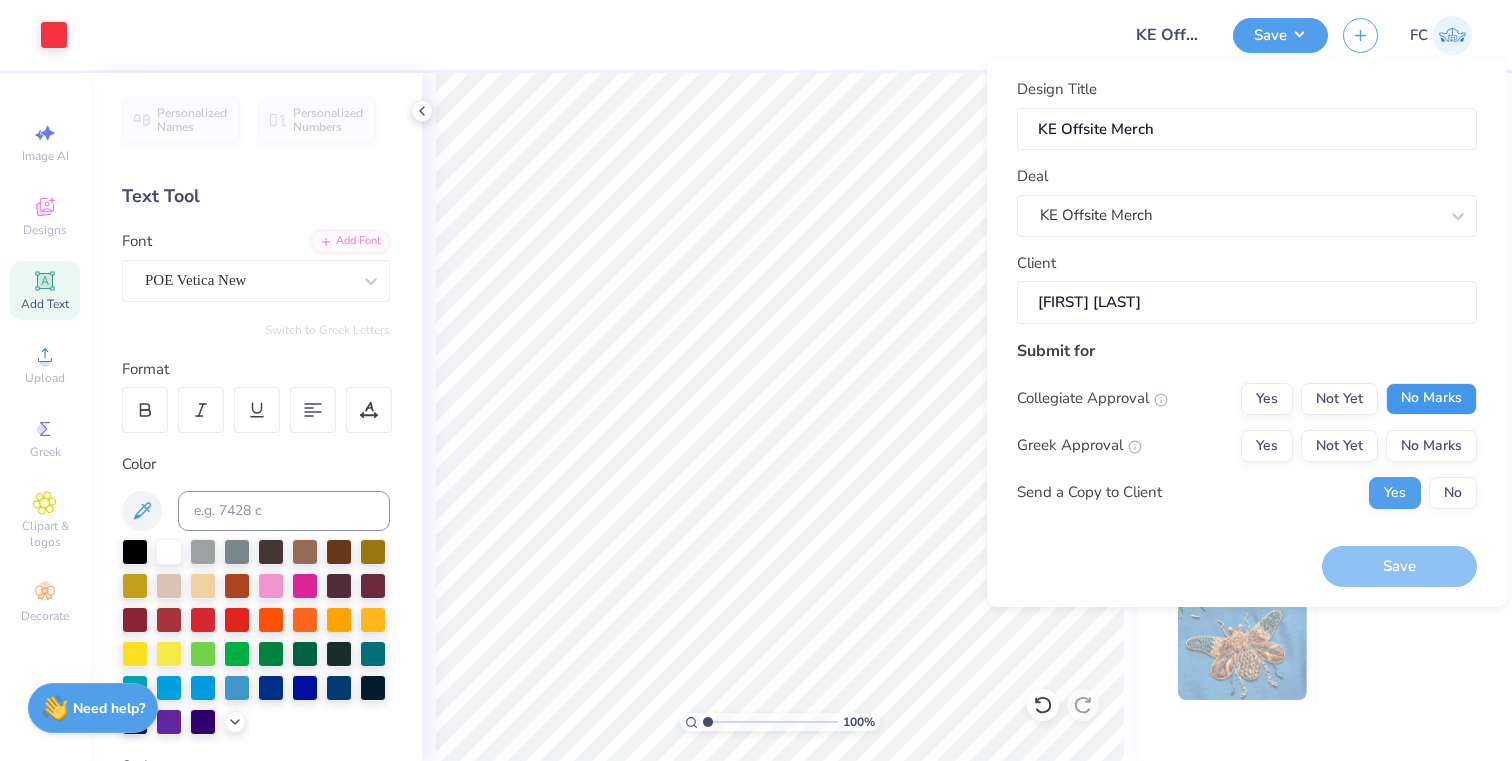click on "No Marks" at bounding box center [1431, 399] 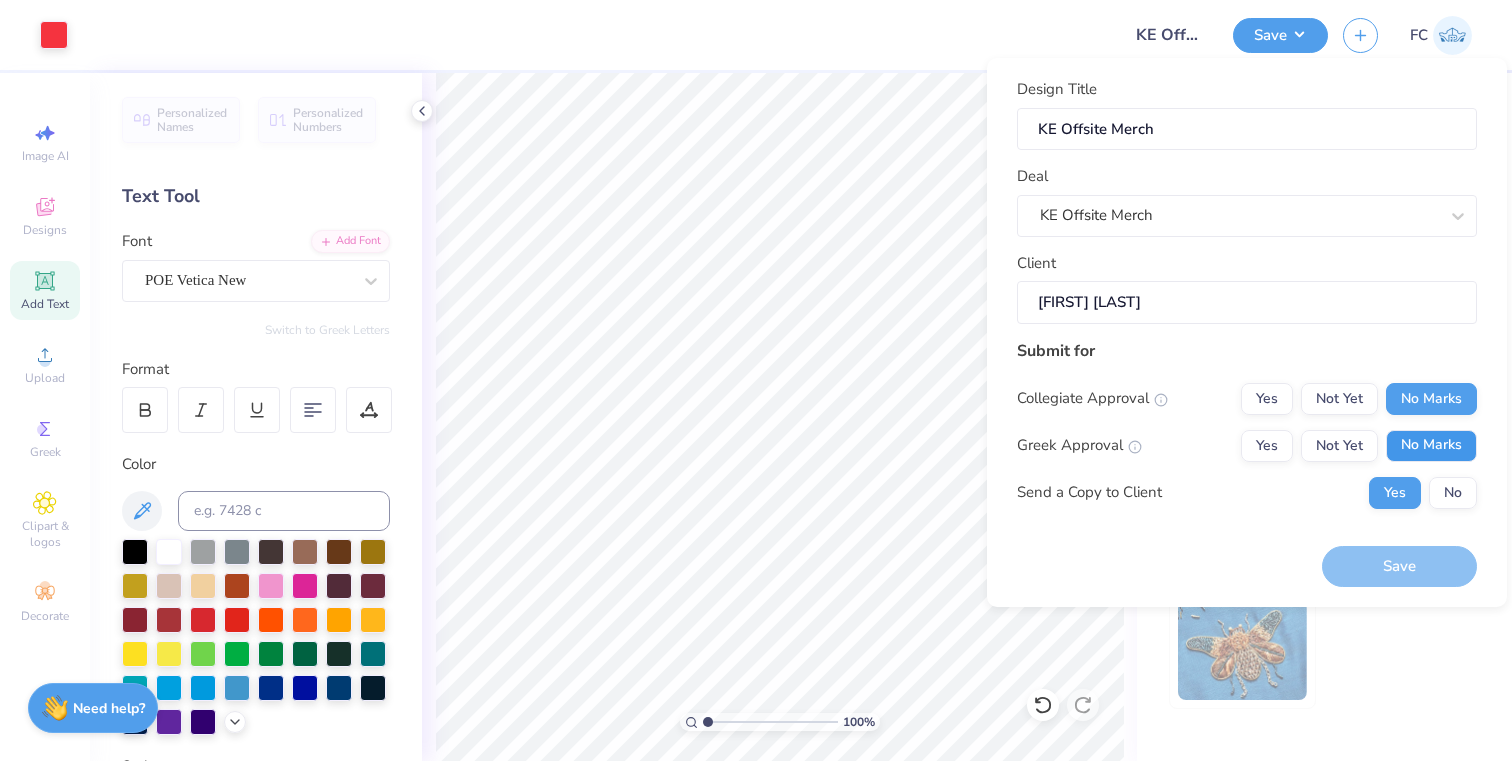 click on "No Marks" at bounding box center [1431, 446] 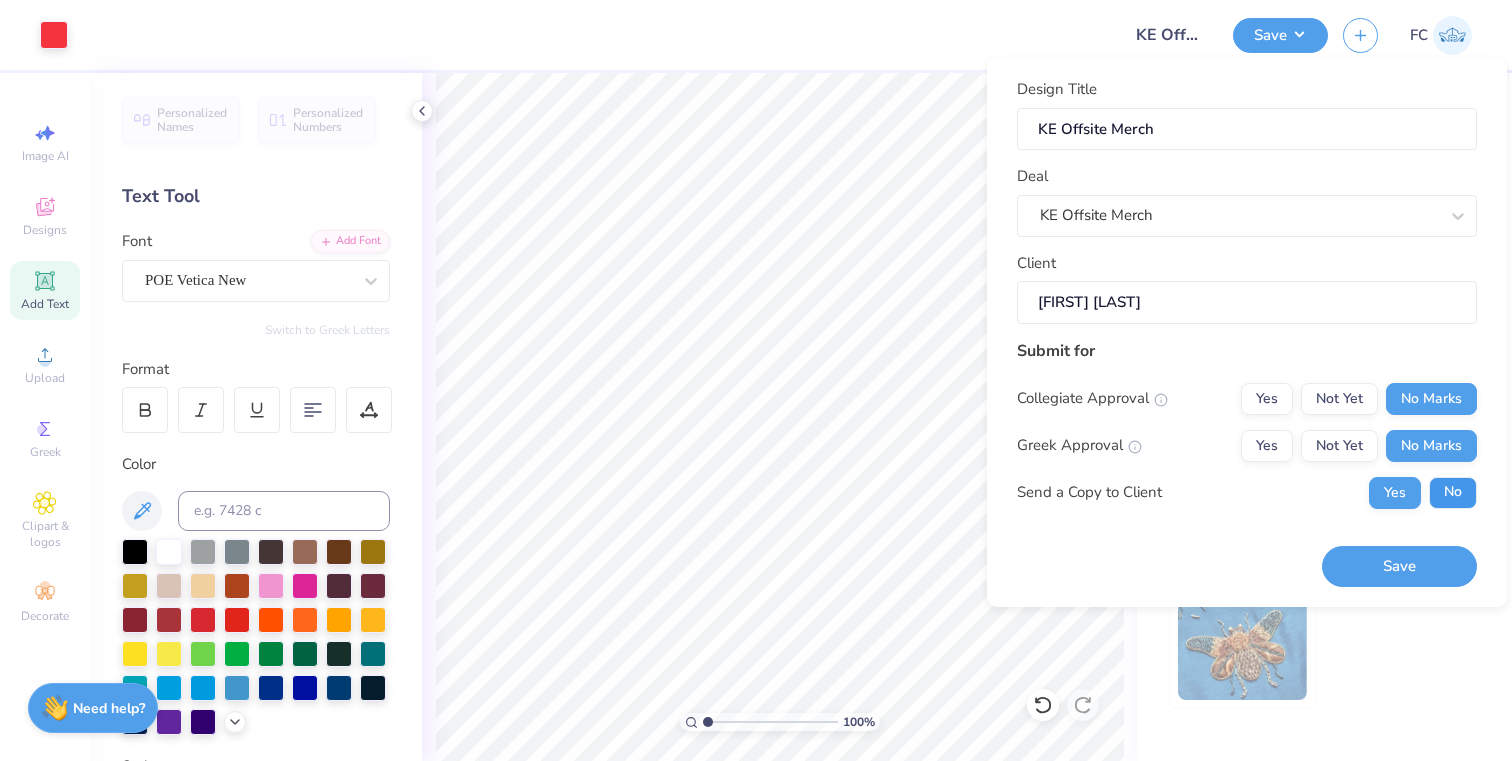 click on "No" at bounding box center [1453, 493] 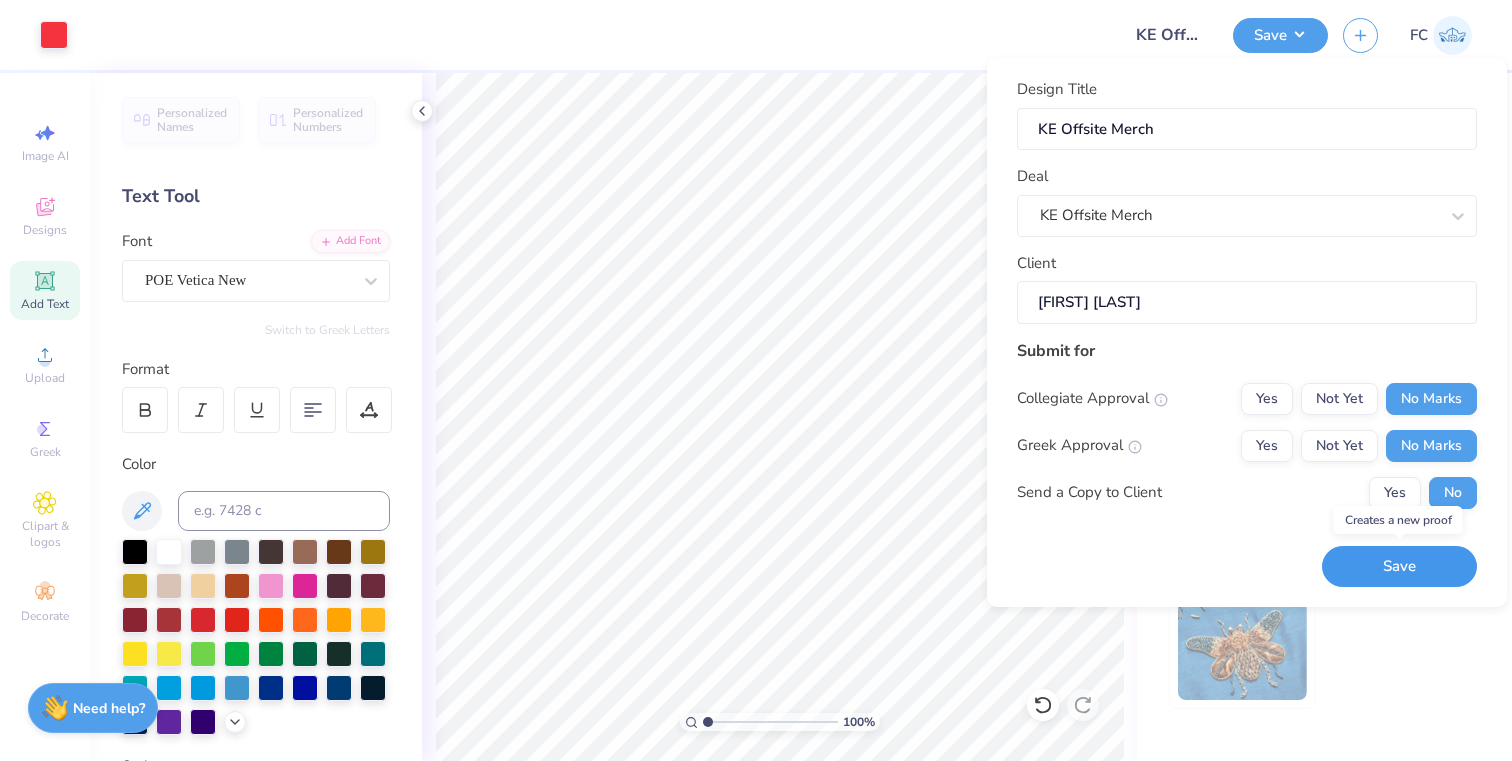 click on "Save" at bounding box center (1399, 566) 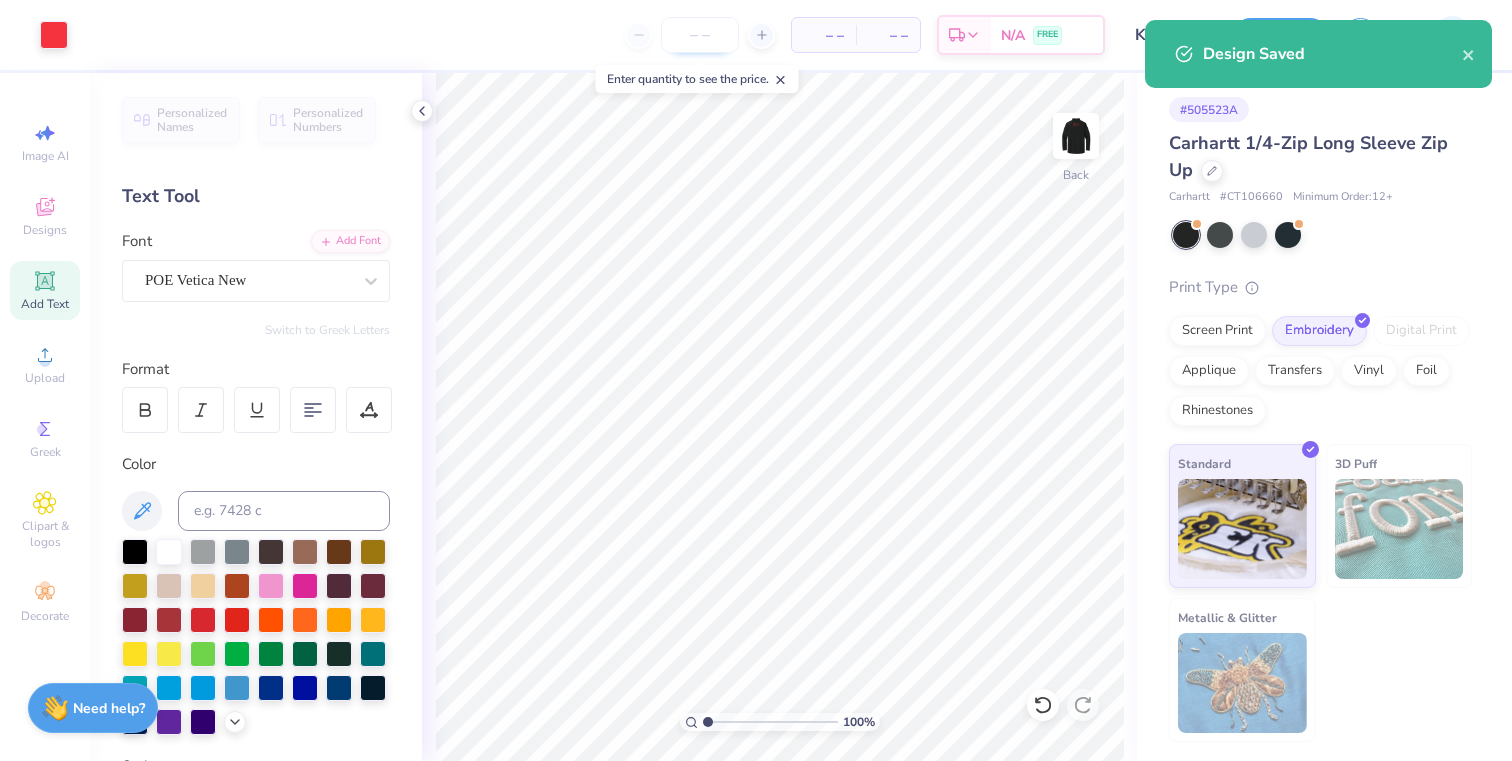 click at bounding box center [700, 35] 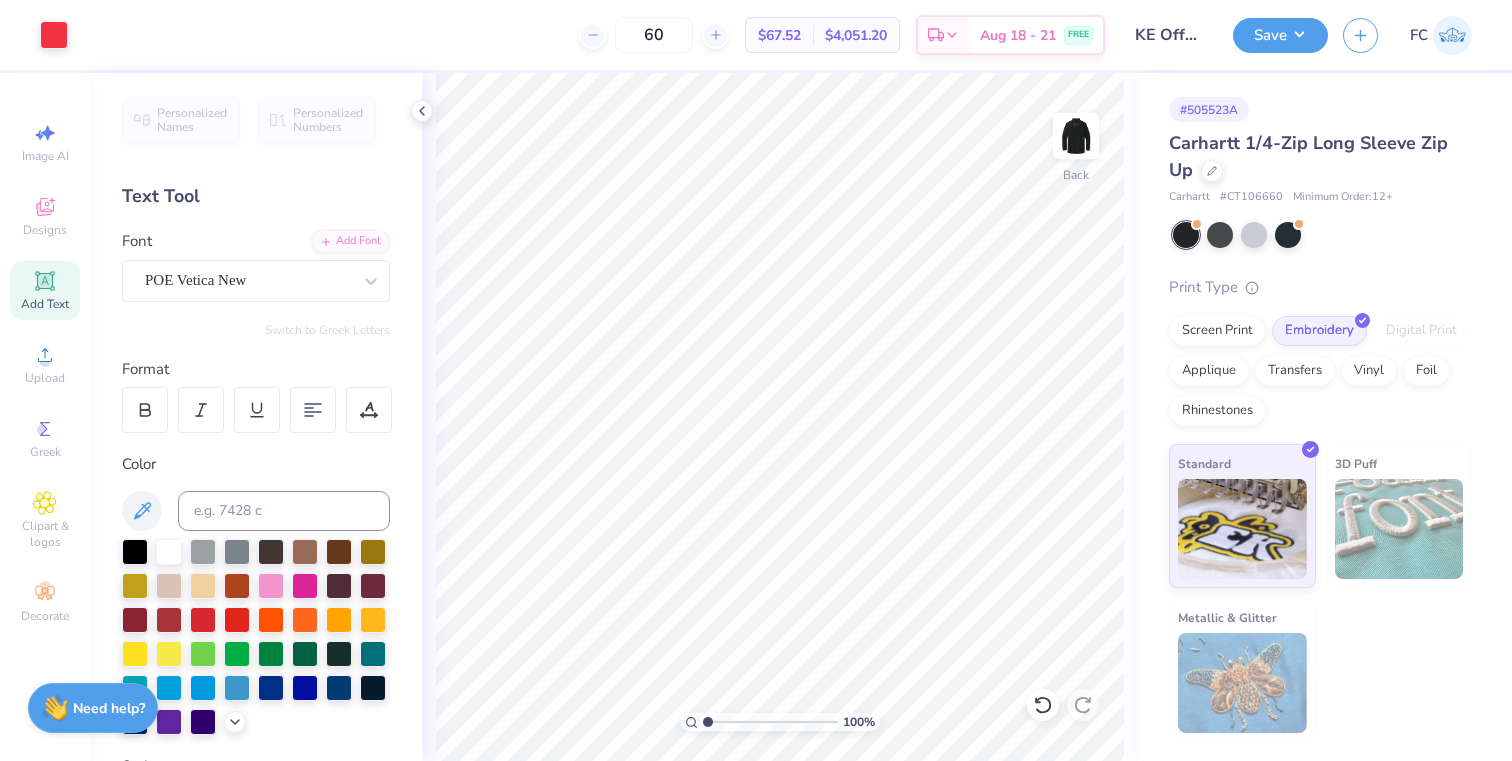 type on "60" 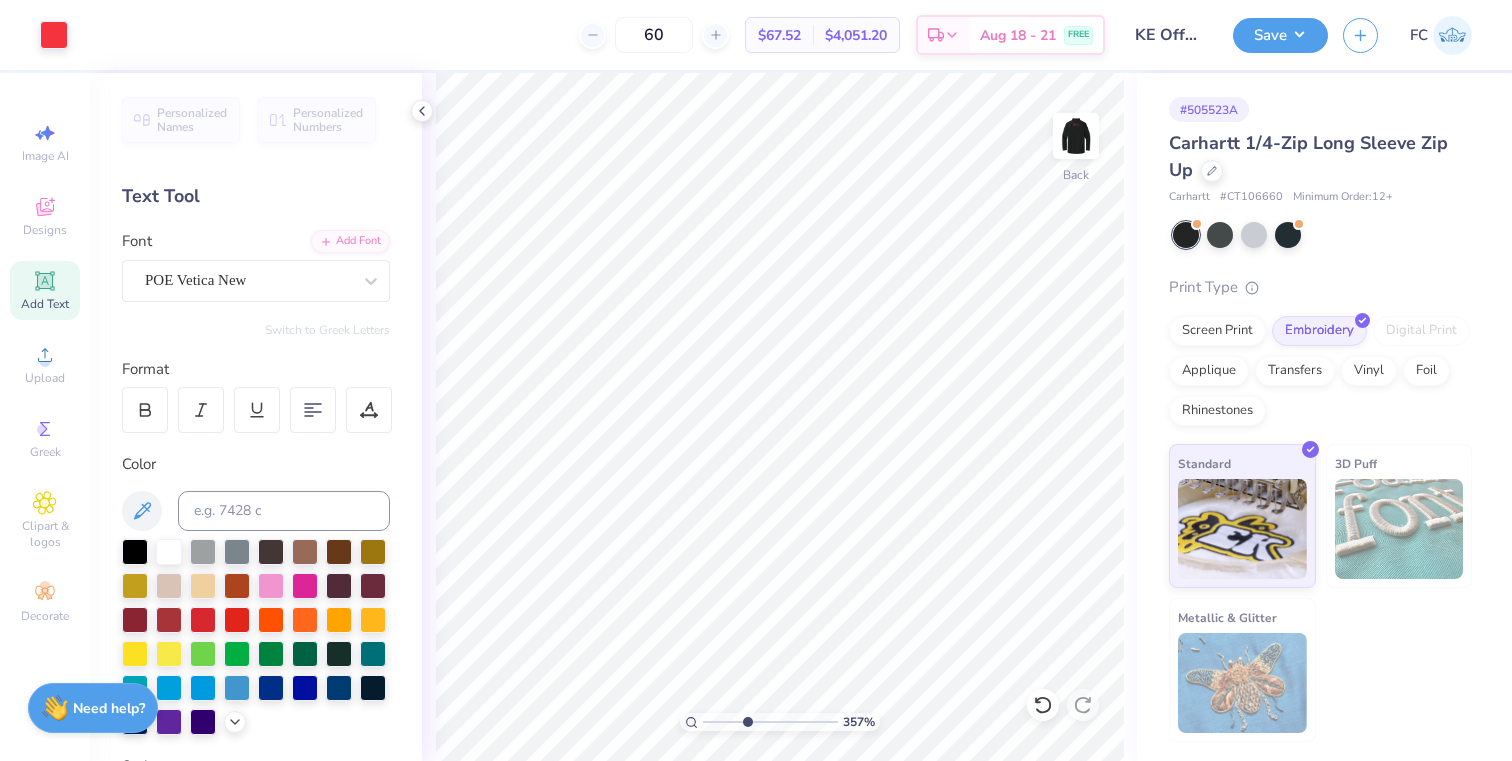 drag, startPoint x: 705, startPoint y: 721, endPoint x: 746, endPoint y: 709, distance: 42.72002 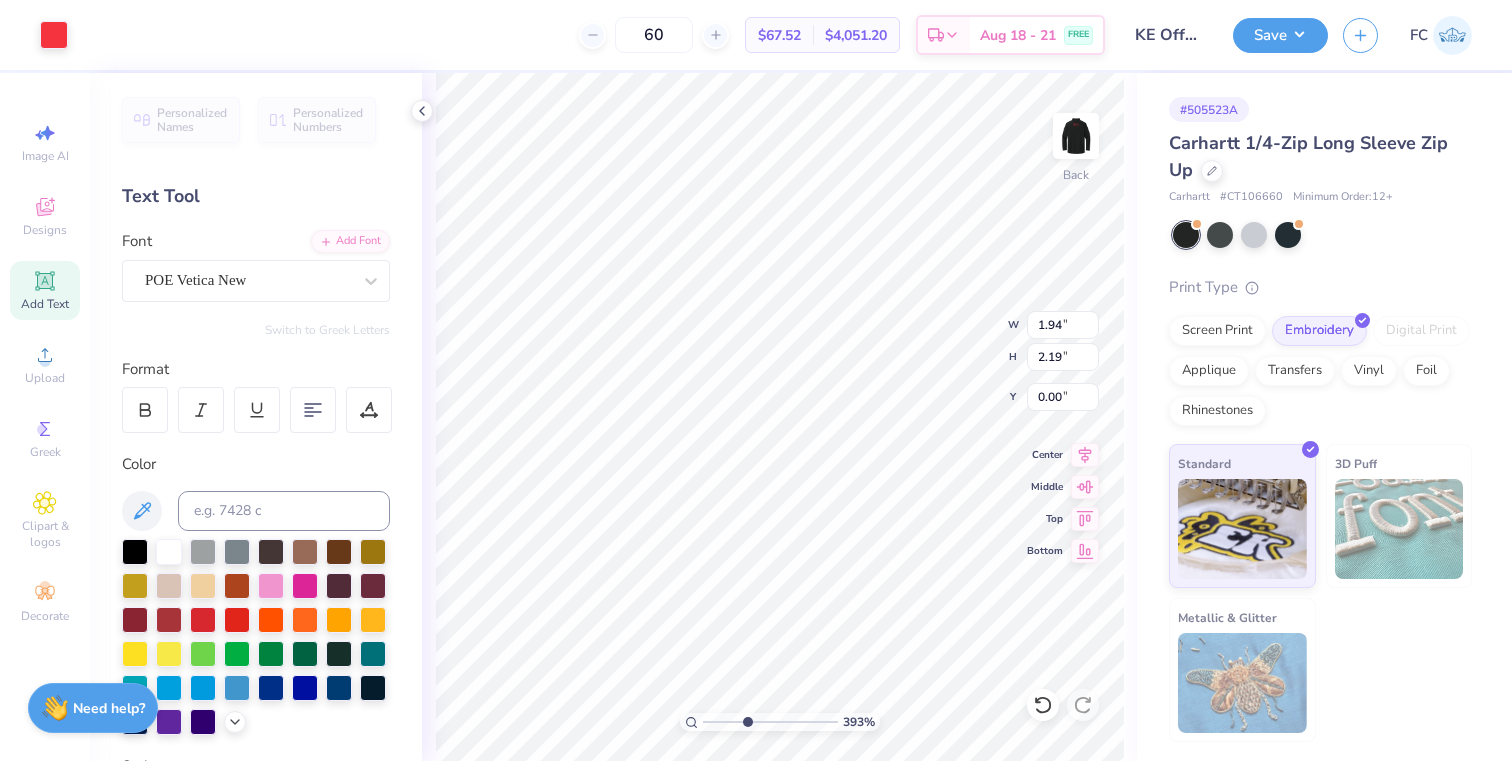 type on "1.39" 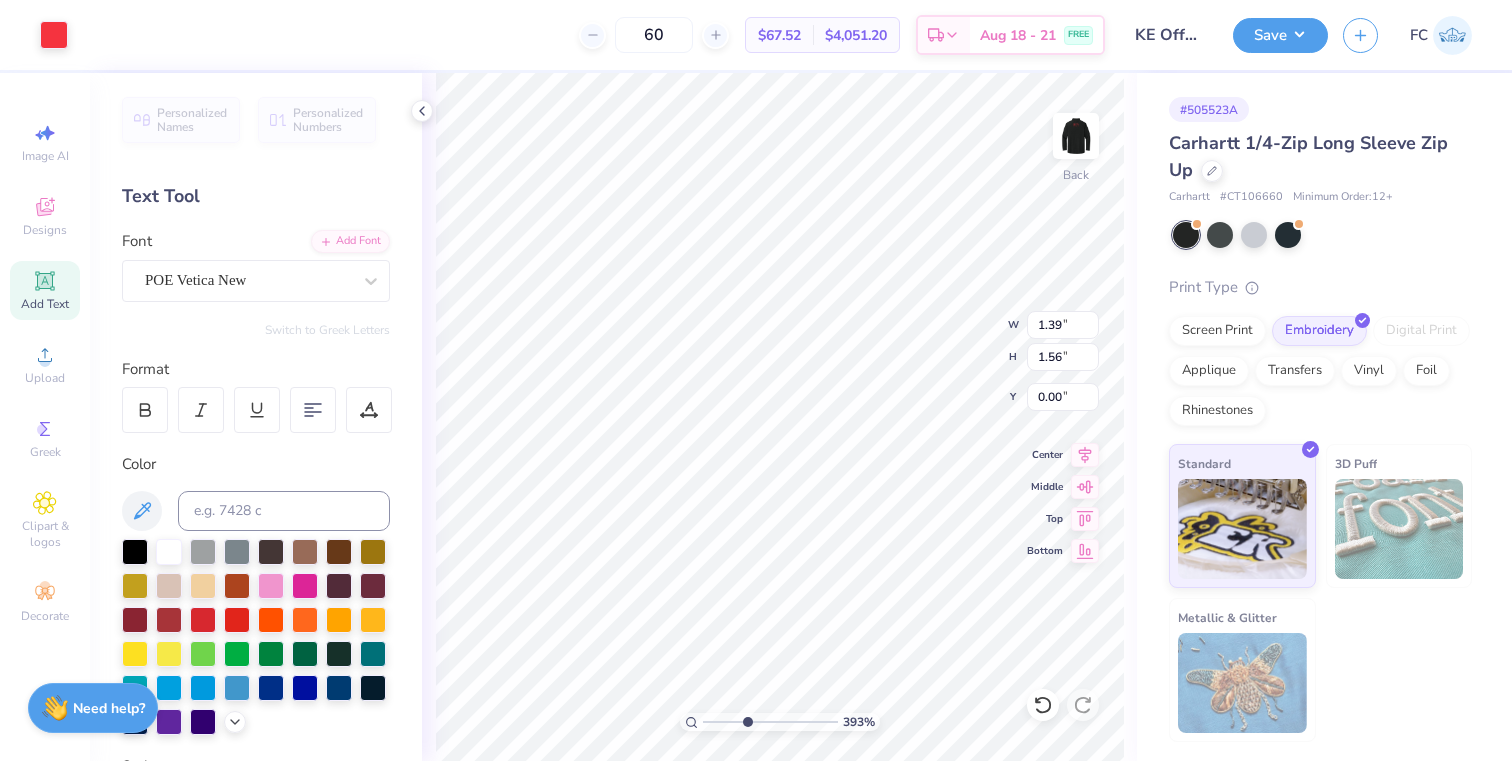 type on "0.16" 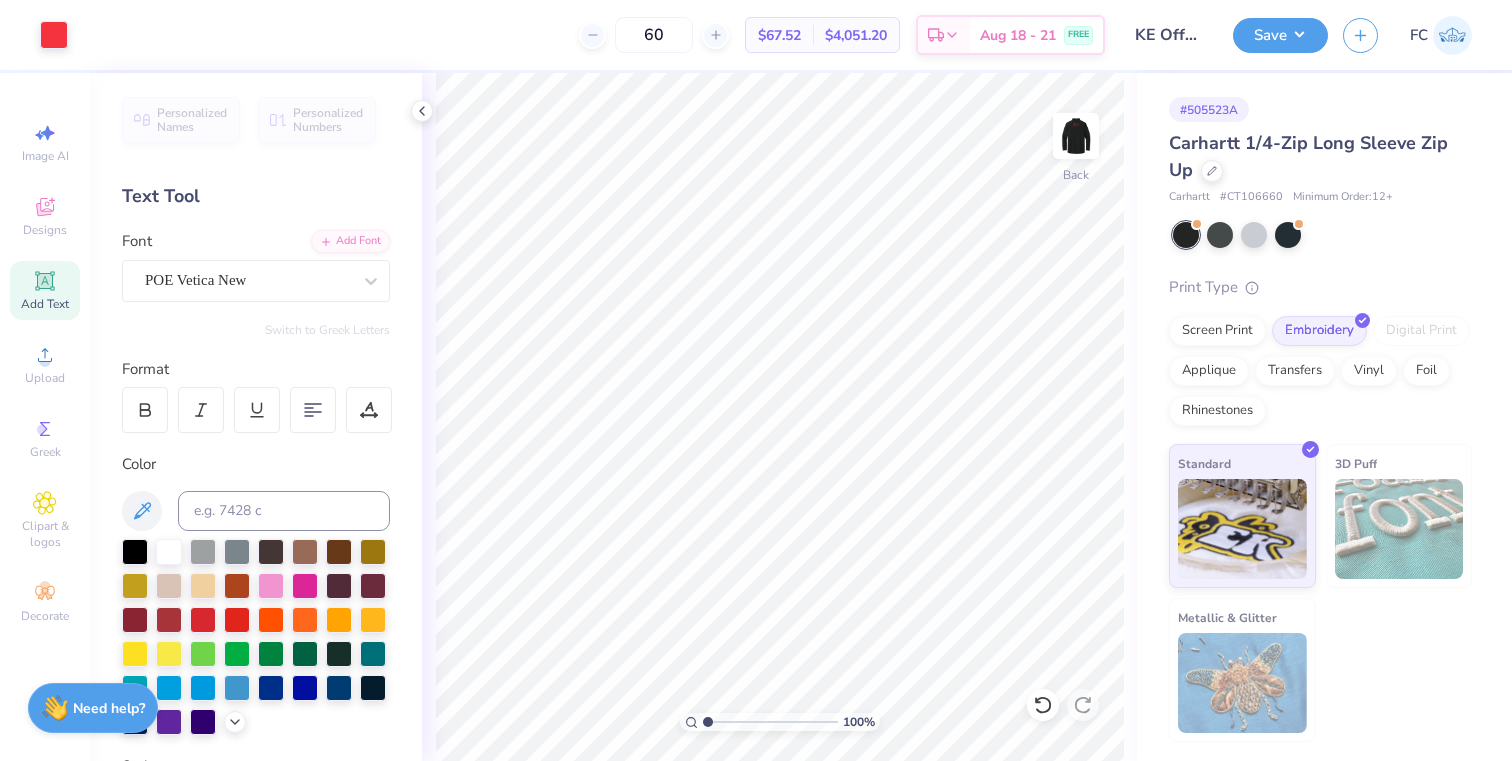 drag, startPoint x: 746, startPoint y: 720, endPoint x: 694, endPoint y: 725, distance: 52.23983 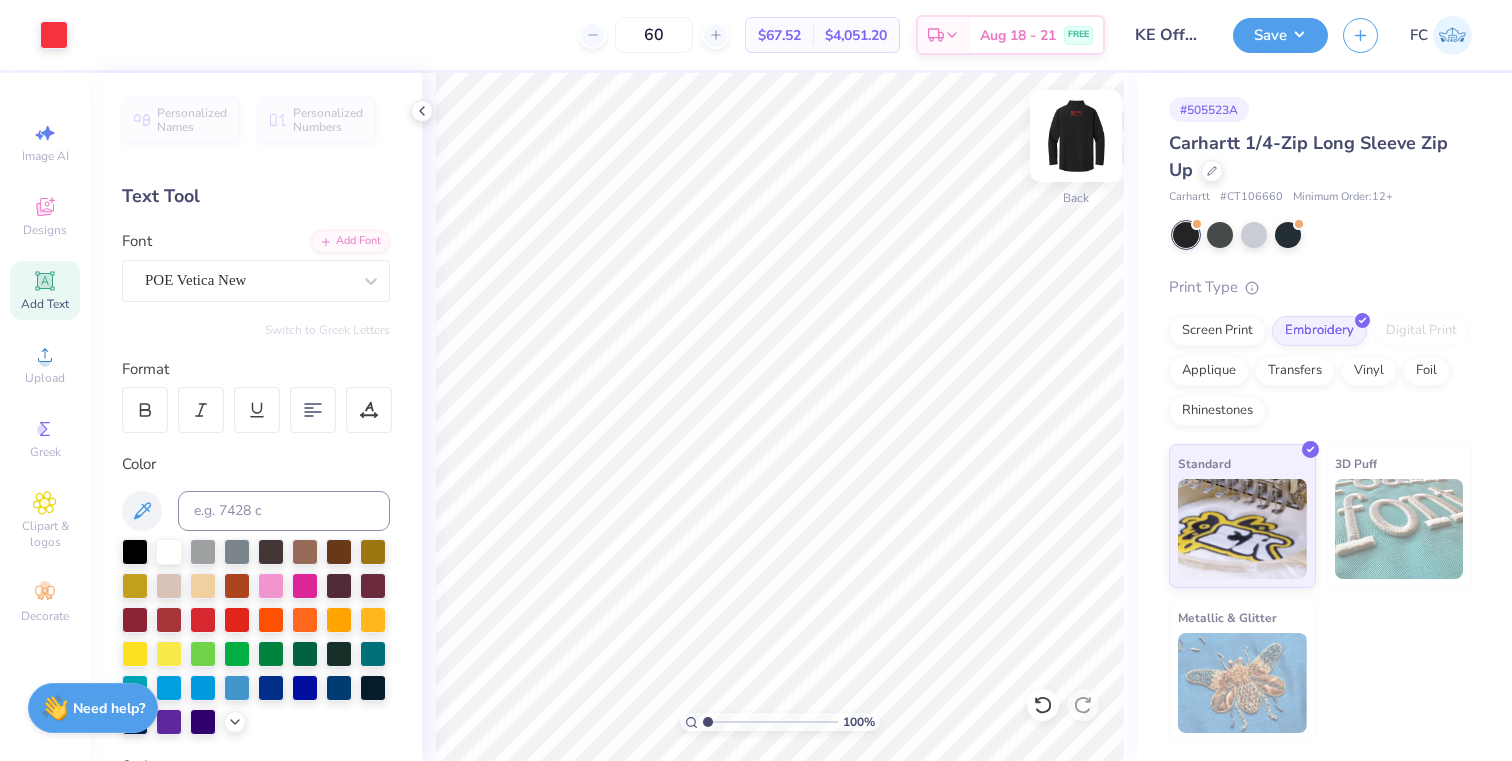 click at bounding box center (1076, 136) 